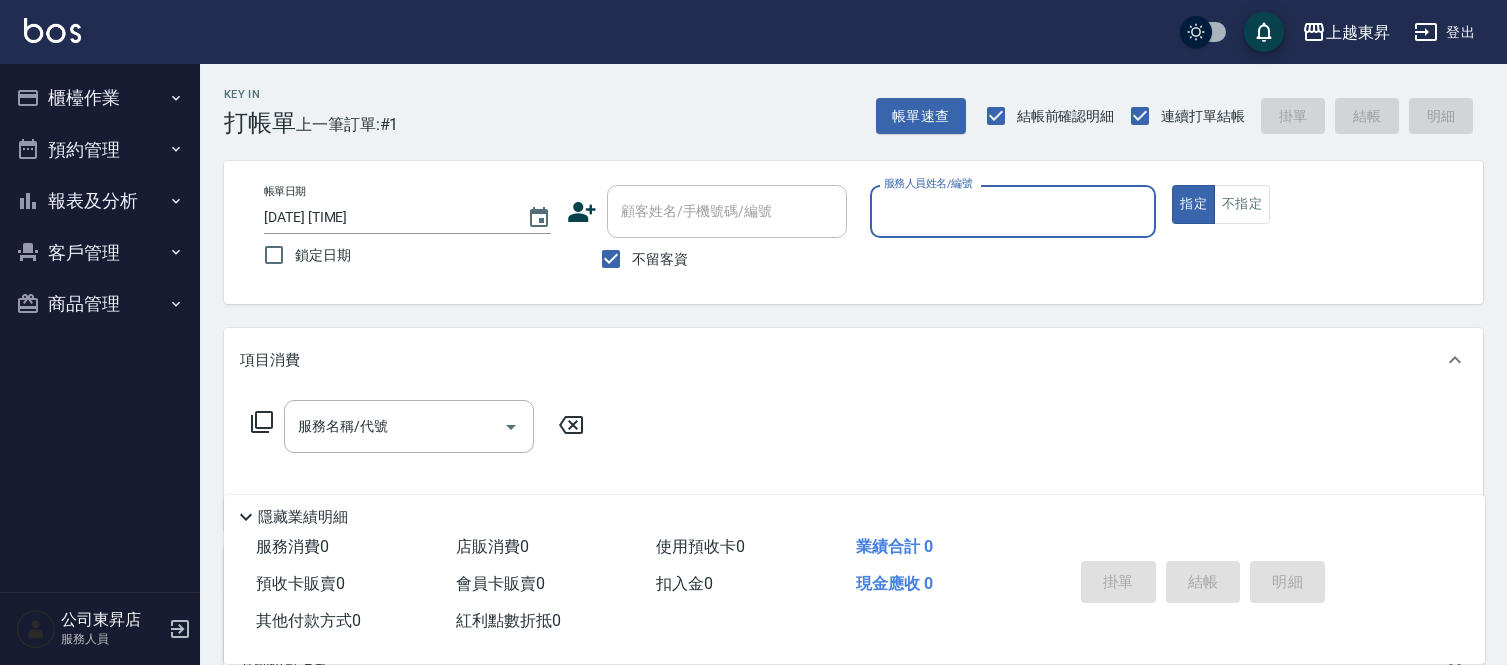 scroll, scrollTop: 0, scrollLeft: 0, axis: both 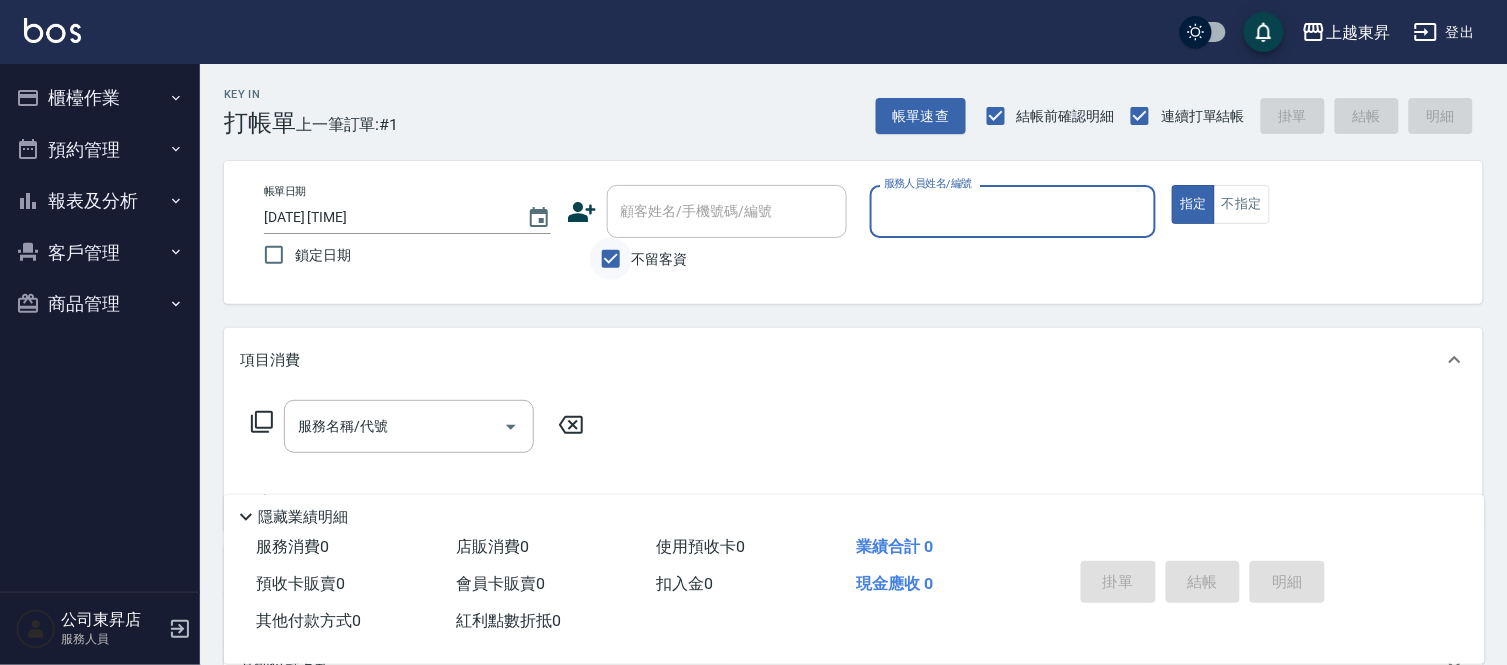click on "不留客資" at bounding box center [611, 259] 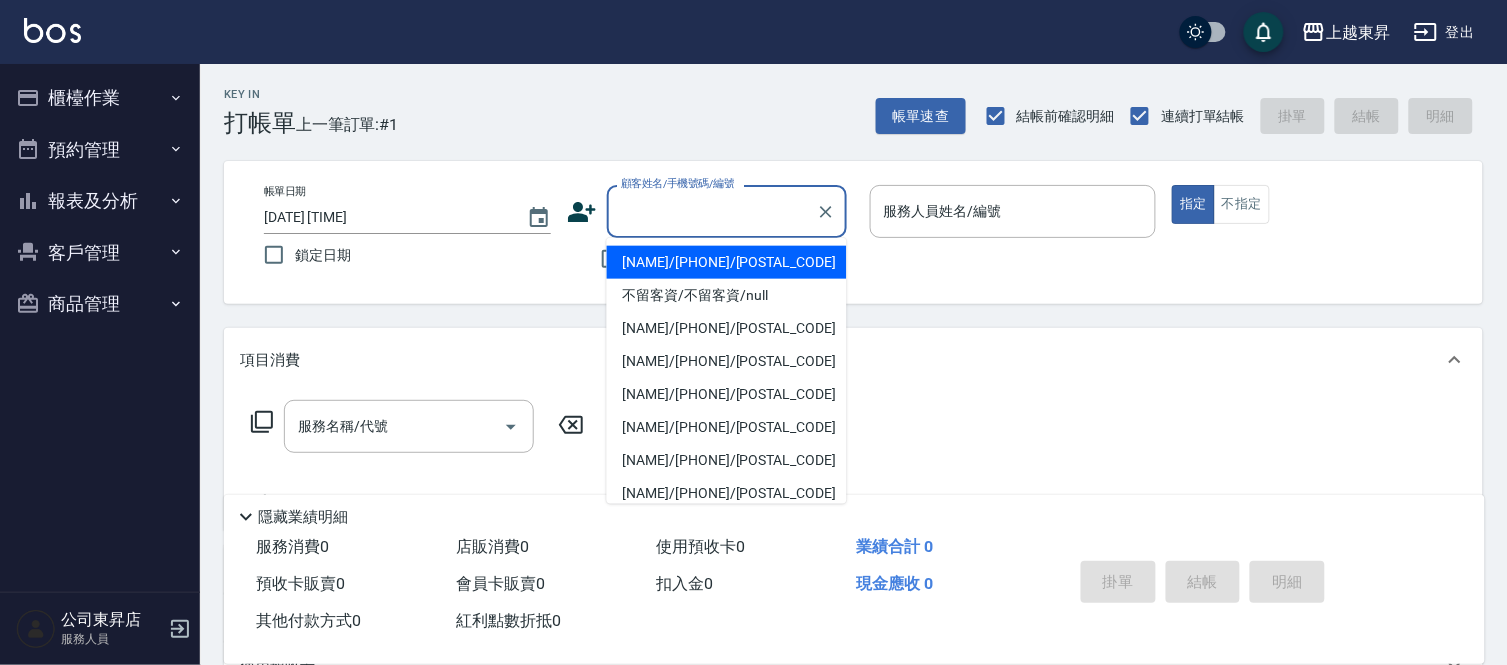 click on "顧客姓名/手機號碼/編號" at bounding box center (712, 211) 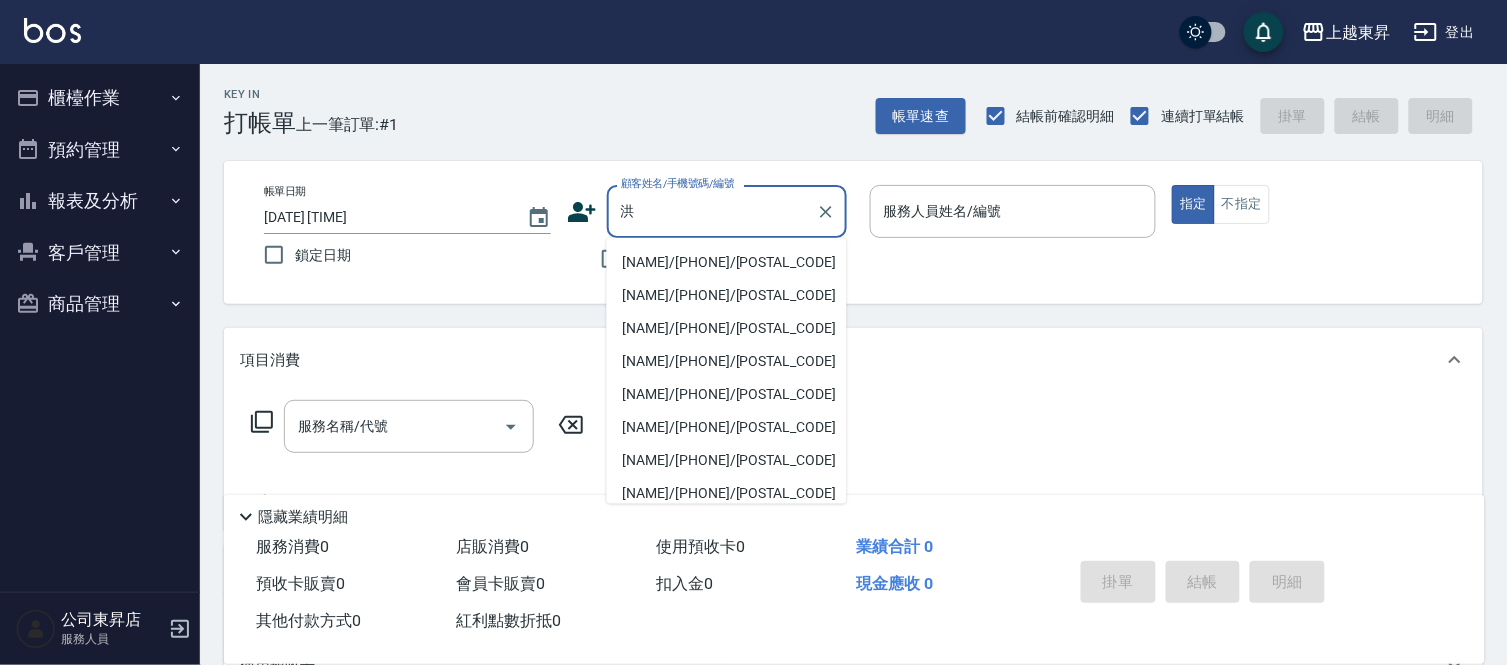 click on "[NAME]/[PHONE]/[POSTAL_CODE]" at bounding box center (727, 262) 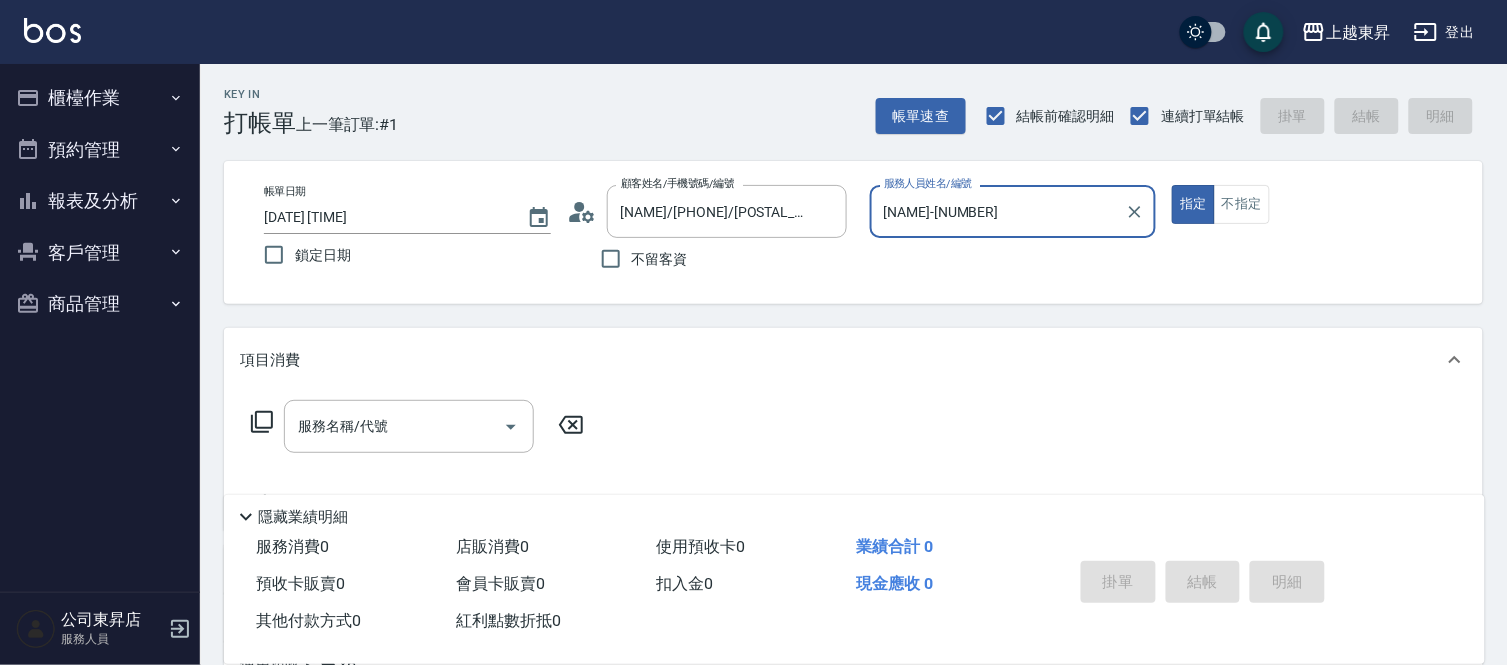 click on "[NAME]-[NUMBER]" at bounding box center [998, 211] 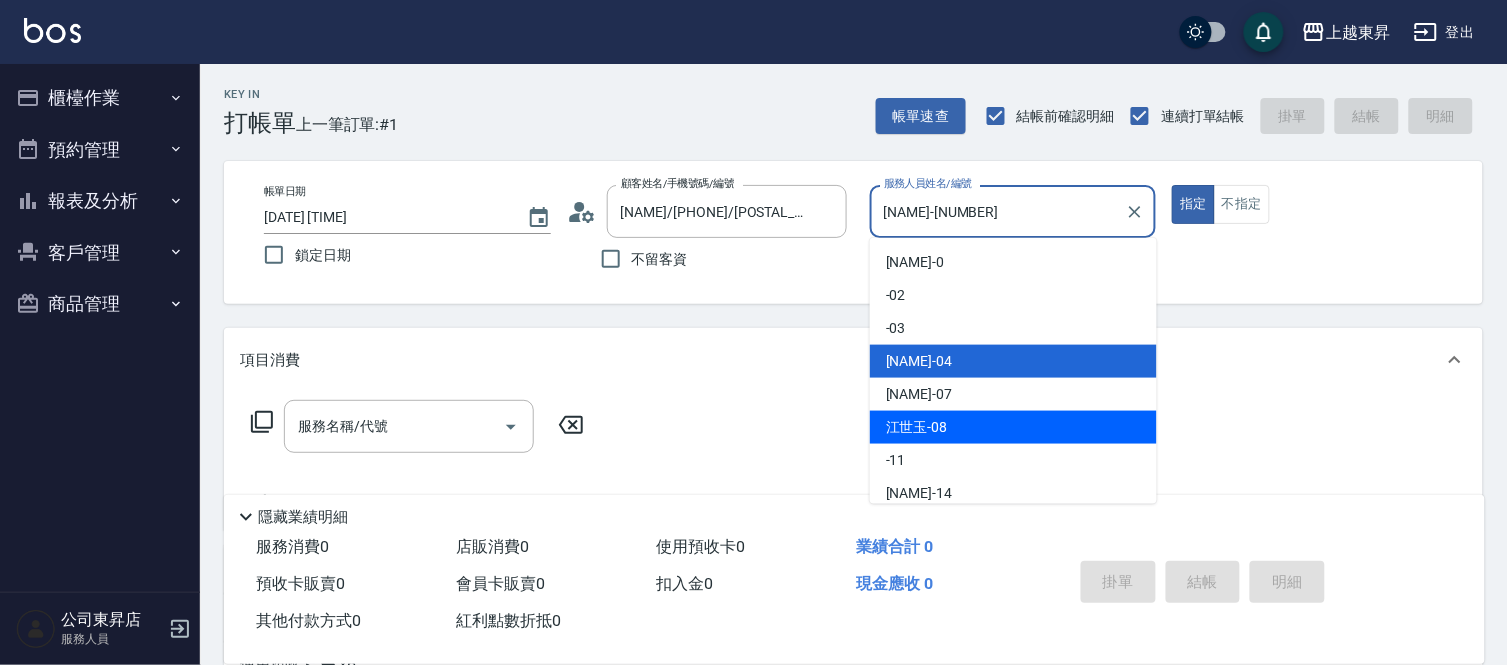 click on "江世玉 -08" at bounding box center [917, 427] 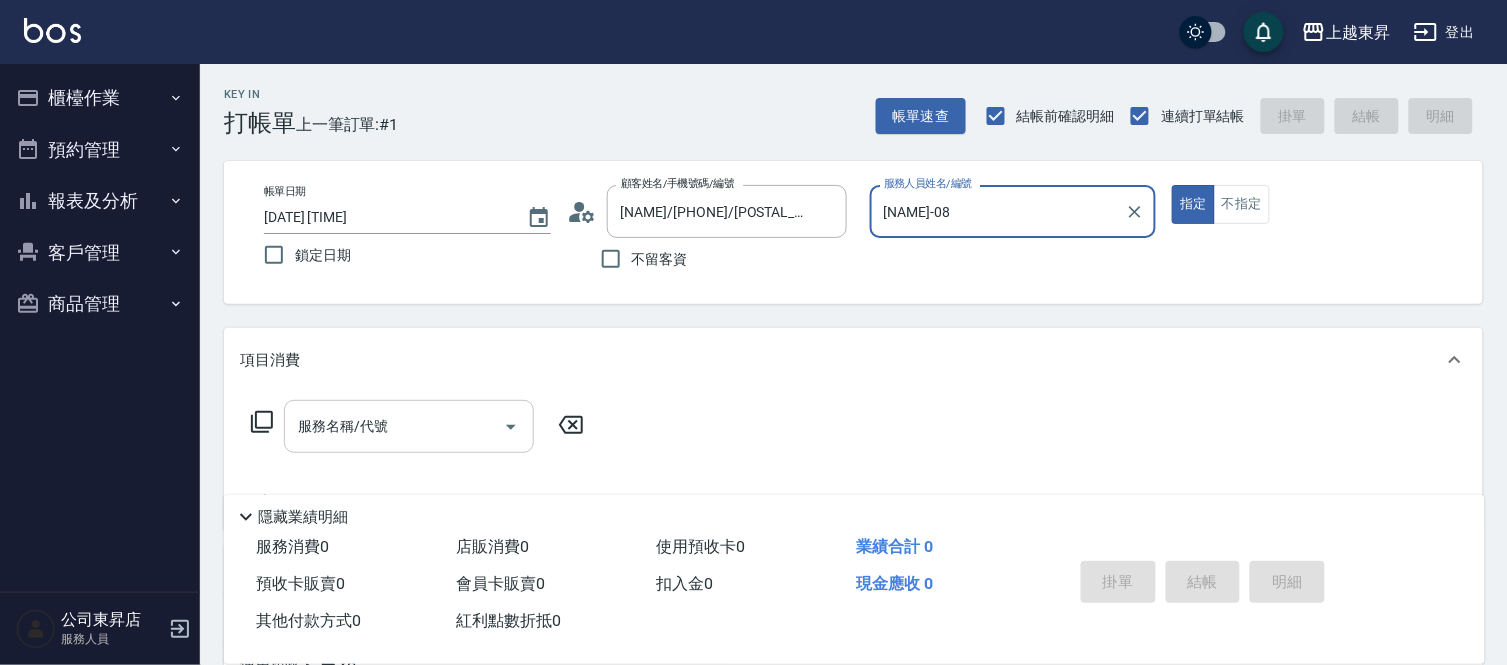 click on "服務名稱/代號" at bounding box center (394, 426) 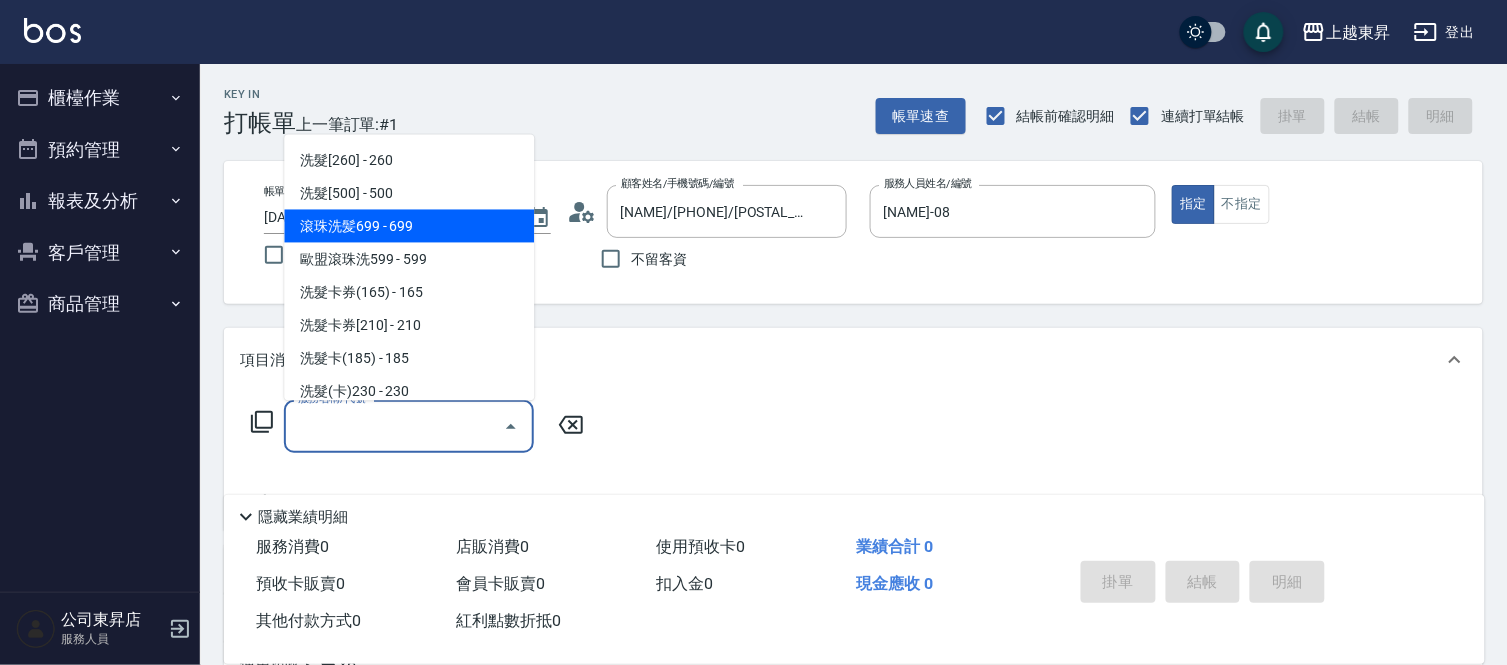 scroll, scrollTop: 555, scrollLeft: 0, axis: vertical 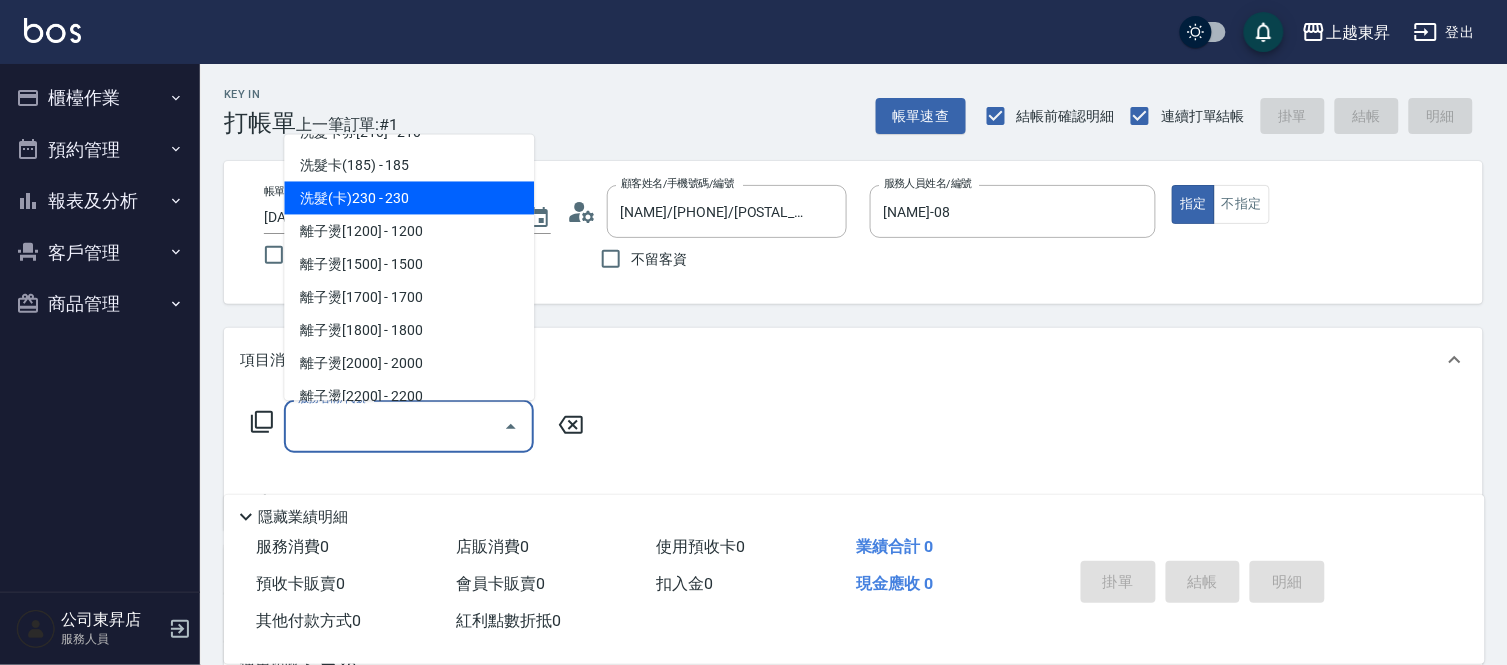 click on "洗髮(卡)230 - 230" at bounding box center (409, 198) 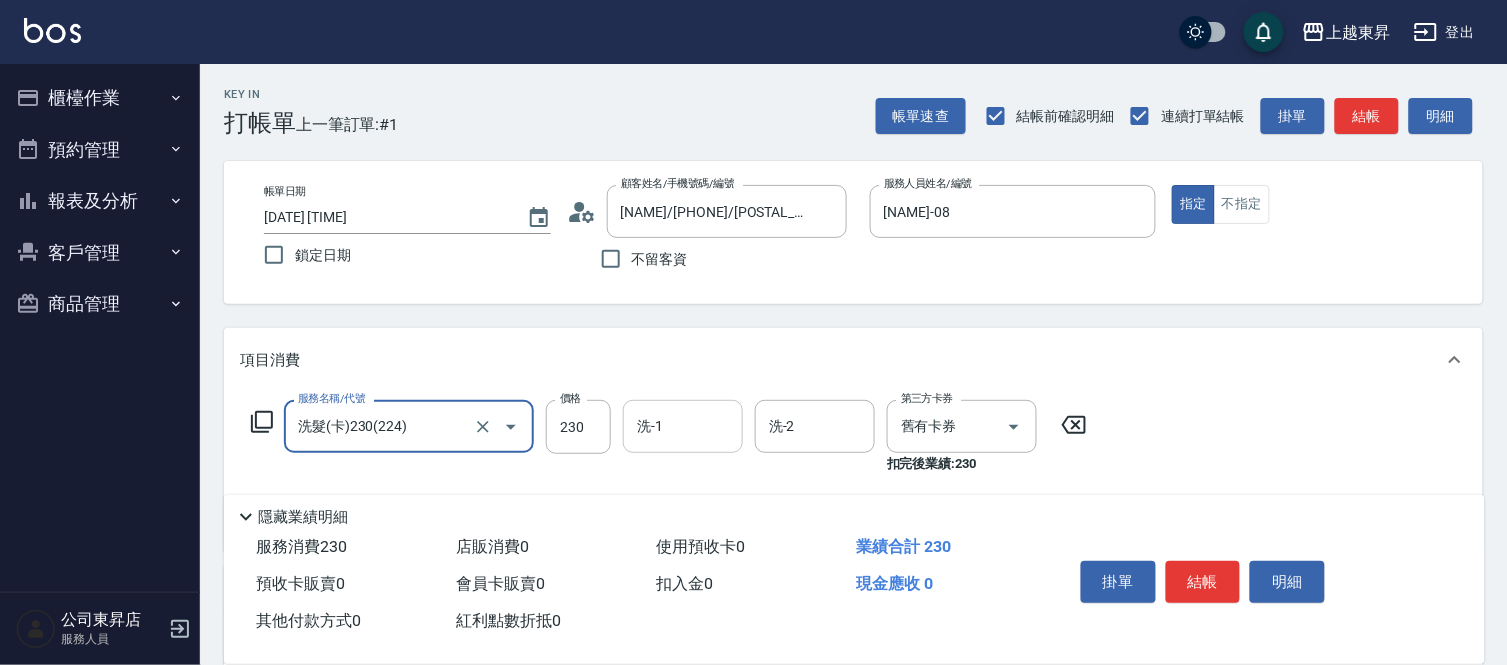 click on "洗-1" at bounding box center (683, 426) 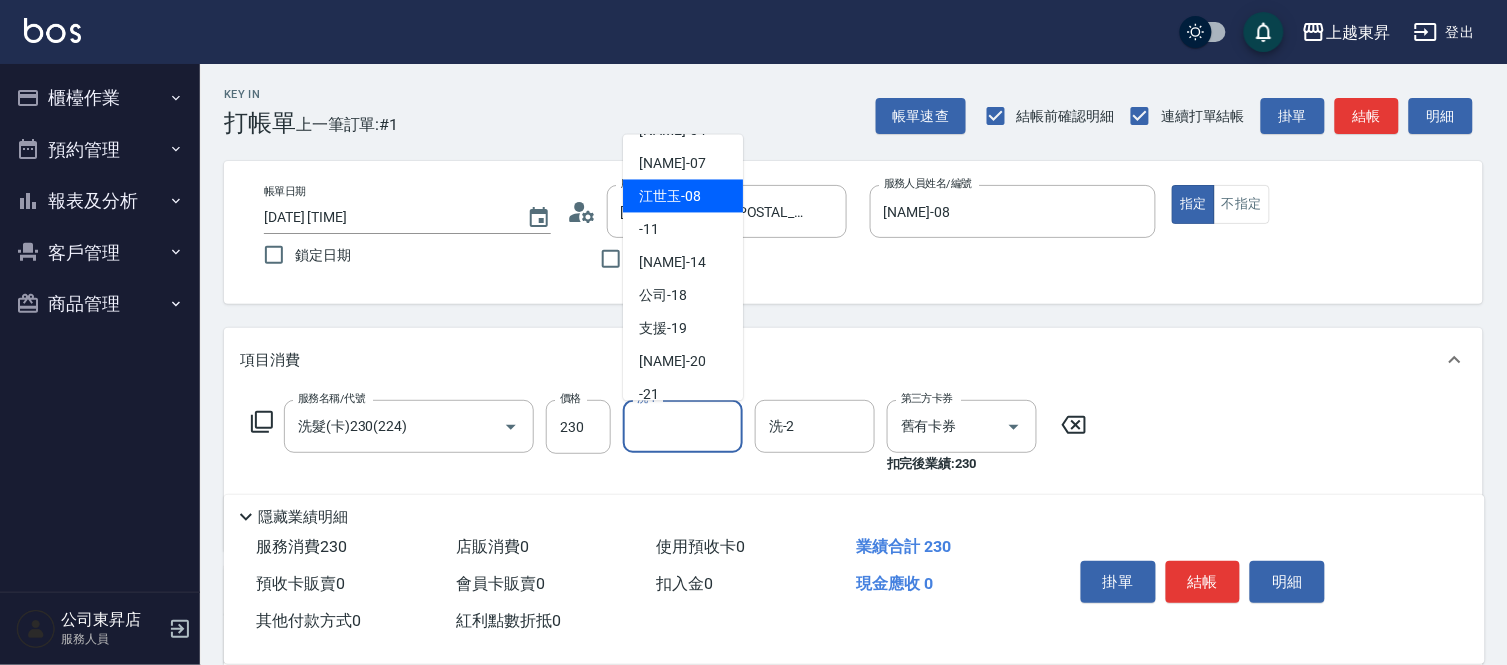 scroll, scrollTop: 310, scrollLeft: 0, axis: vertical 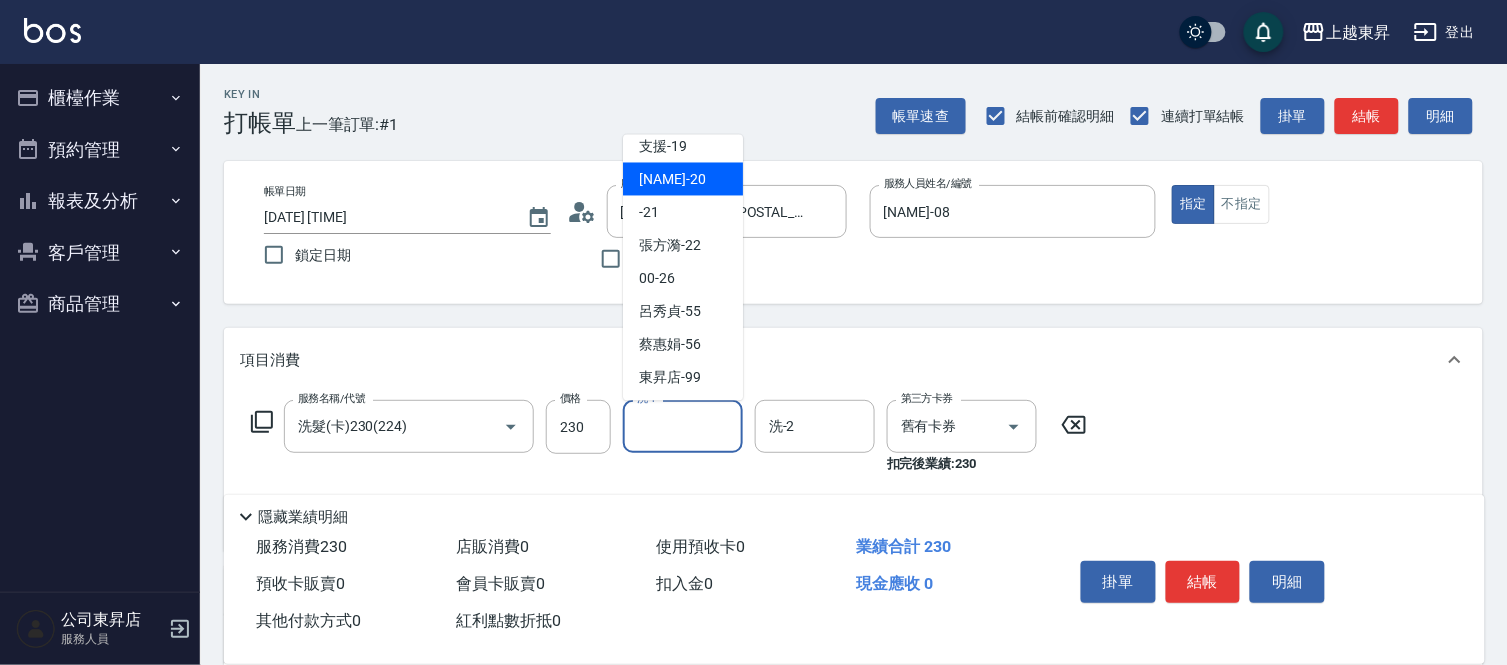 click on "[NAME] -20" at bounding box center (672, 179) 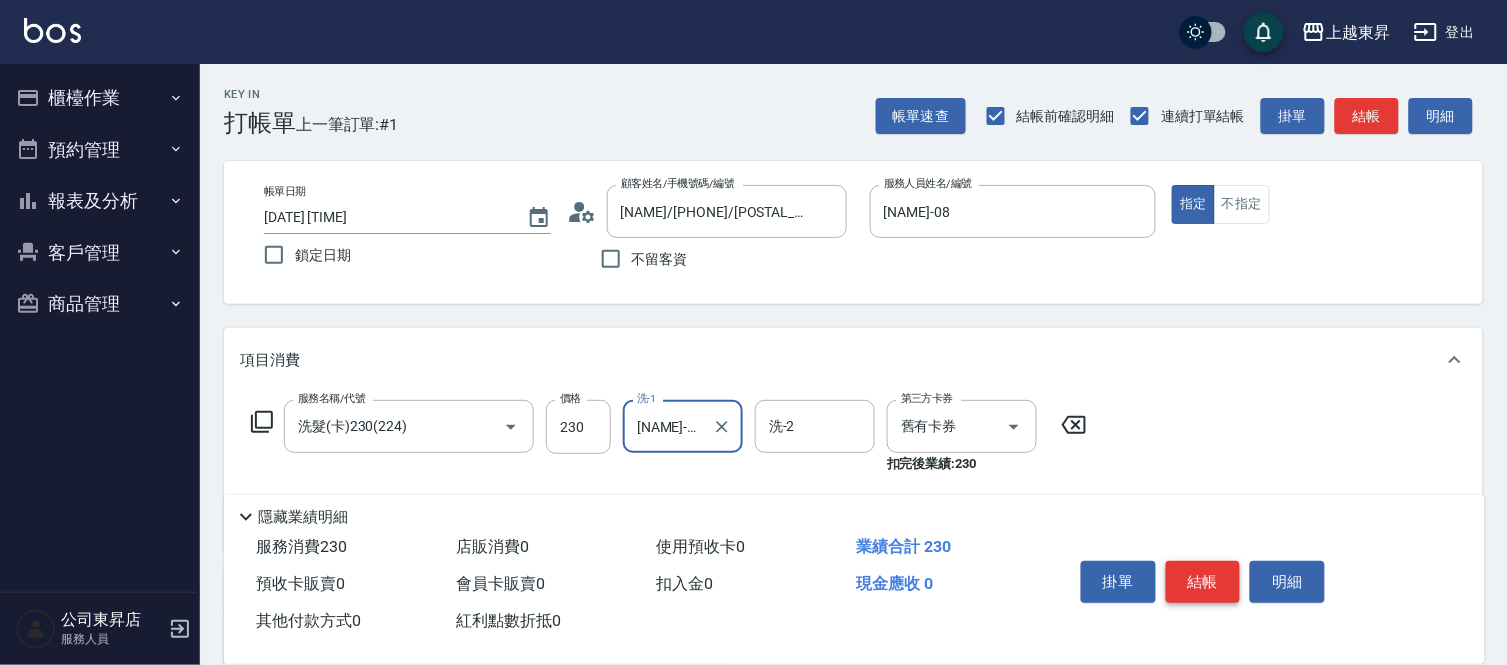 click on "結帳" at bounding box center [1203, 582] 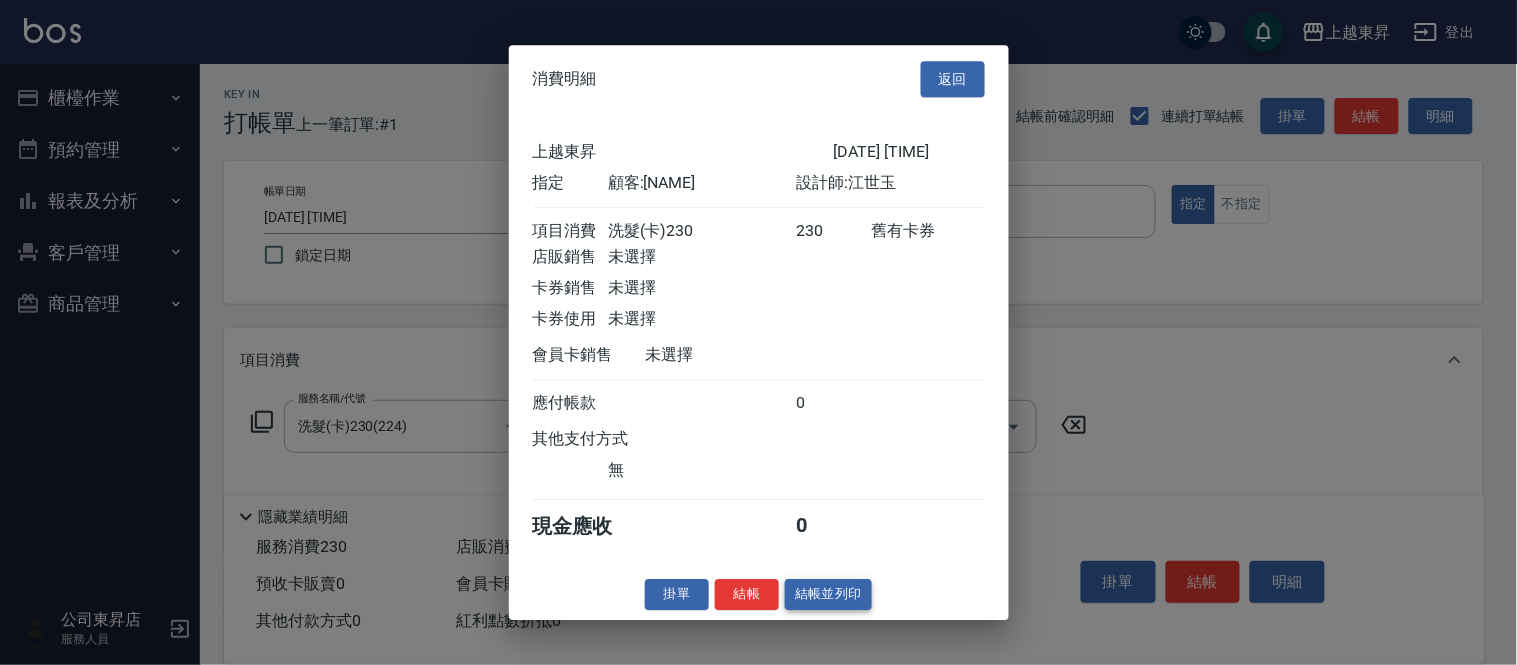 click on "結帳並列印" at bounding box center (828, 594) 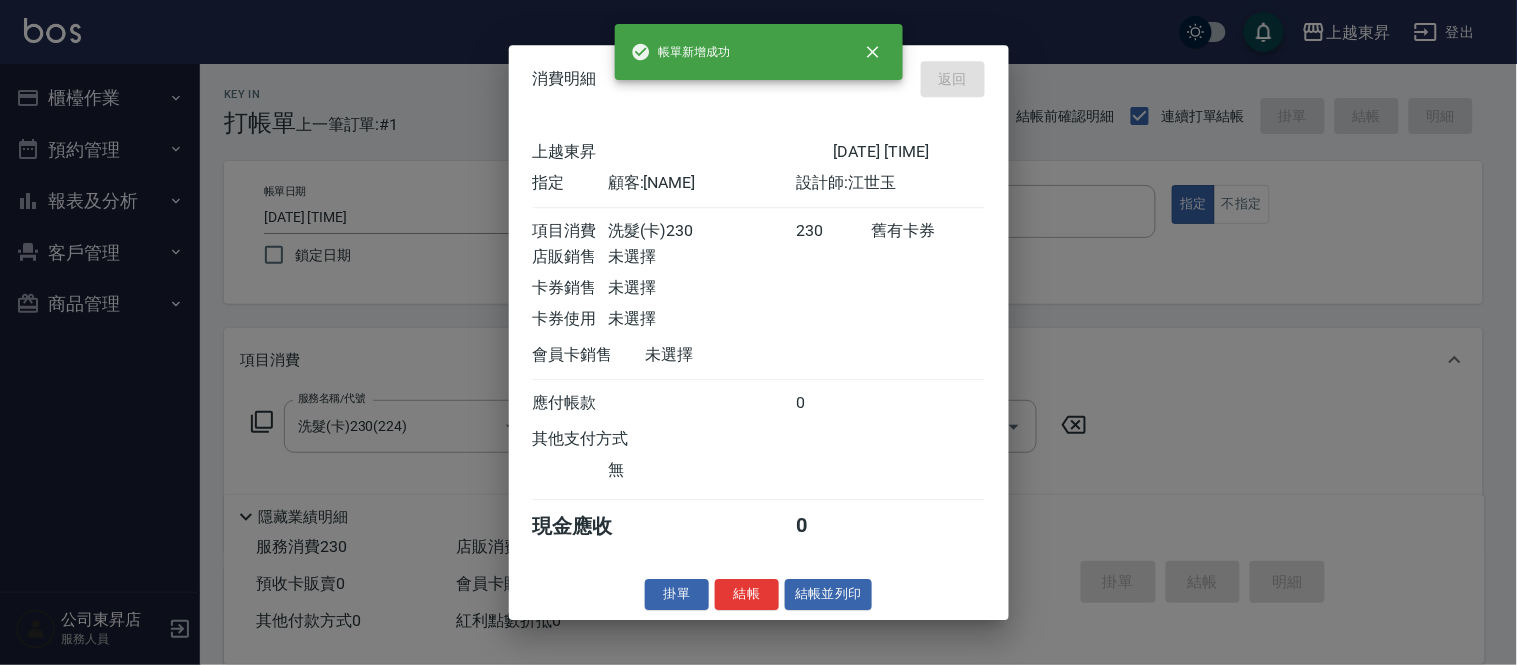 type on "2025/08/09 11:49" 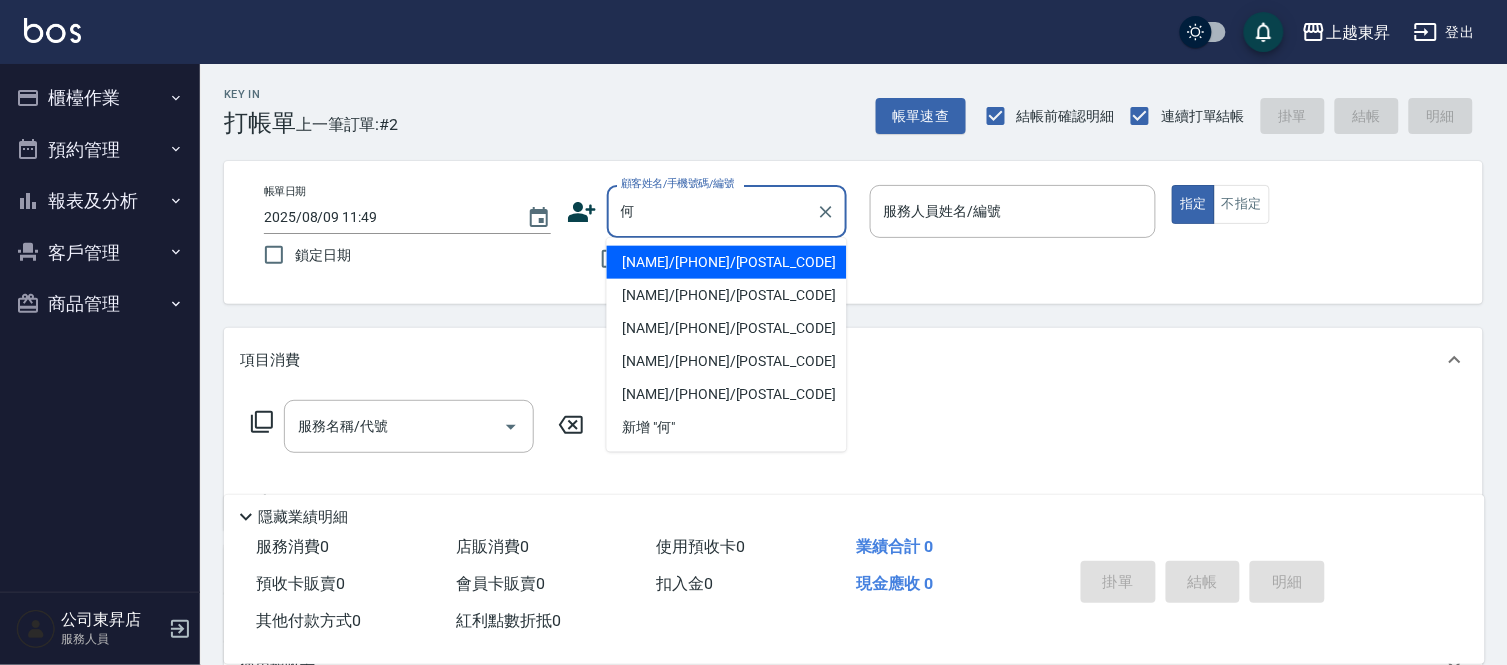 click on "[NAME]/[PHONE]/[POSTAL_CODE]" at bounding box center (727, 295) 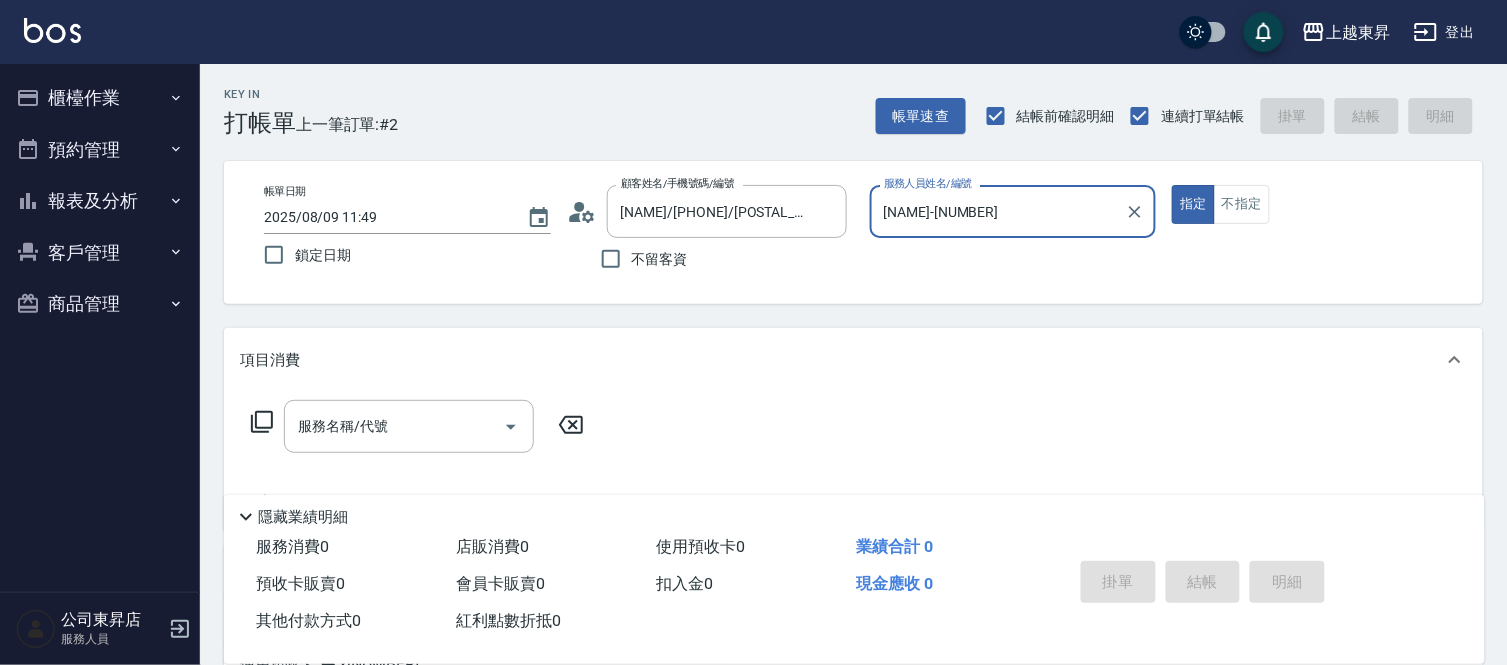 click on "[NAME]-[NUMBER]" at bounding box center [998, 211] 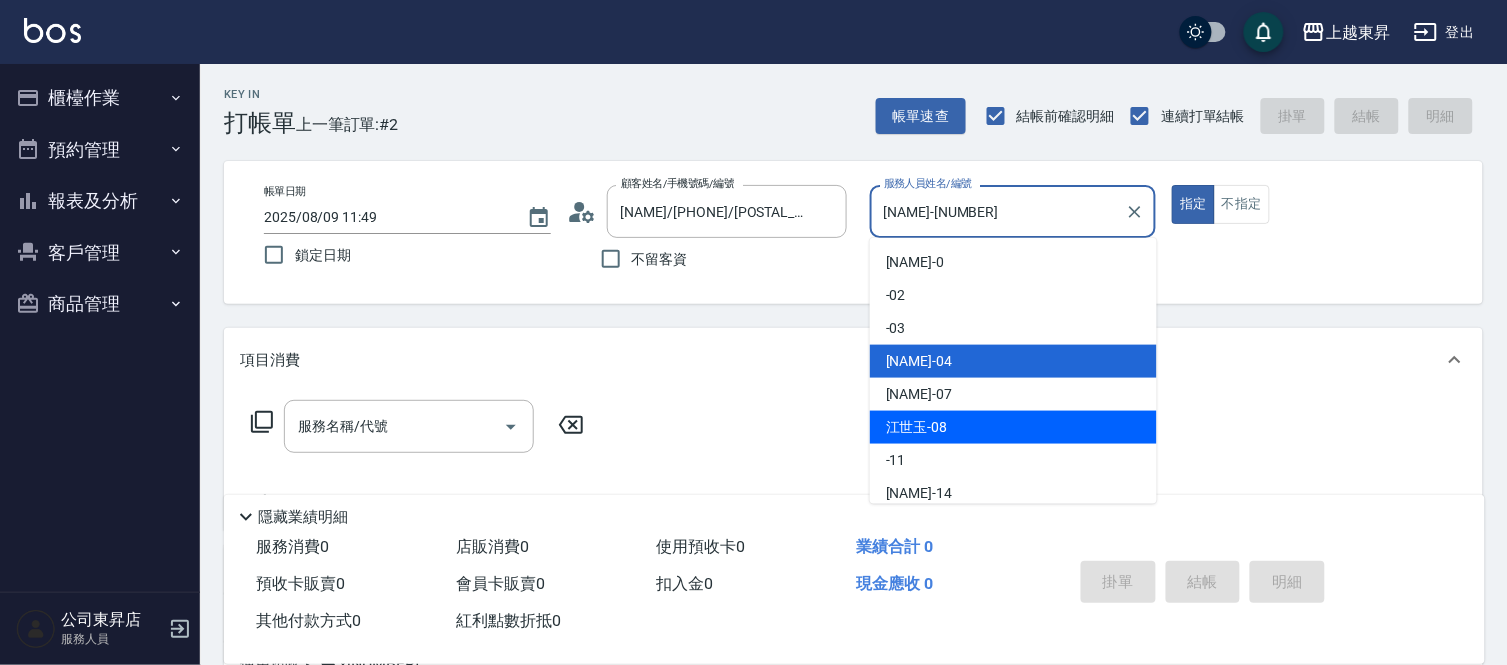 click on "江世玉 -08" at bounding box center (1013, 427) 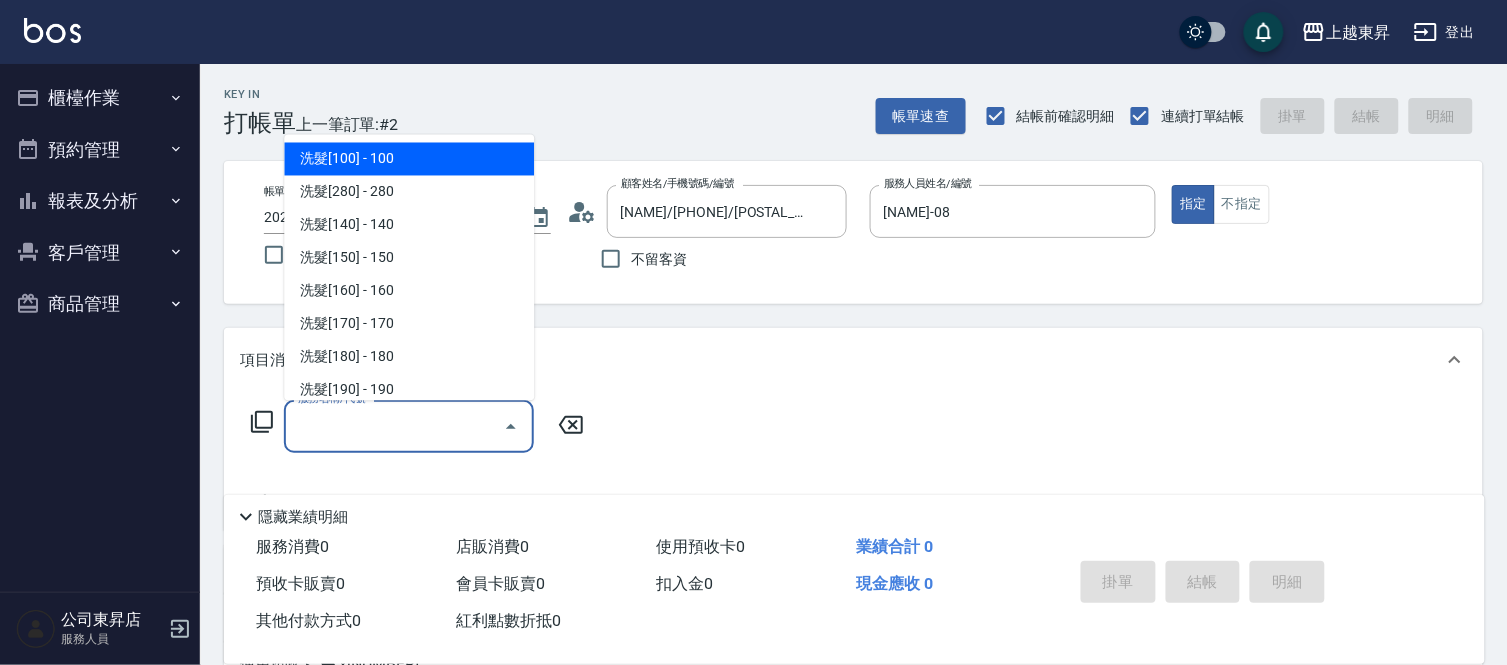 click on "服務名稱/代號" at bounding box center [394, 426] 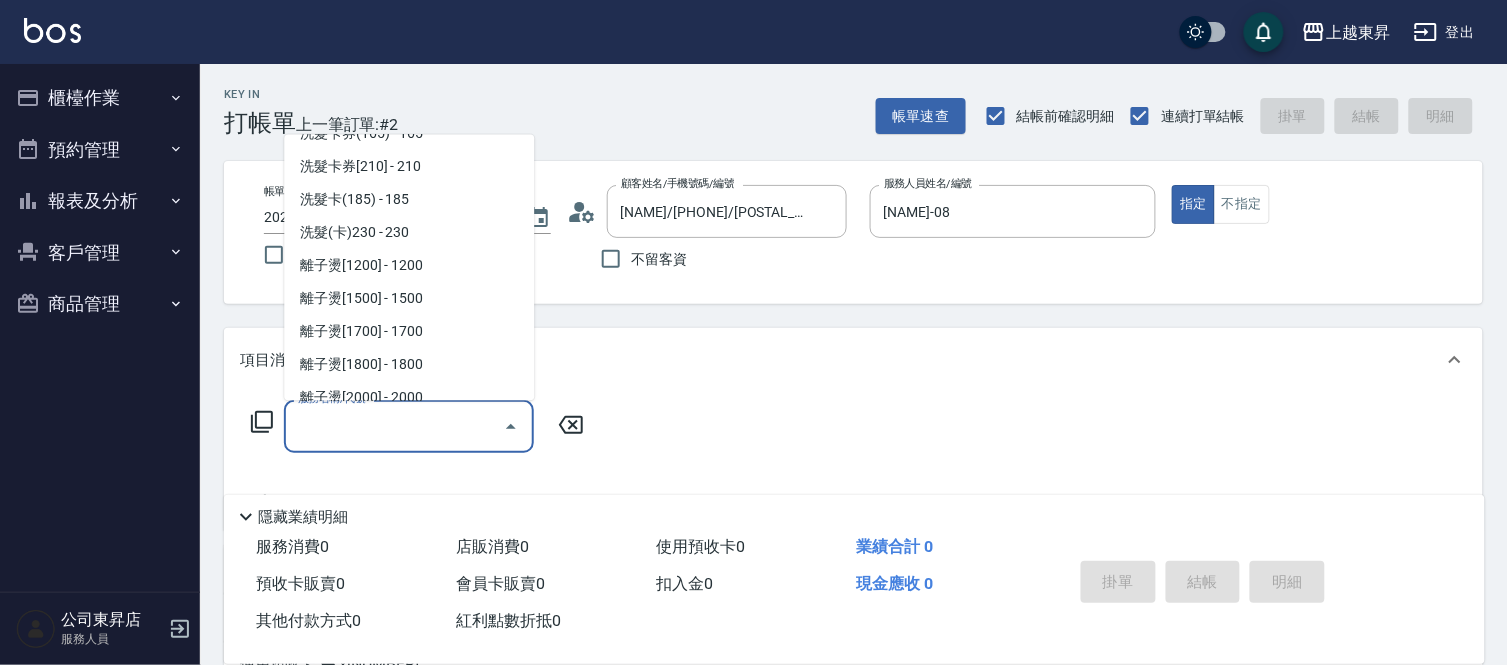 scroll, scrollTop: 444, scrollLeft: 0, axis: vertical 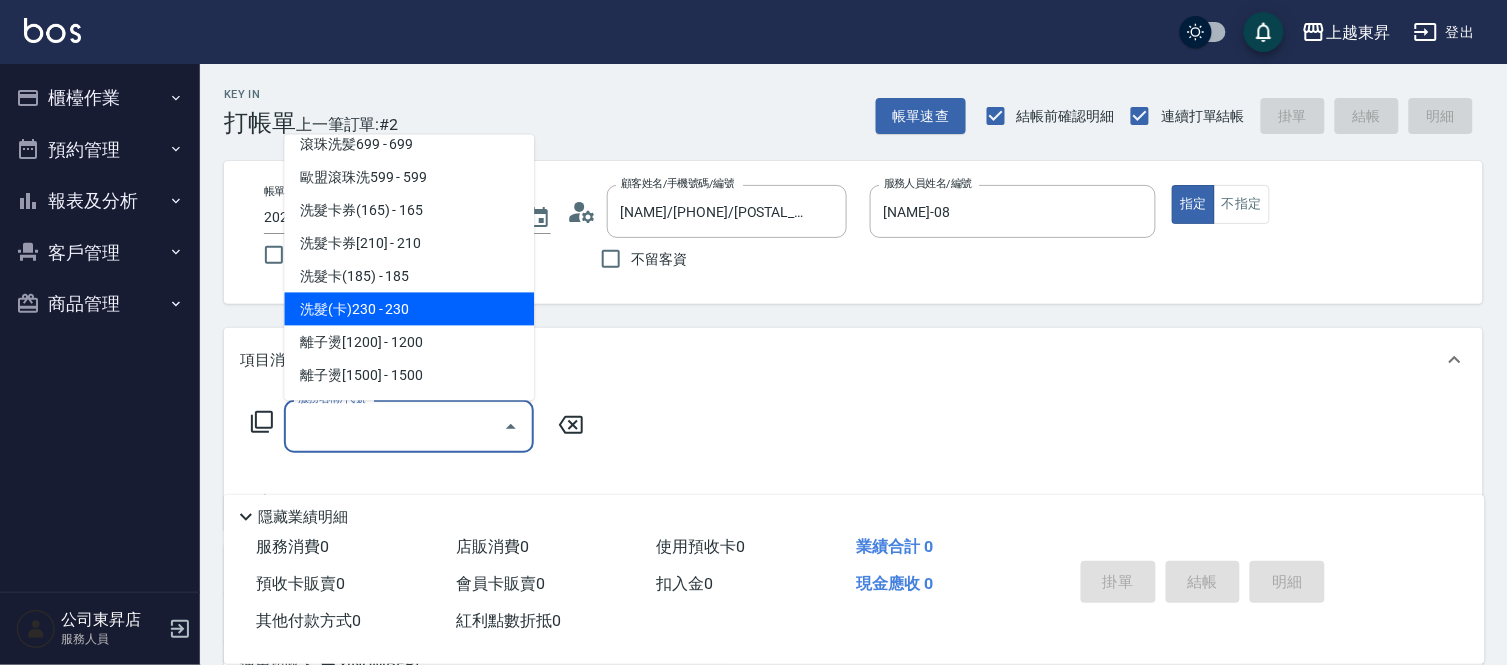click on "洗髮(卡)230 - 230" at bounding box center (409, 309) 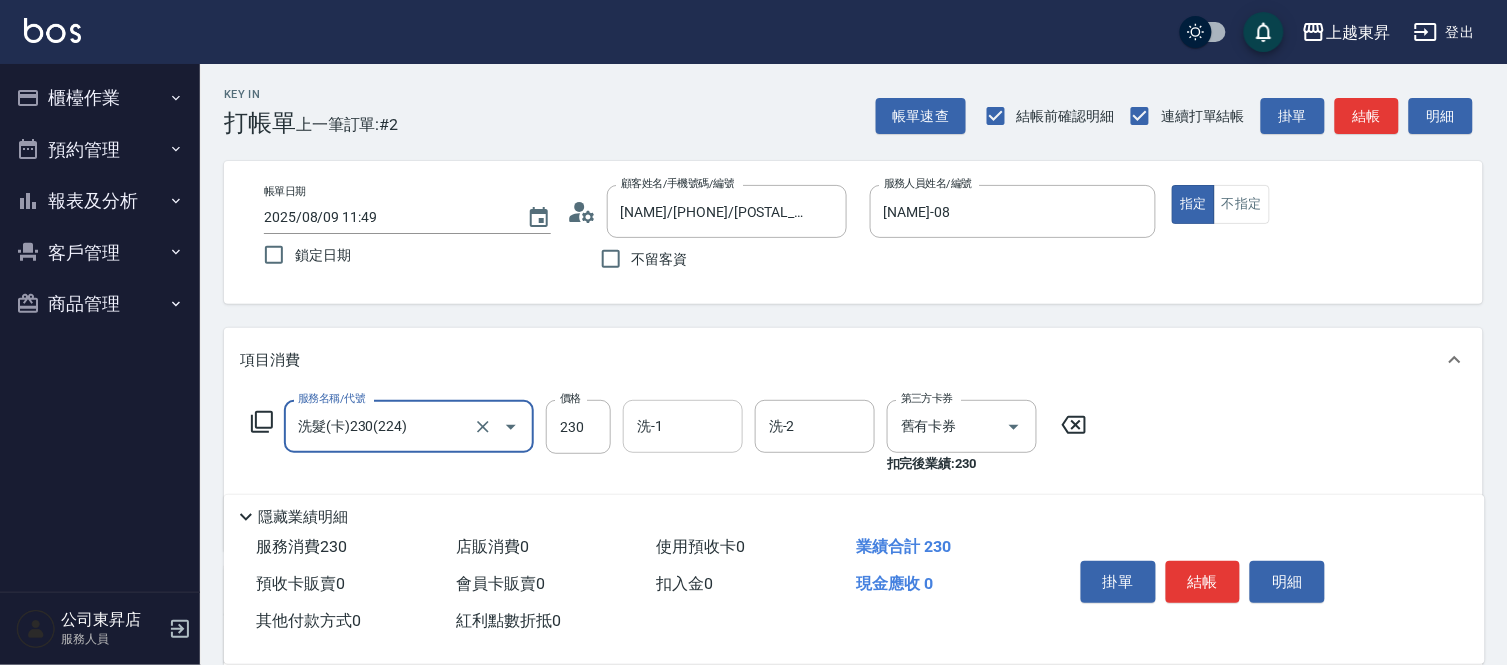 click on "洗-1 洗-1" at bounding box center [683, 426] 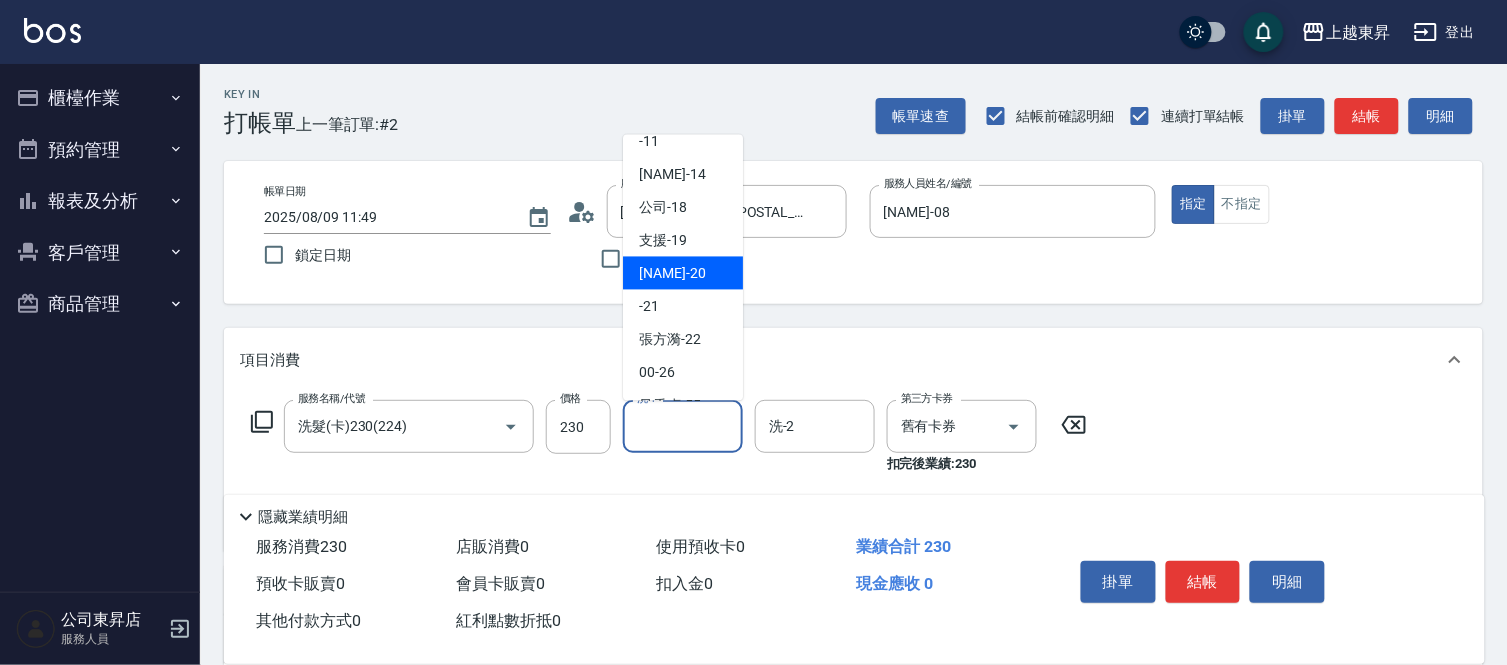 scroll, scrollTop: 222, scrollLeft: 0, axis: vertical 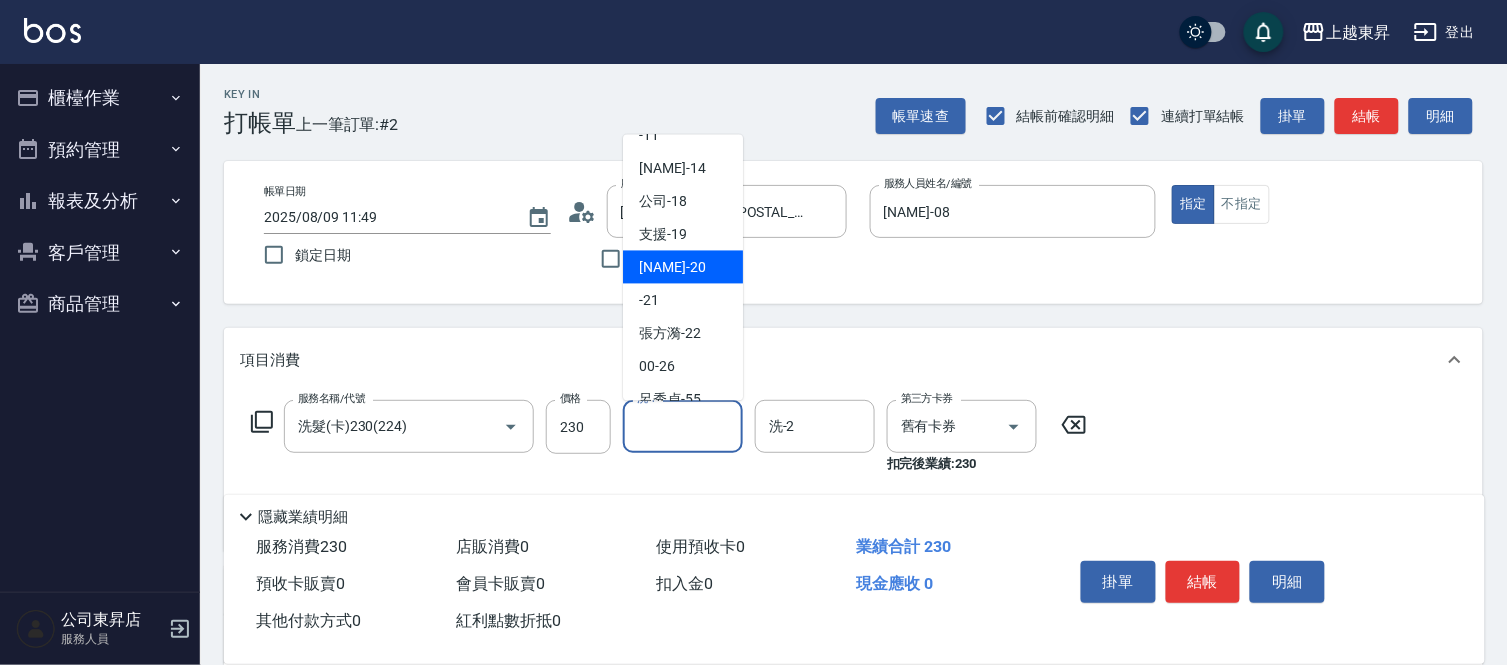 click on "[NAME] -20" at bounding box center (672, 267) 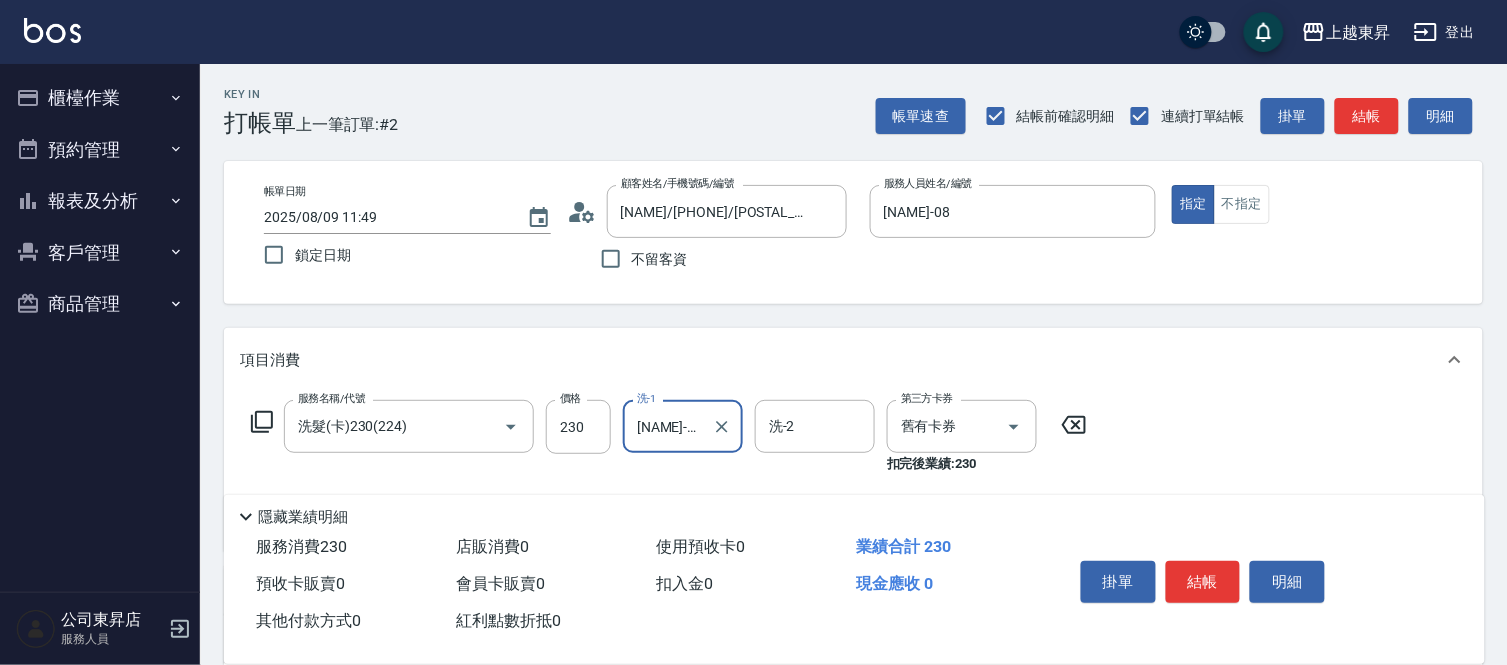click on "掛單 結帳 明細" at bounding box center [1203, 584] 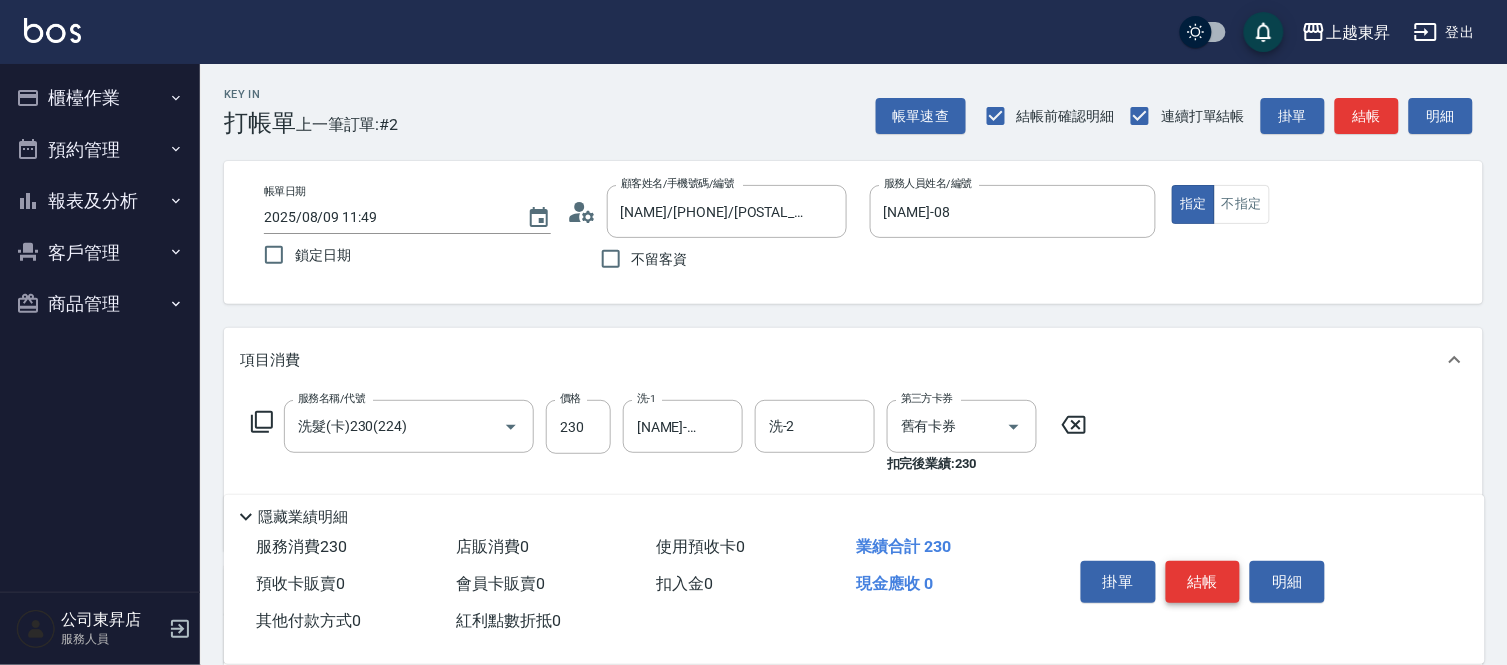 click on "結帳" at bounding box center (1203, 582) 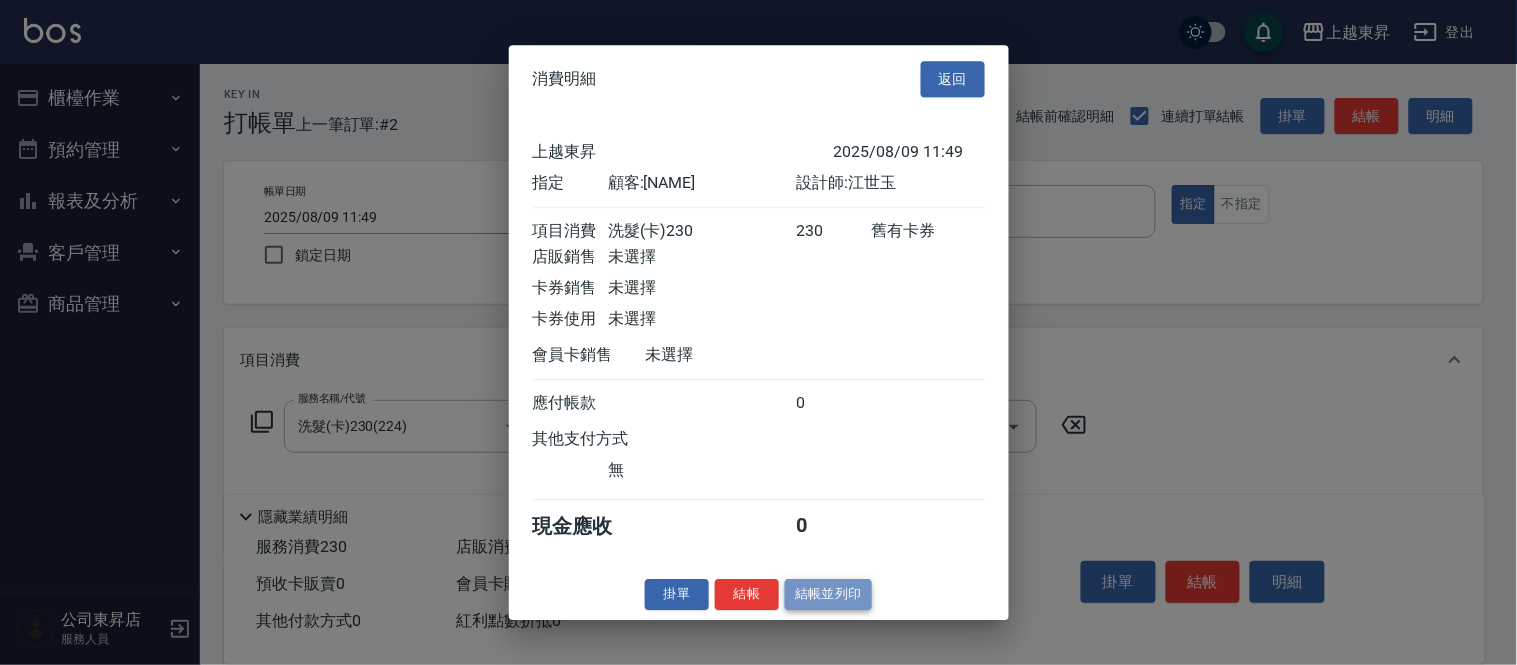 click on "結帳並列印" at bounding box center (828, 594) 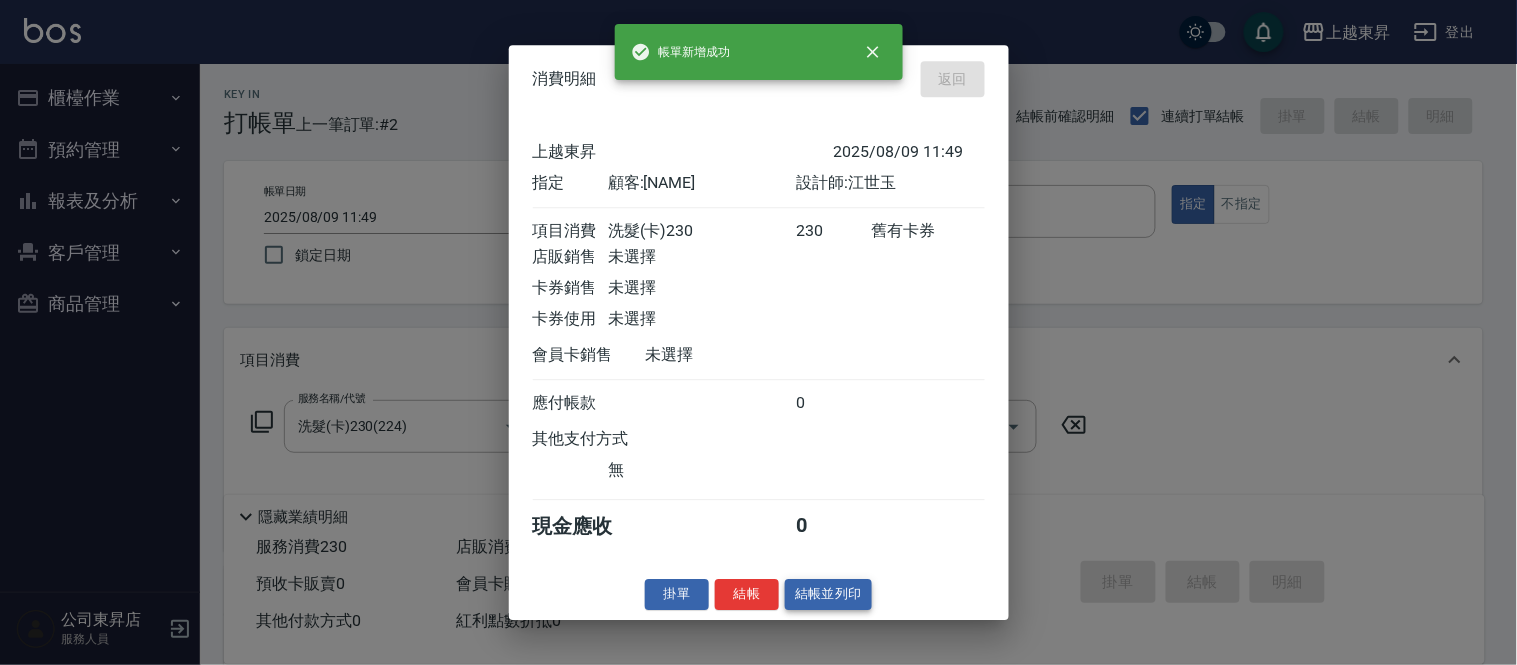 type 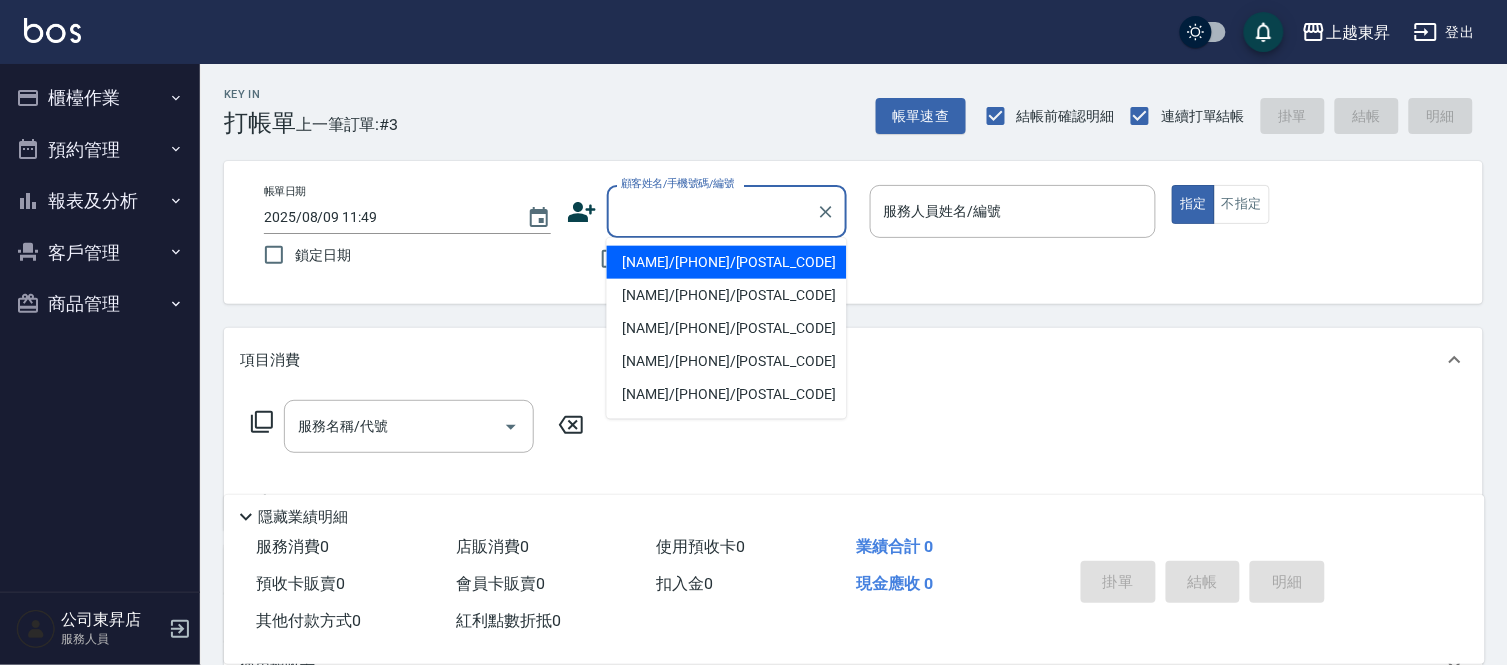click on "顧客姓名/手機號碼/編號" at bounding box center (712, 211) 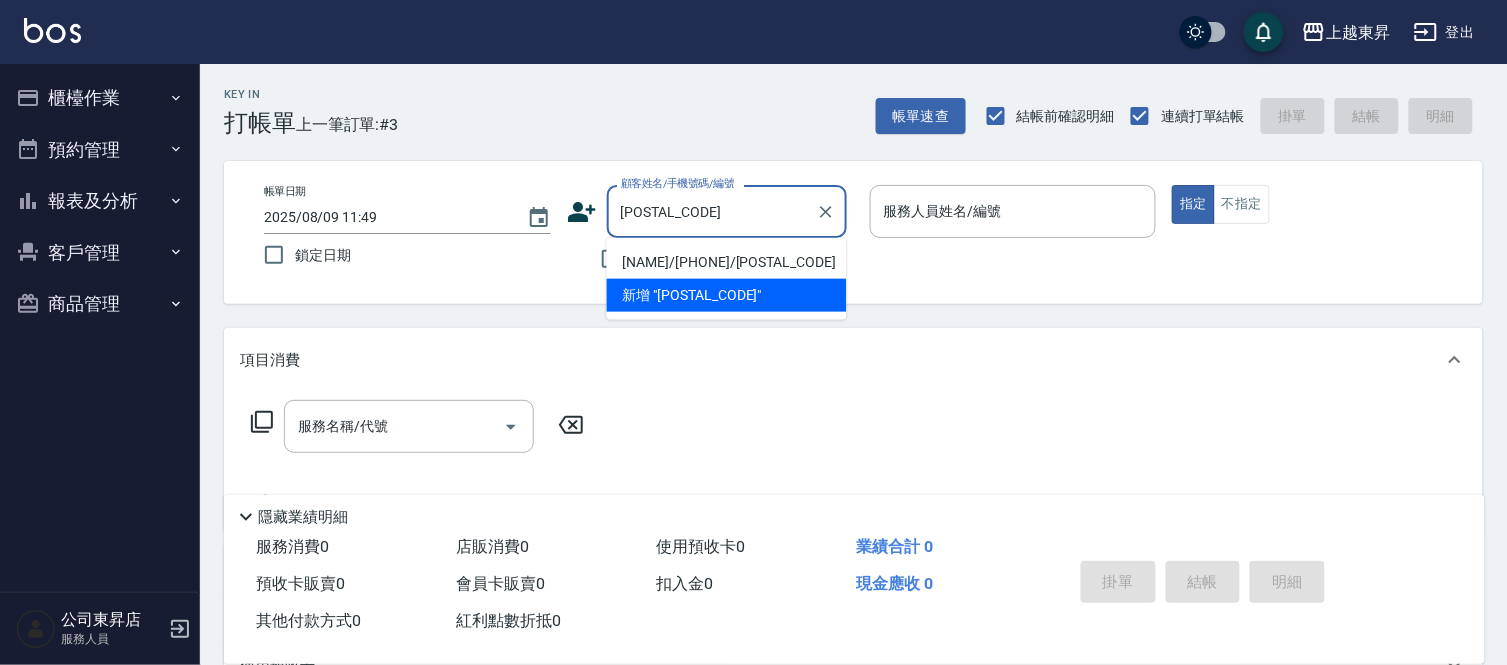 type on "[NAME]/[PHONE]/[POSTAL_CODE]" 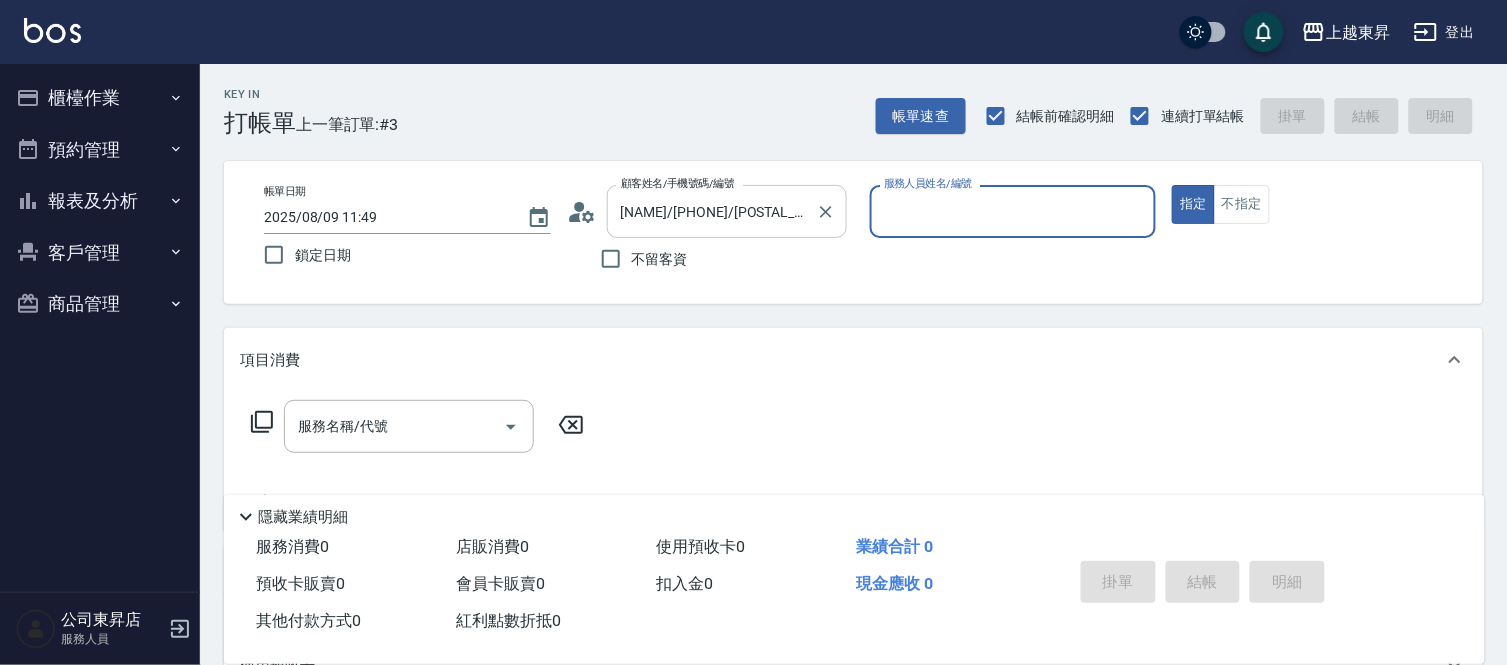 type on "[NAME]-08" 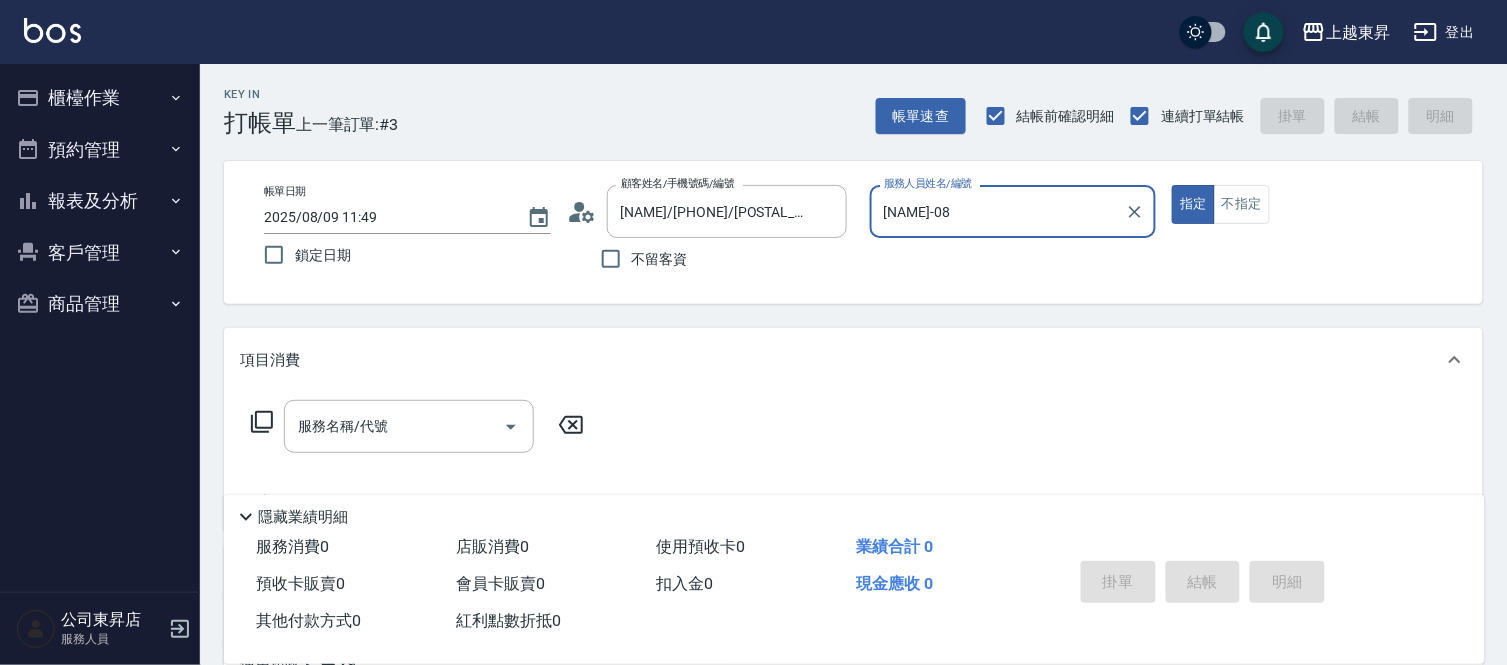 click on "服務名稱/代號 服務名稱/代號" at bounding box center [409, 426] 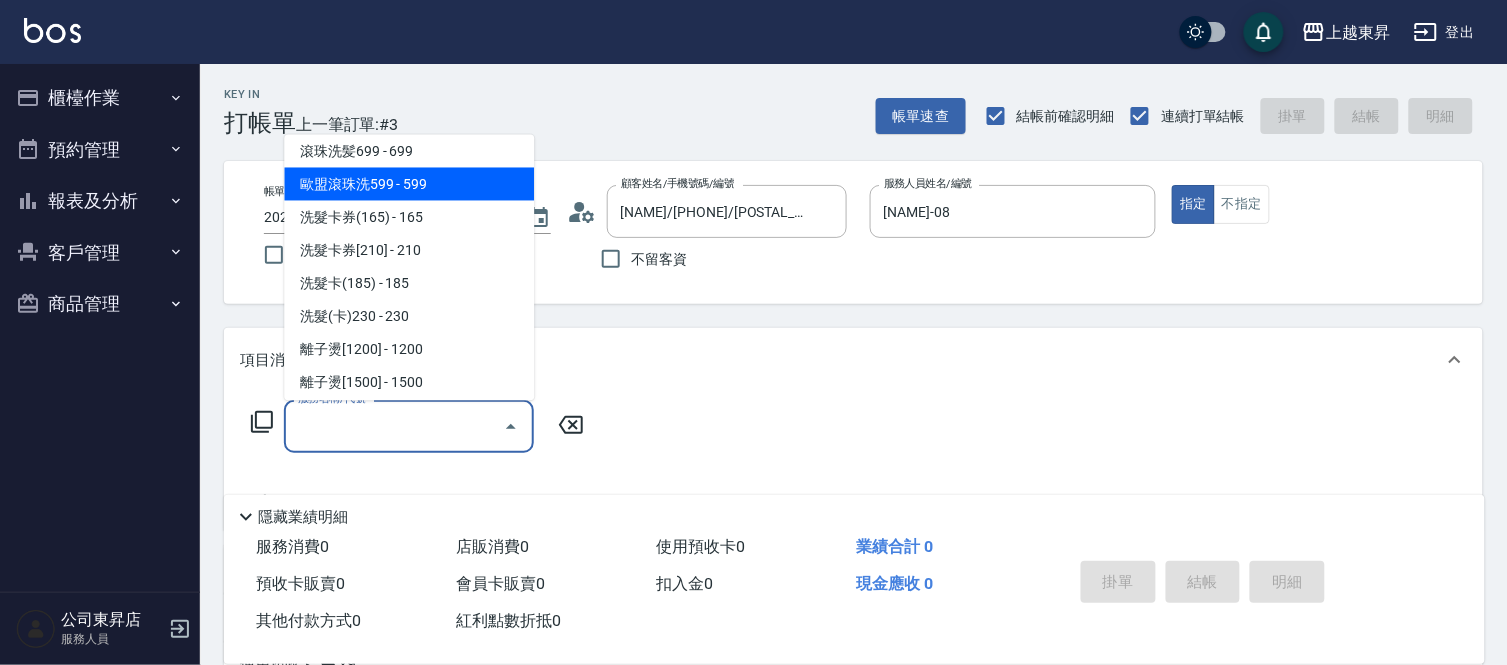 scroll, scrollTop: 444, scrollLeft: 0, axis: vertical 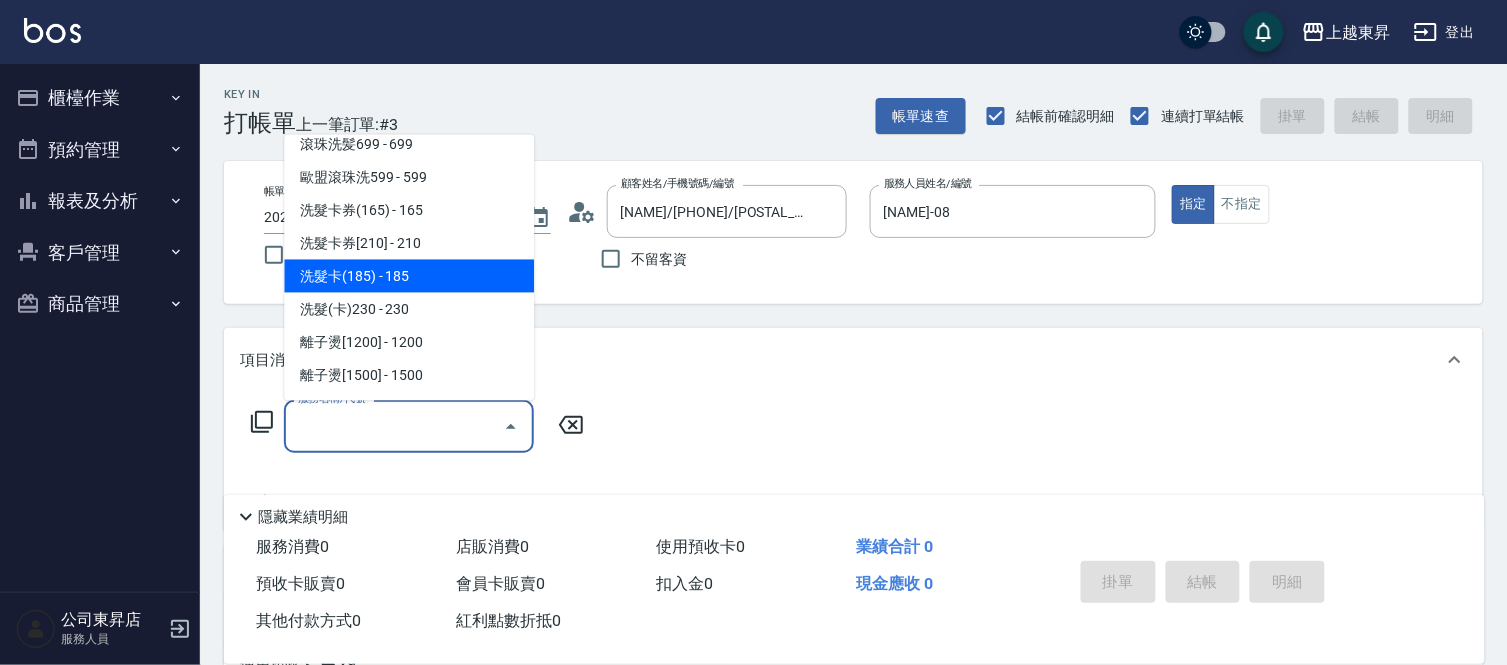 click on "洗髮卡(185) - 185" at bounding box center [409, 276] 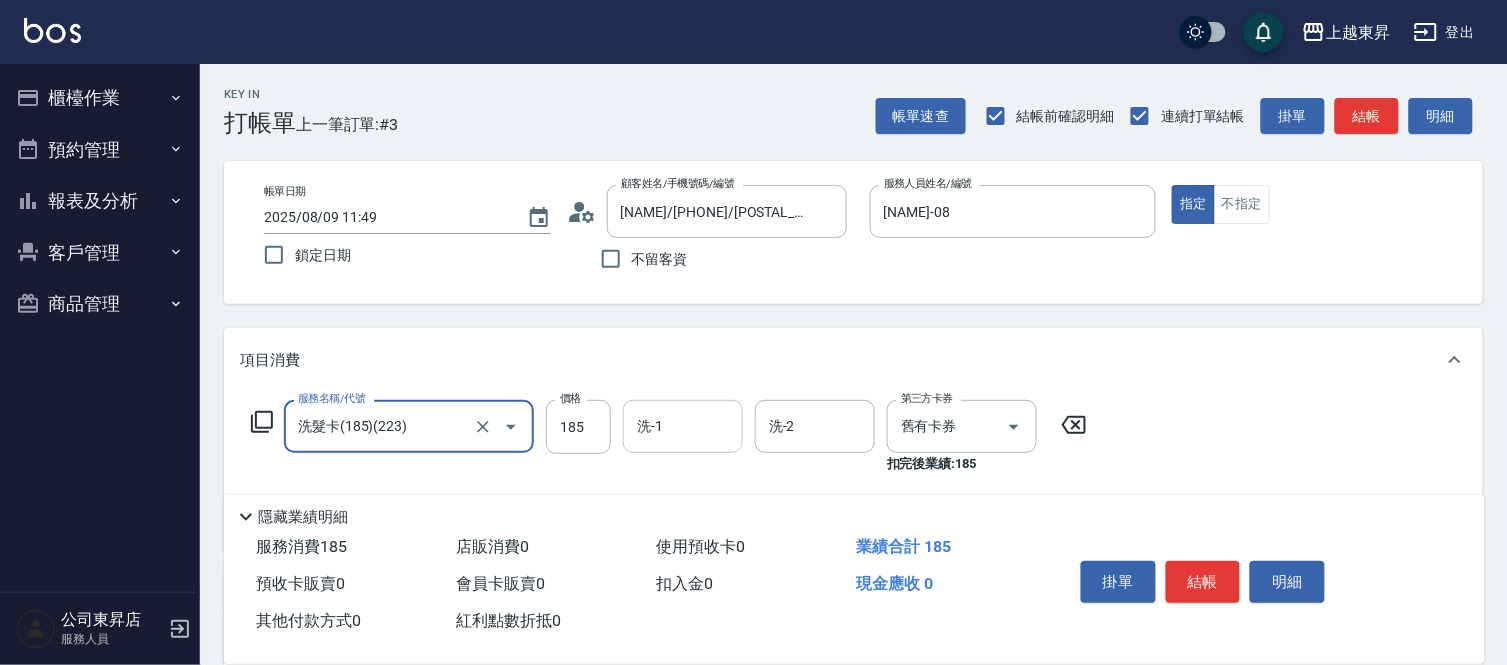 click on "洗-1" at bounding box center (683, 426) 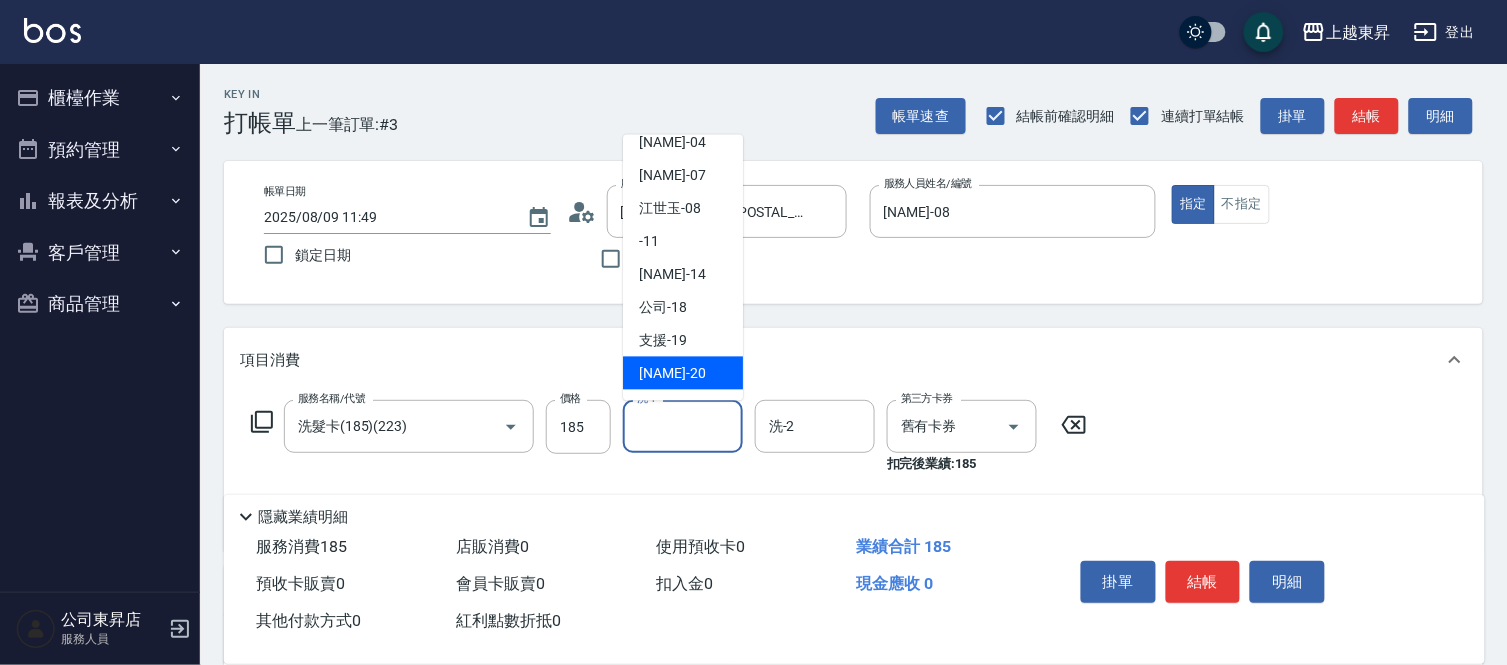 scroll, scrollTop: 0, scrollLeft: 0, axis: both 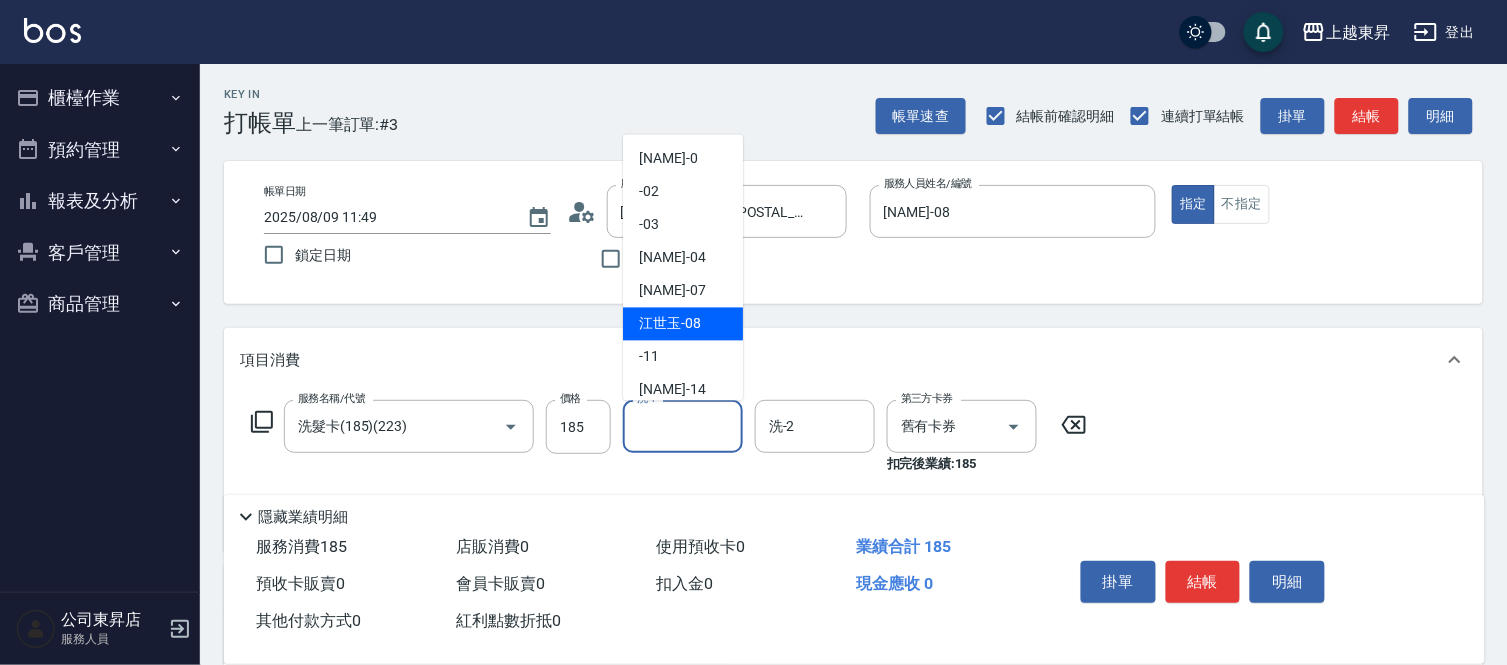 click on "江世玉 -08" at bounding box center [670, 324] 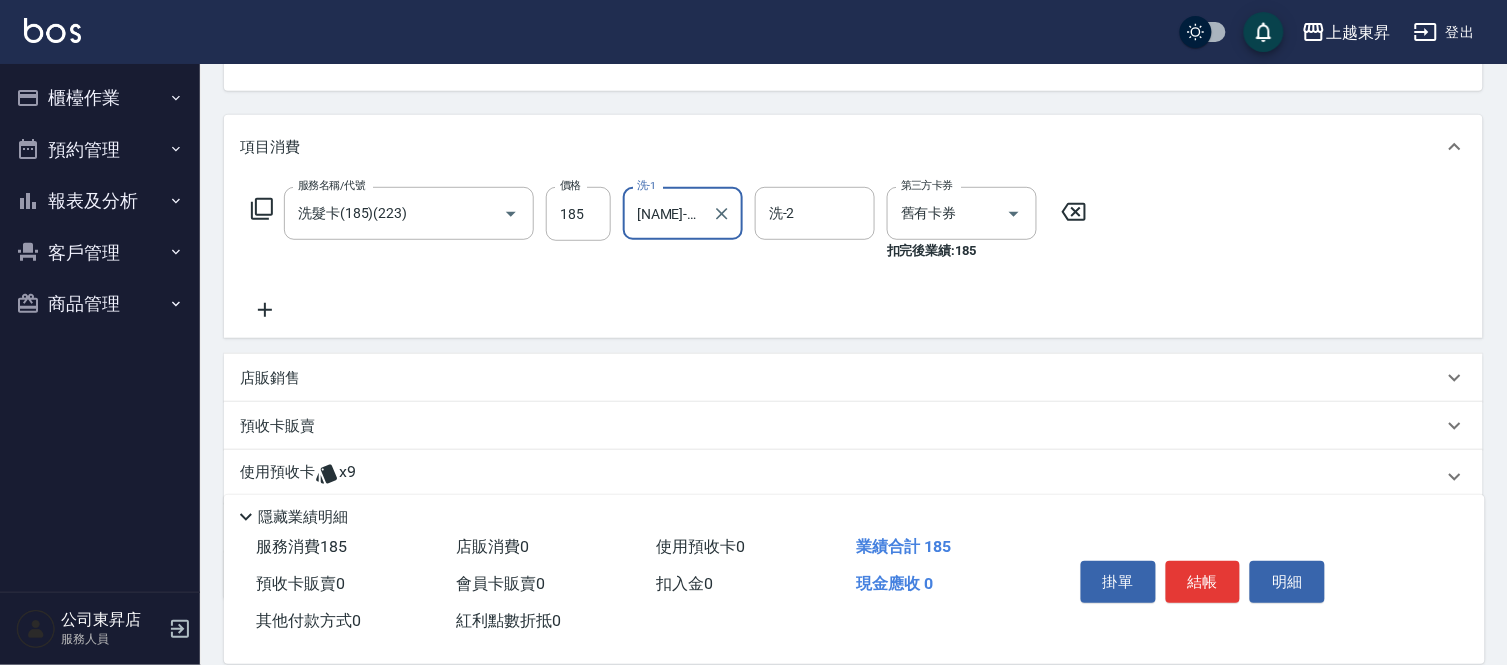 scroll, scrollTop: 222, scrollLeft: 0, axis: vertical 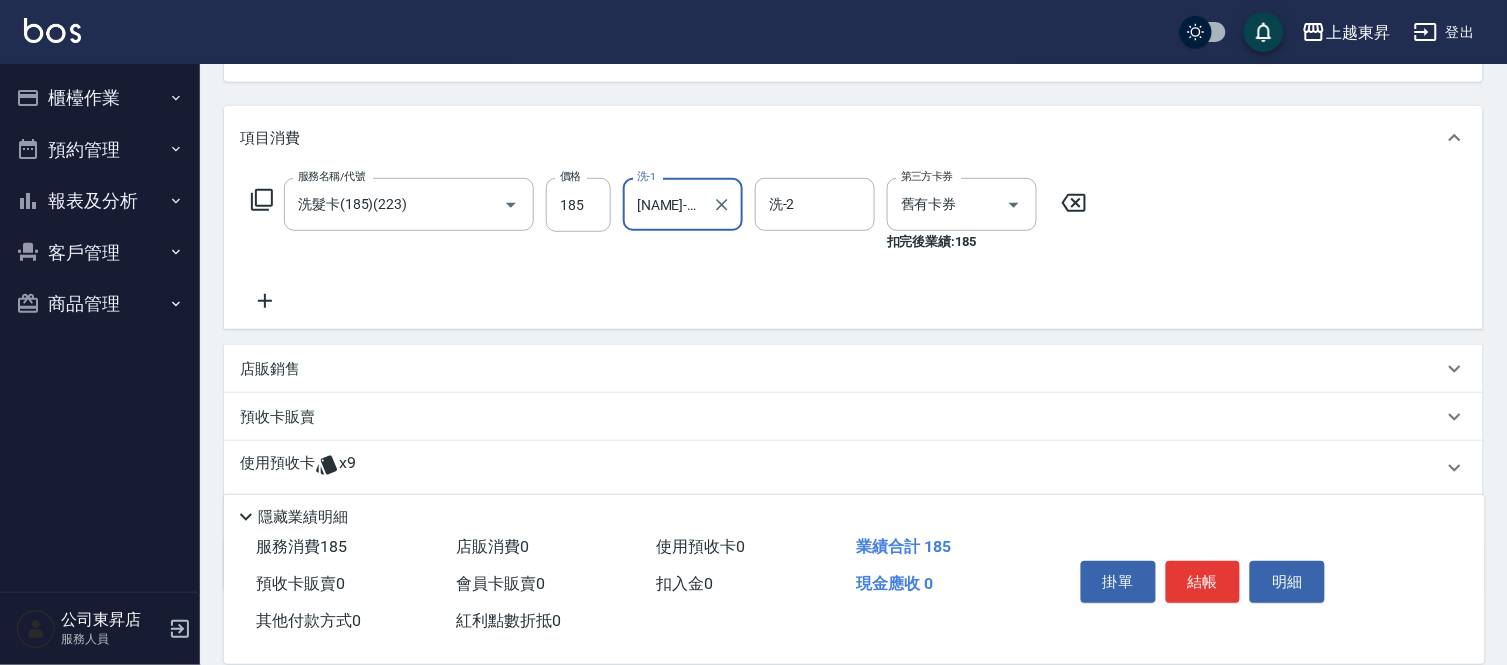 click 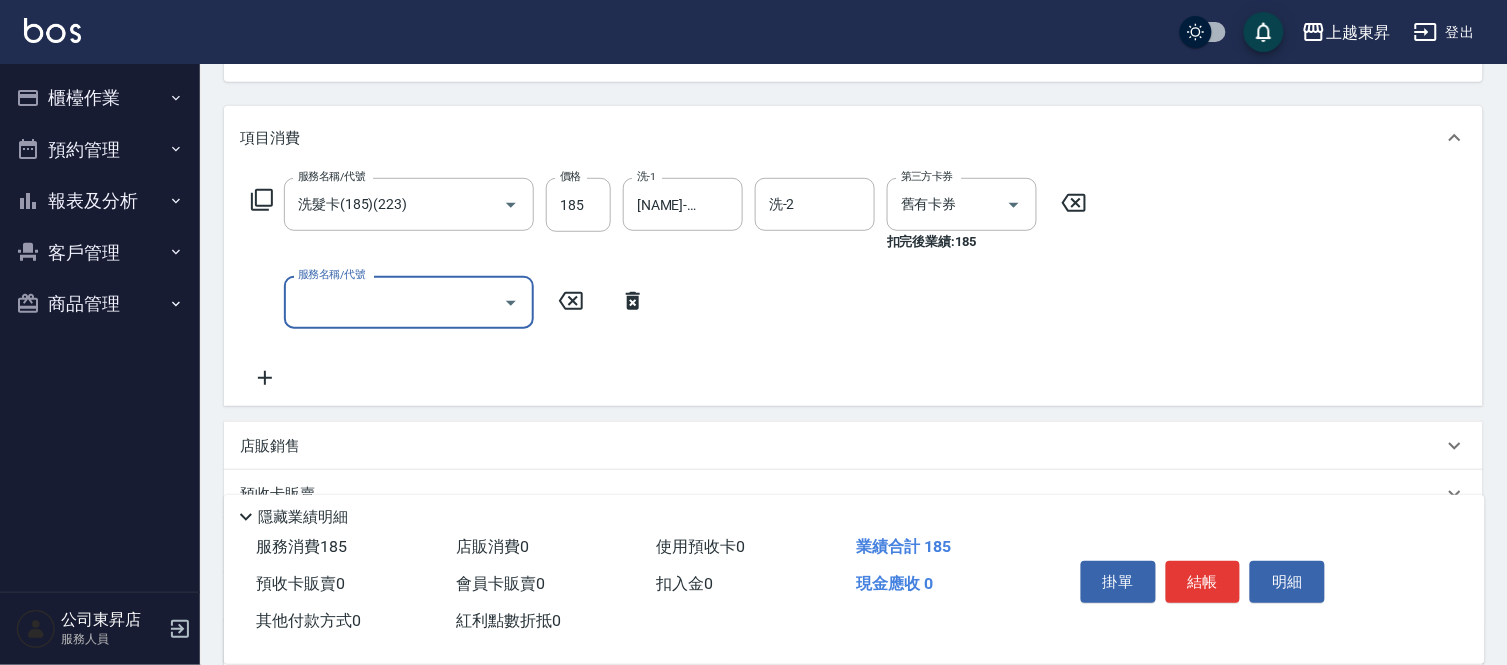 click on "服務名稱/代號" at bounding box center (394, 302) 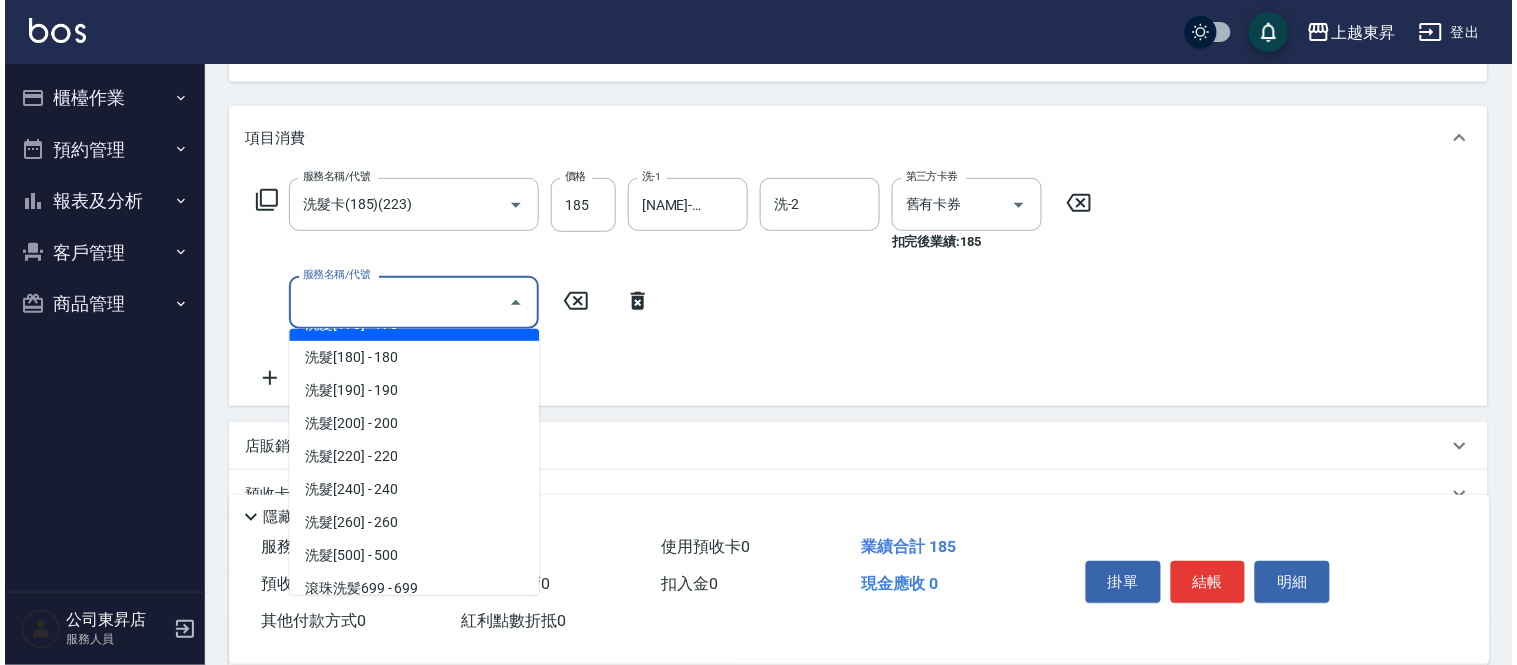 scroll, scrollTop: 444, scrollLeft: 0, axis: vertical 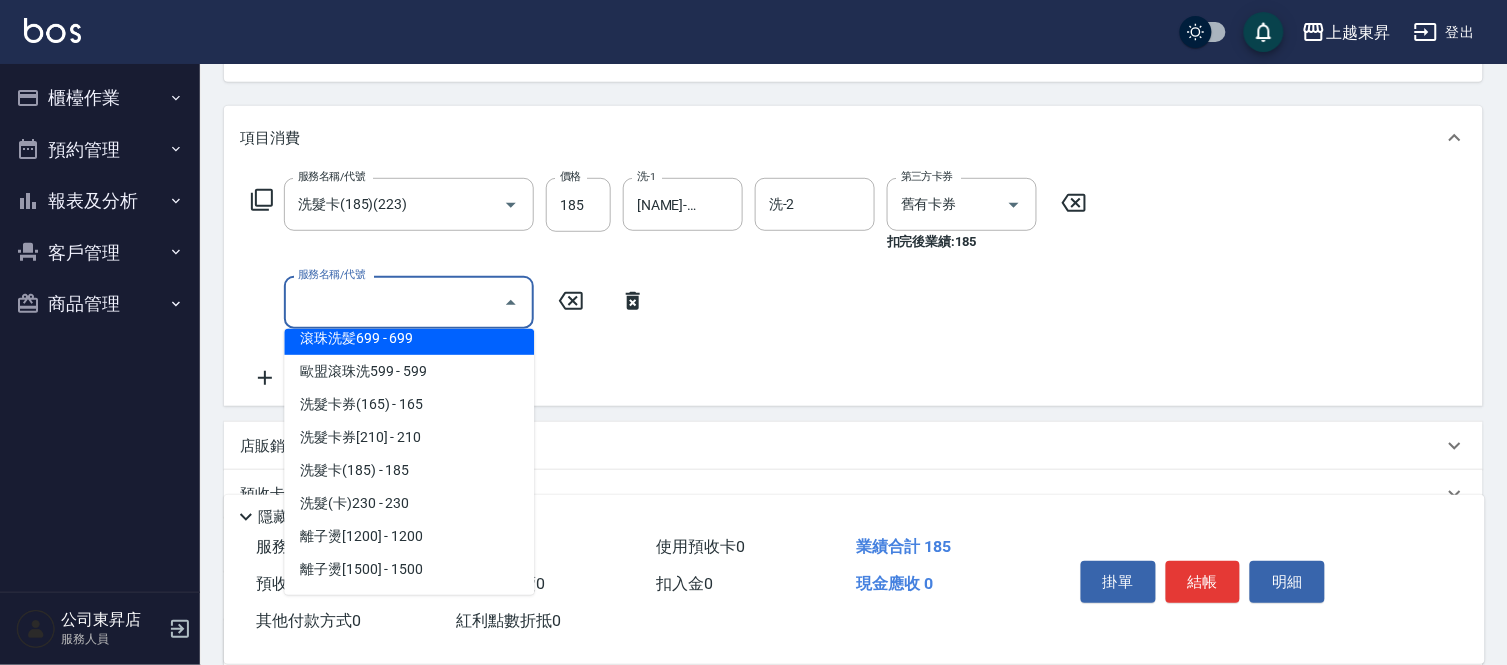 click on "滾珠洗髪699 - 699" at bounding box center (409, 338) 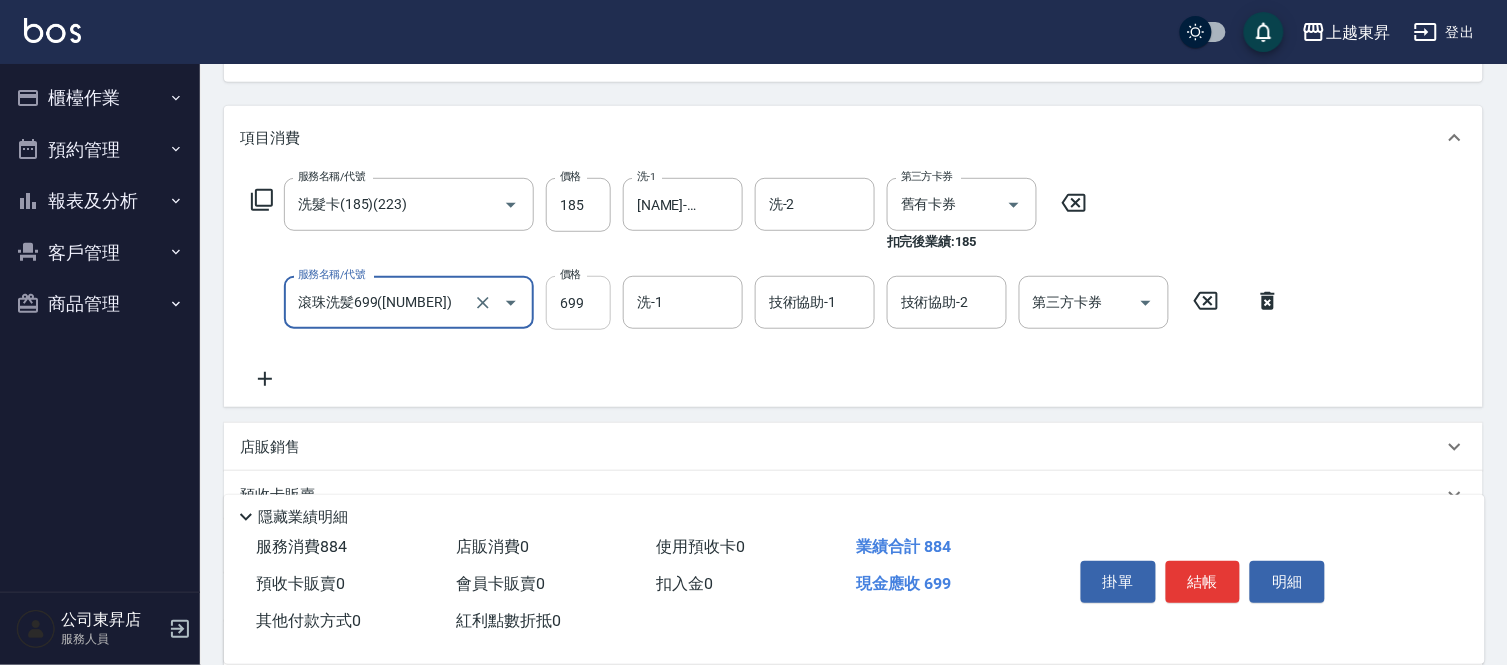 click on "699" at bounding box center (578, 303) 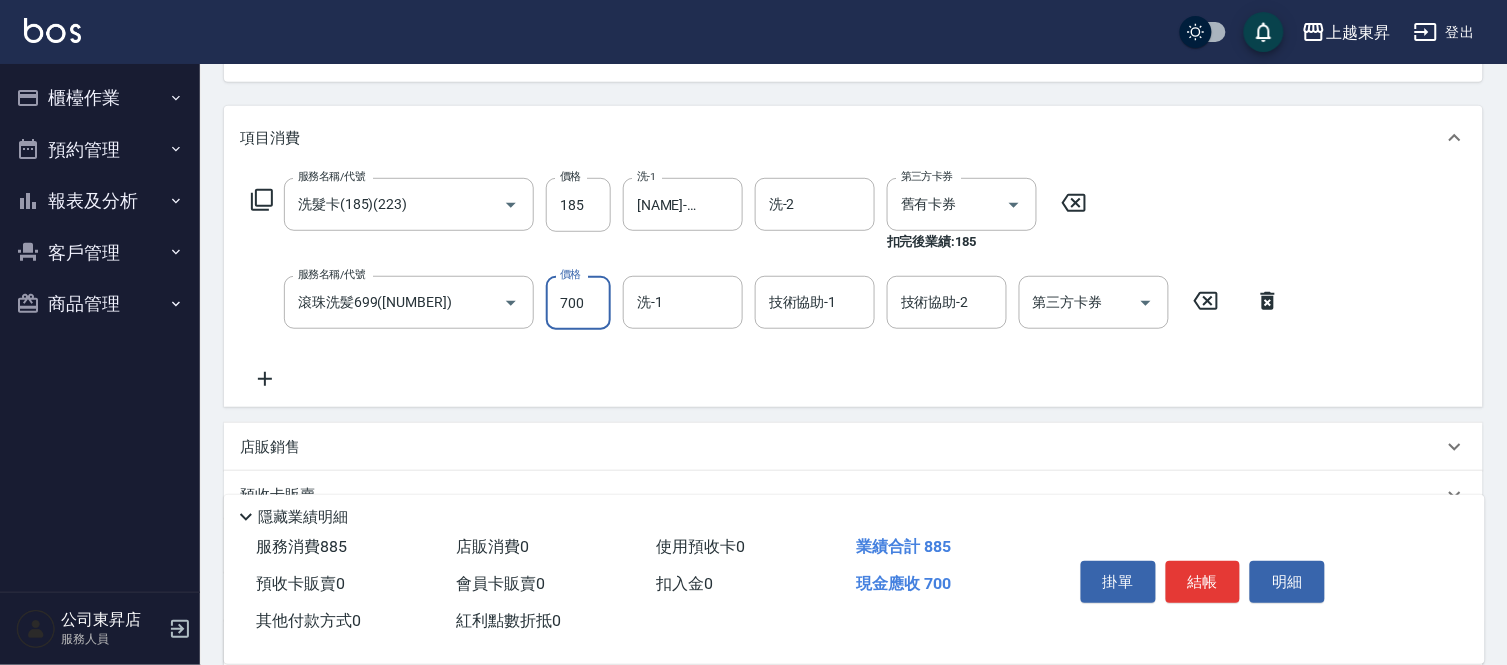 type on "700" 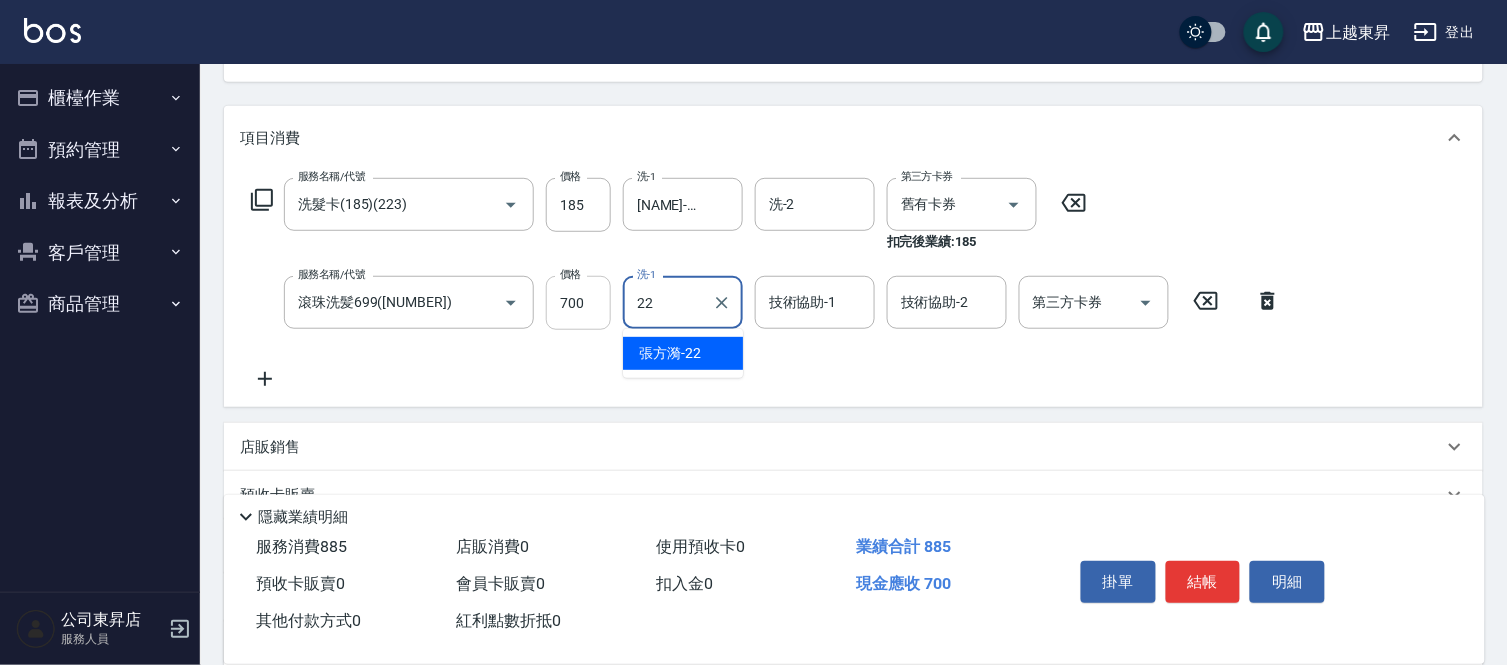 type on "張方漪-22" 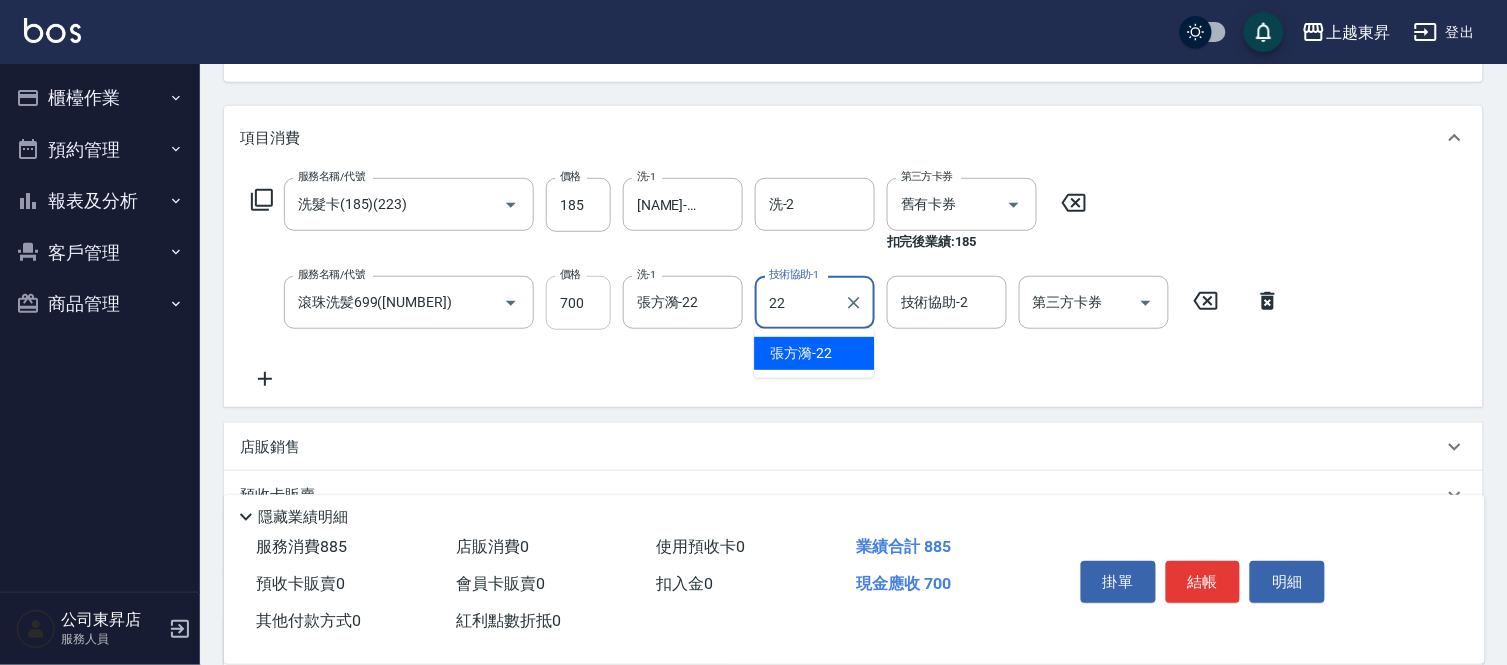 type on "張方漪-22" 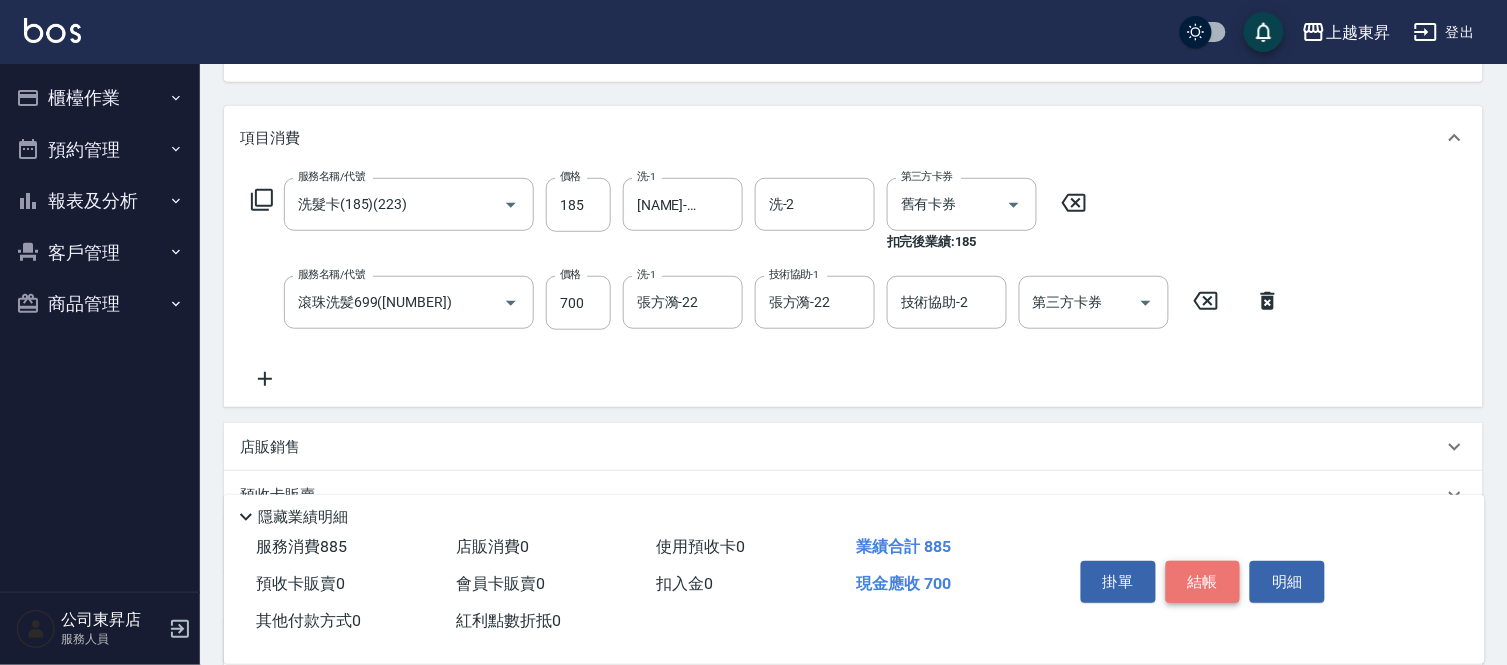 click on "結帳" at bounding box center [1203, 582] 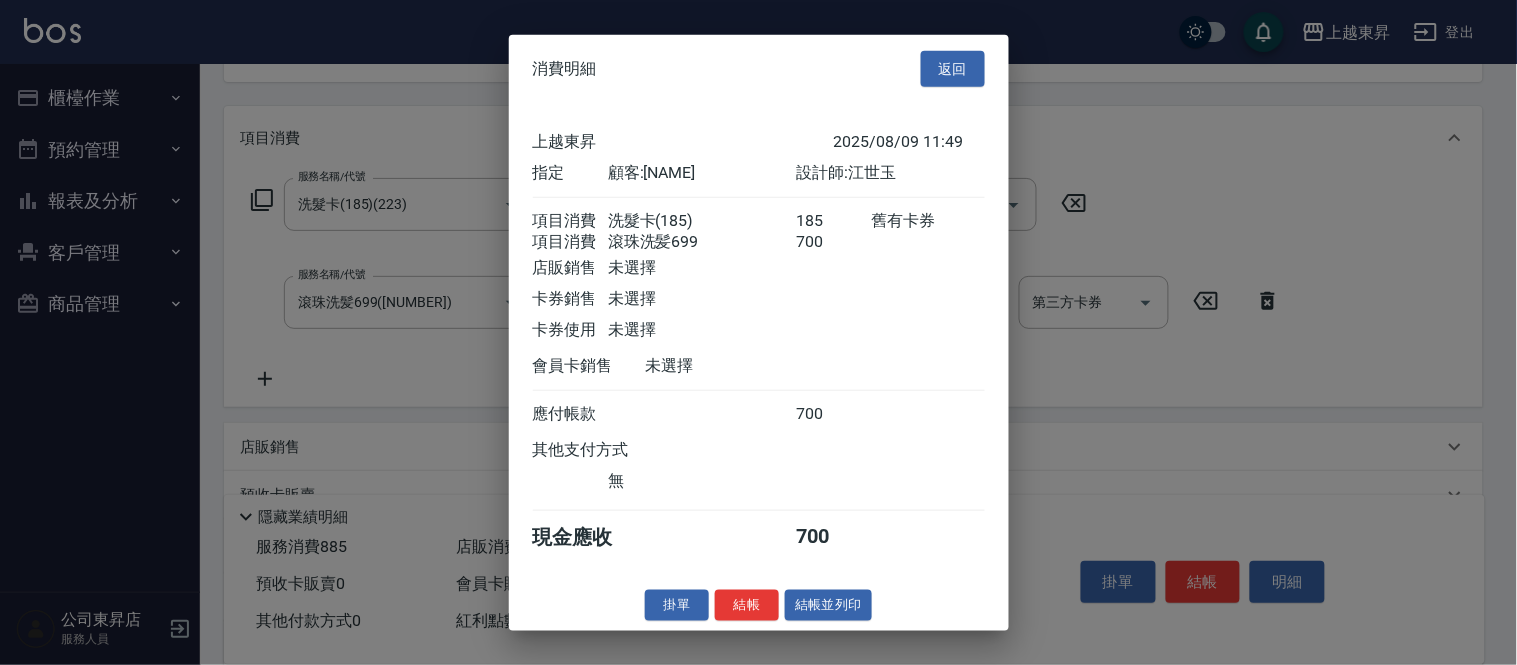 click on "結帳並列印" at bounding box center (828, 605) 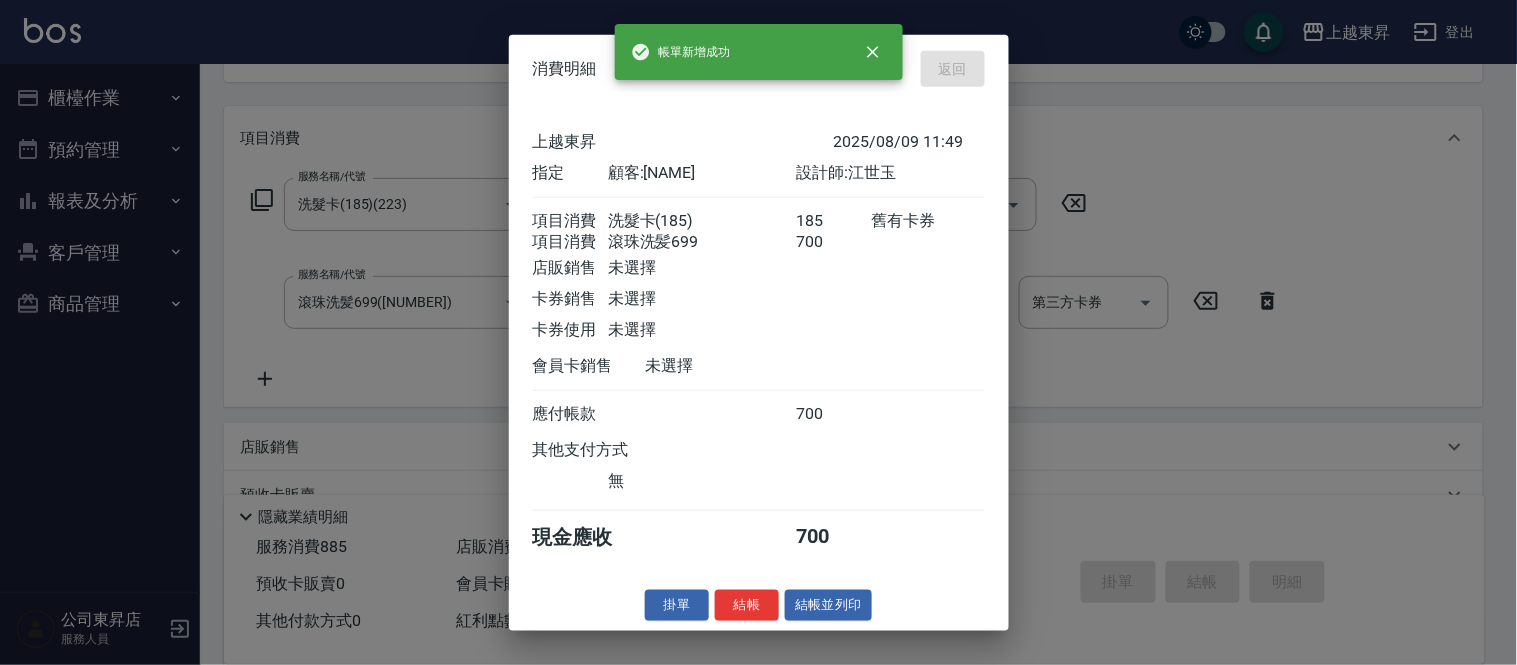 type on "2025/08/09 11:50" 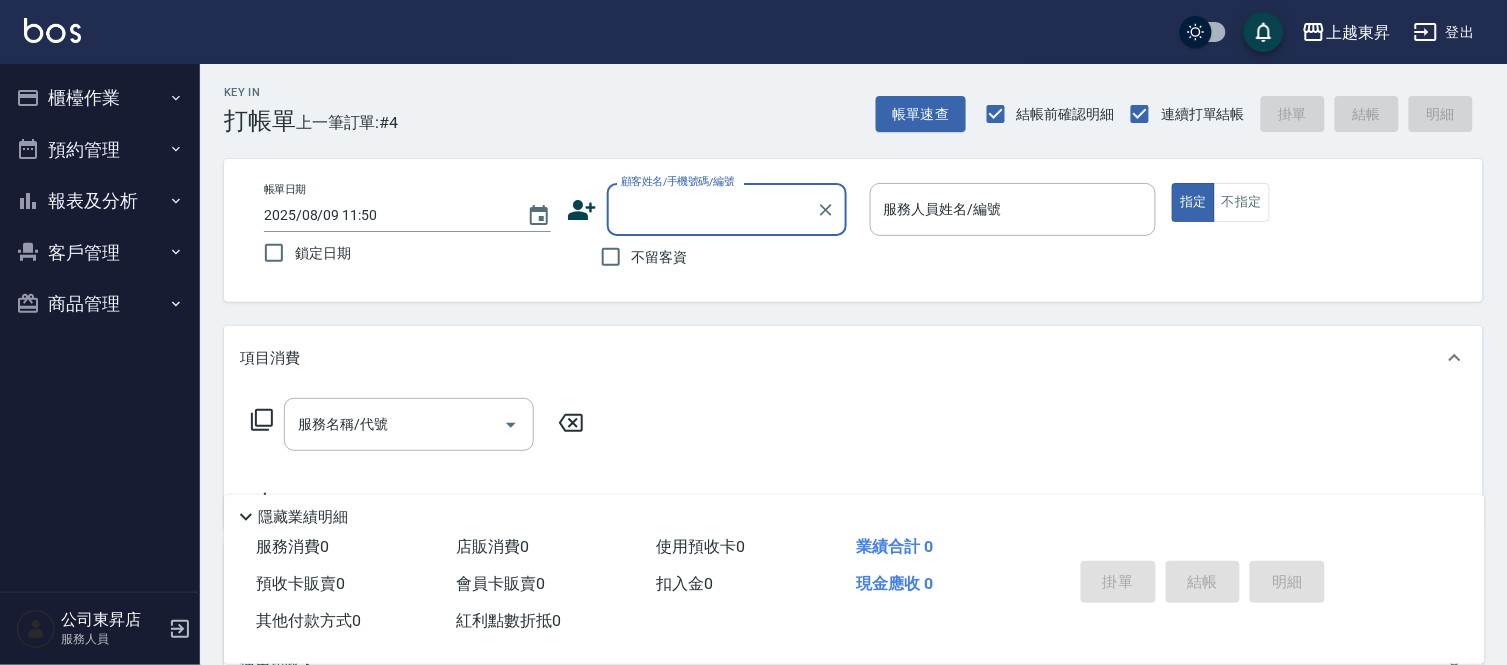 scroll, scrollTop: 0, scrollLeft: 0, axis: both 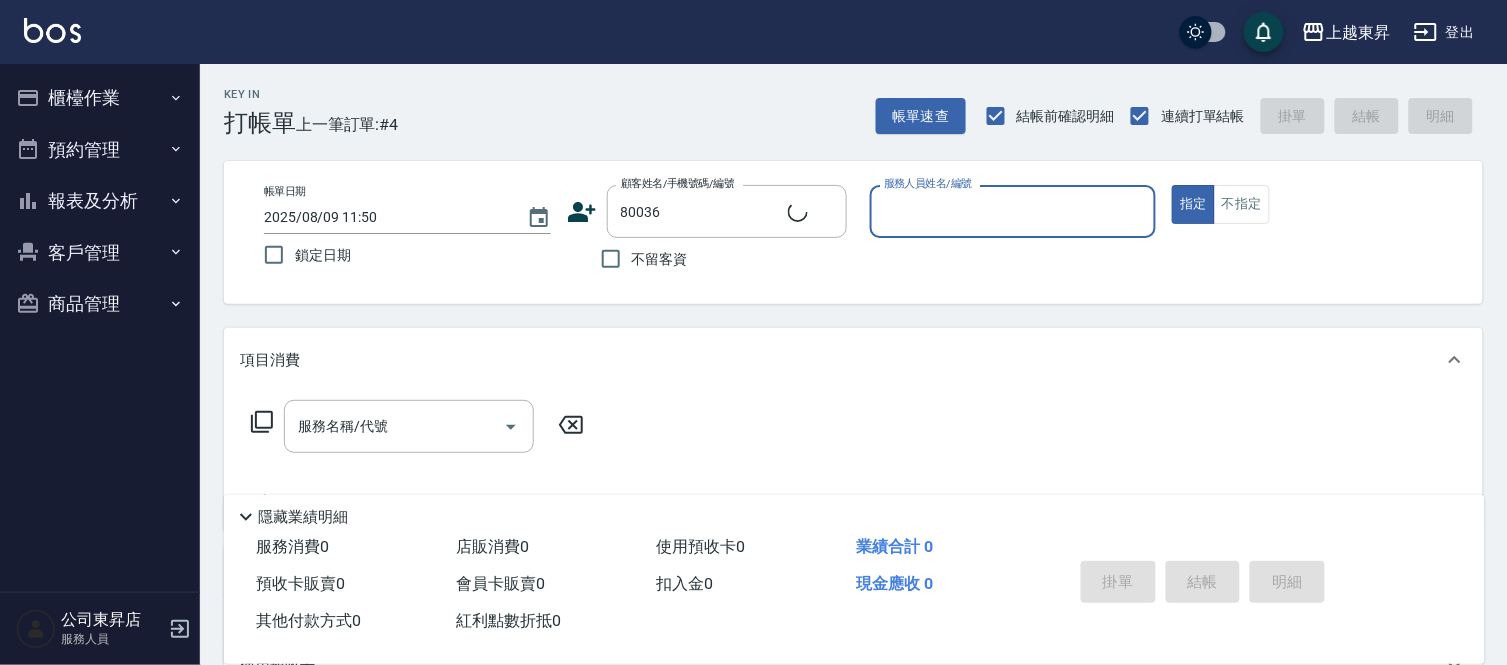 type on "[NAME]/[PHONE]/[POSTAL_CODE]" 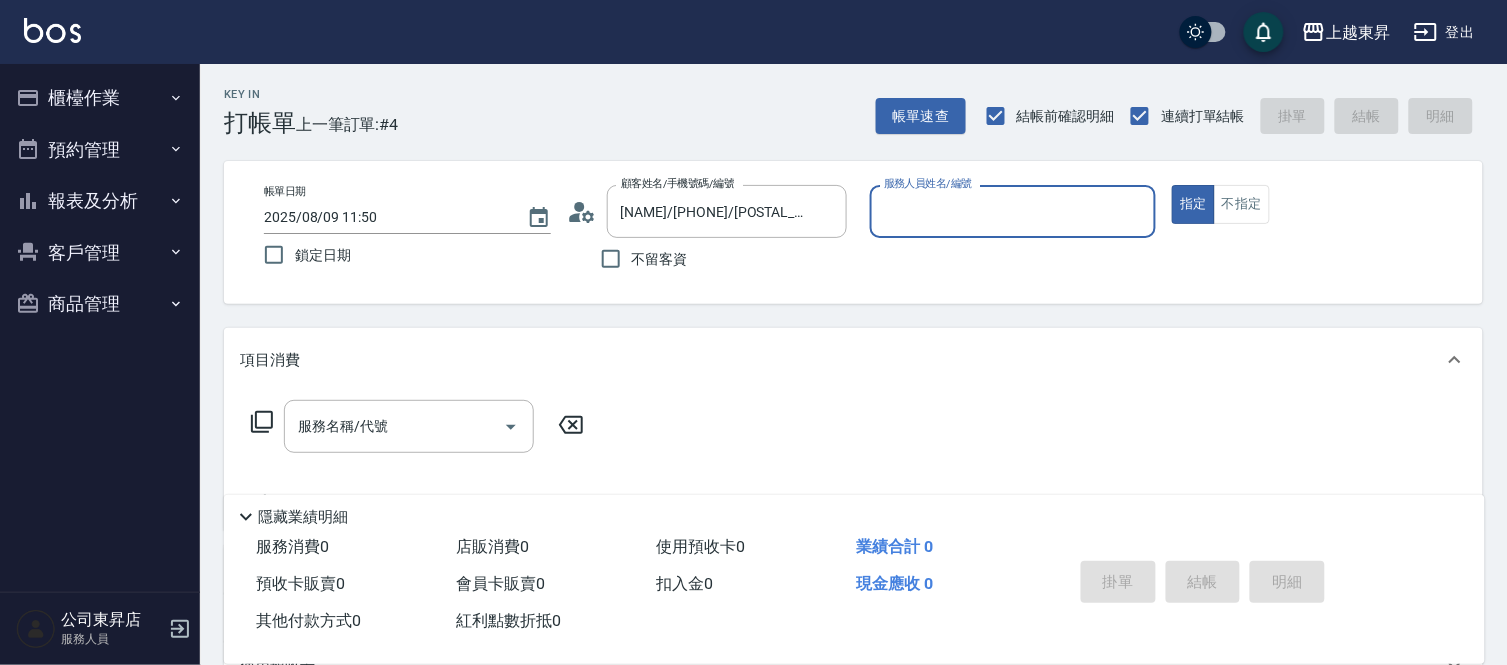 type on "[NAME]-08" 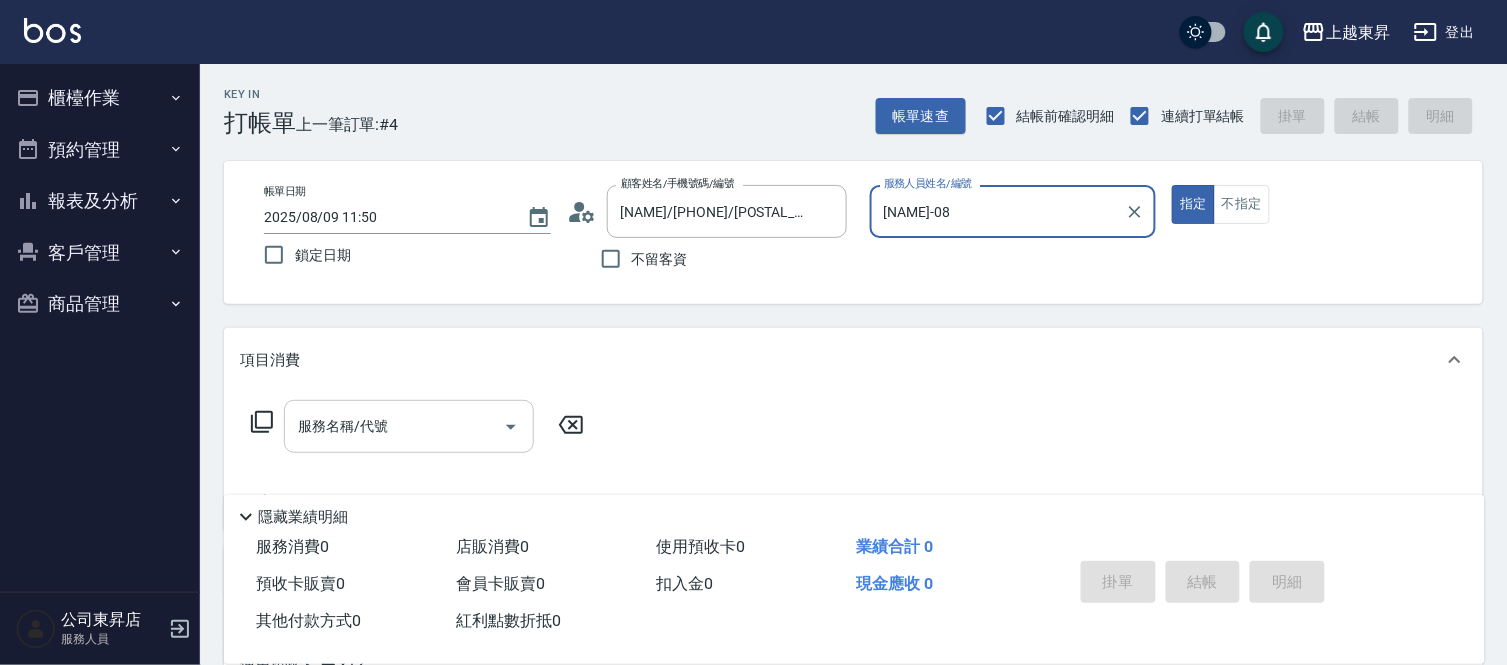 click on "服務名稱/代號" at bounding box center [394, 426] 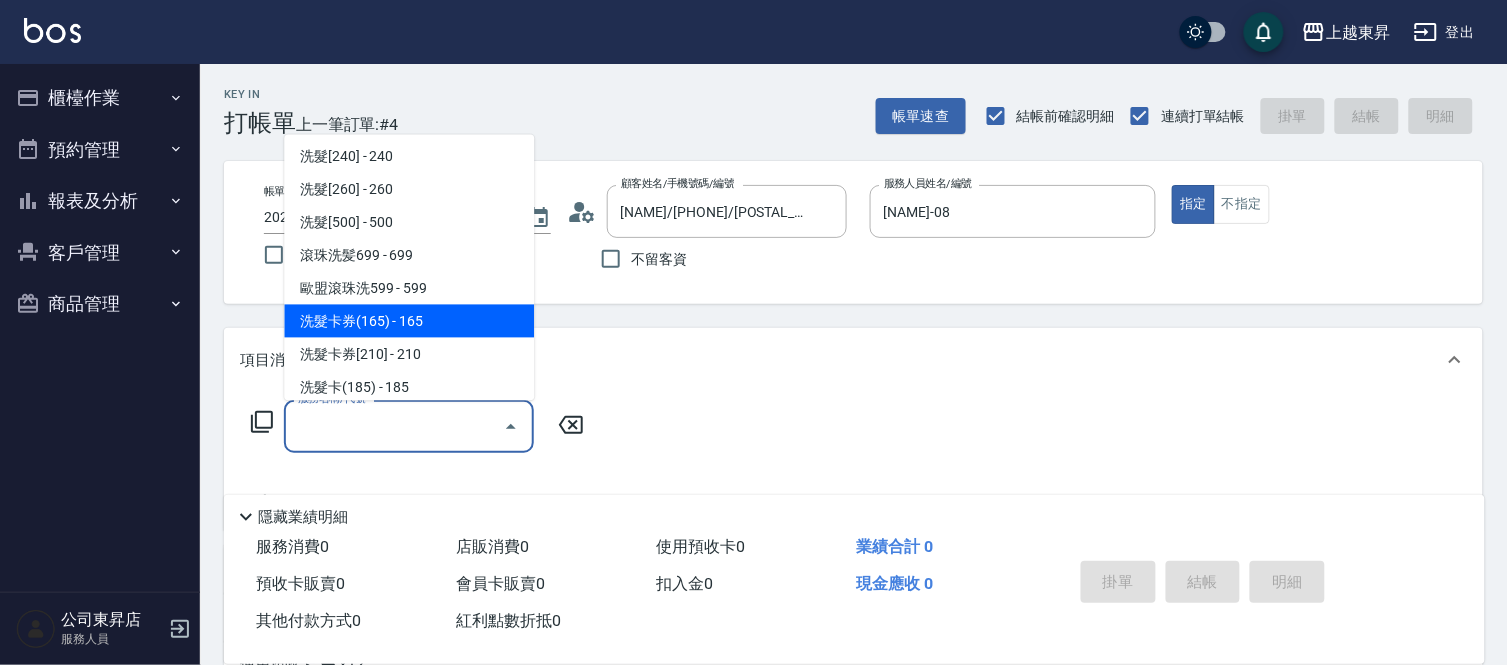 scroll, scrollTop: 555, scrollLeft: 0, axis: vertical 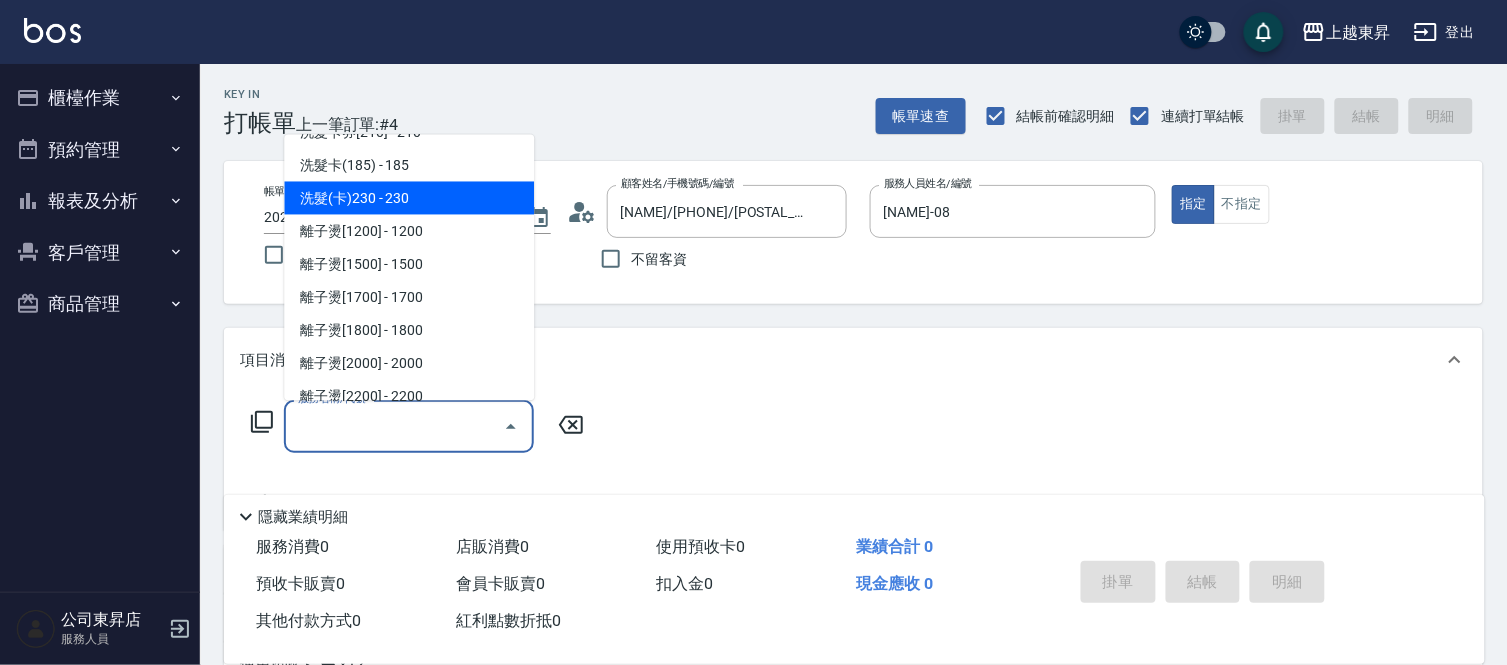 click on "洗髮(卡)230 - 230" at bounding box center [409, 198] 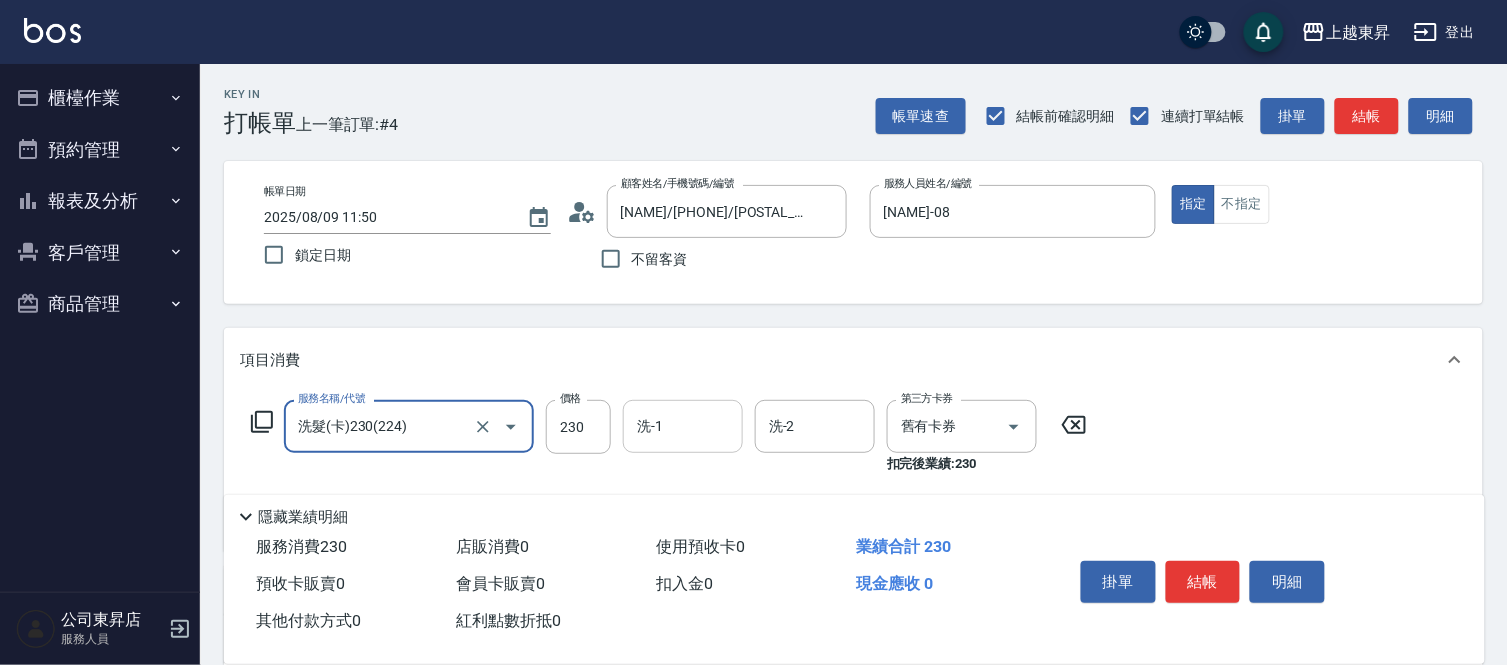 click on "洗-1" at bounding box center (683, 426) 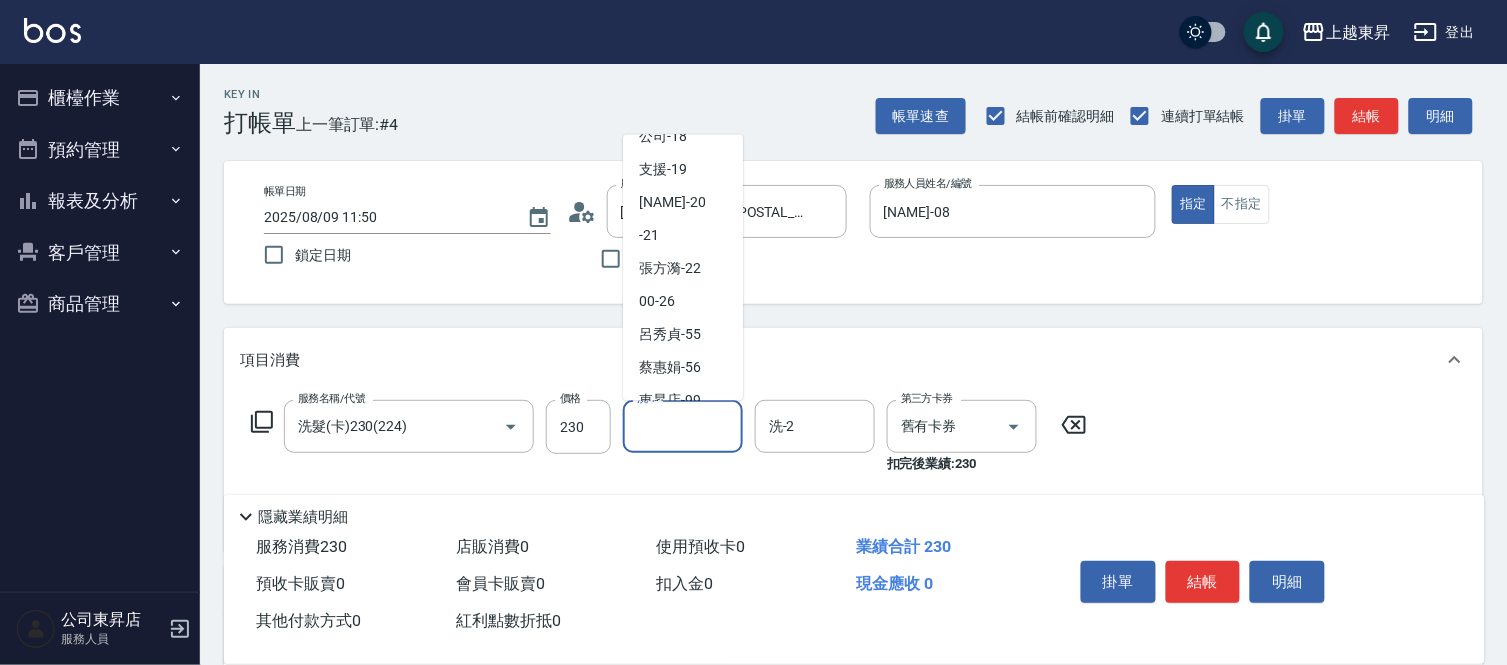 scroll, scrollTop: 310, scrollLeft: 0, axis: vertical 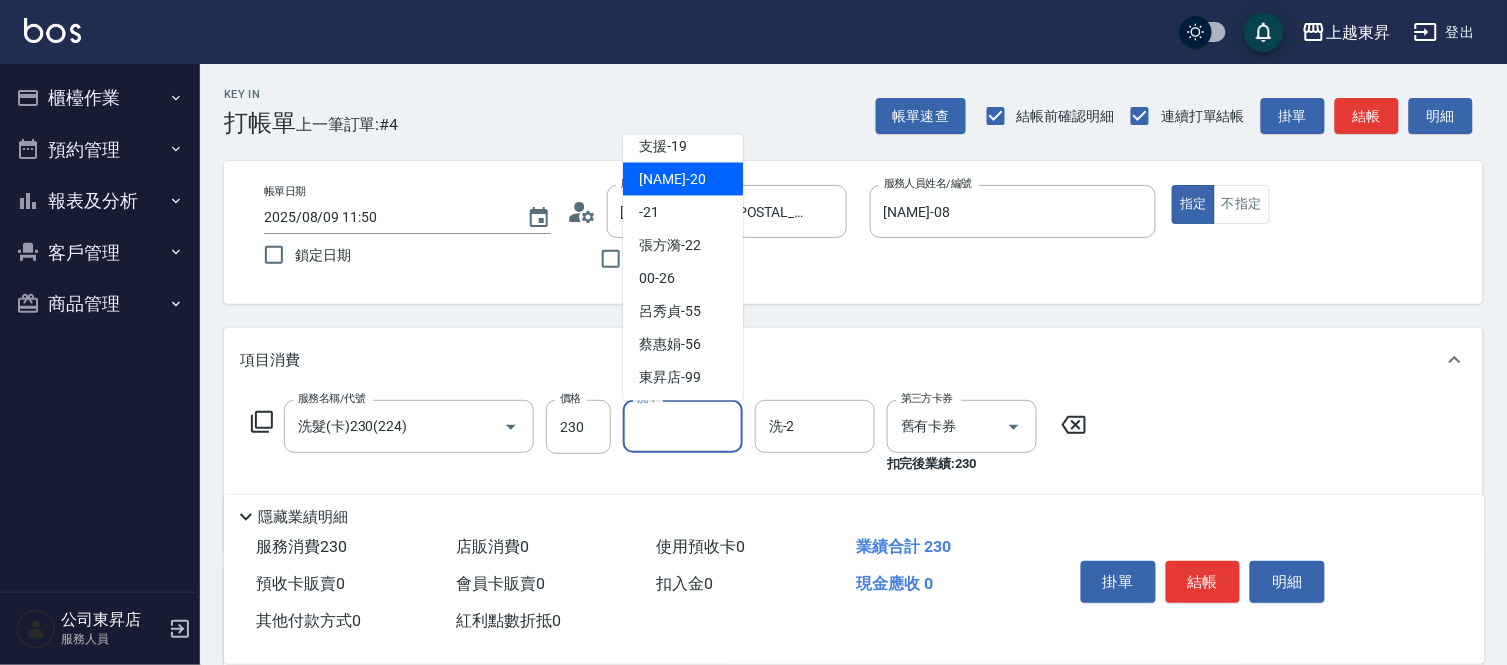 click on "[NAME] -20" at bounding box center [672, 179] 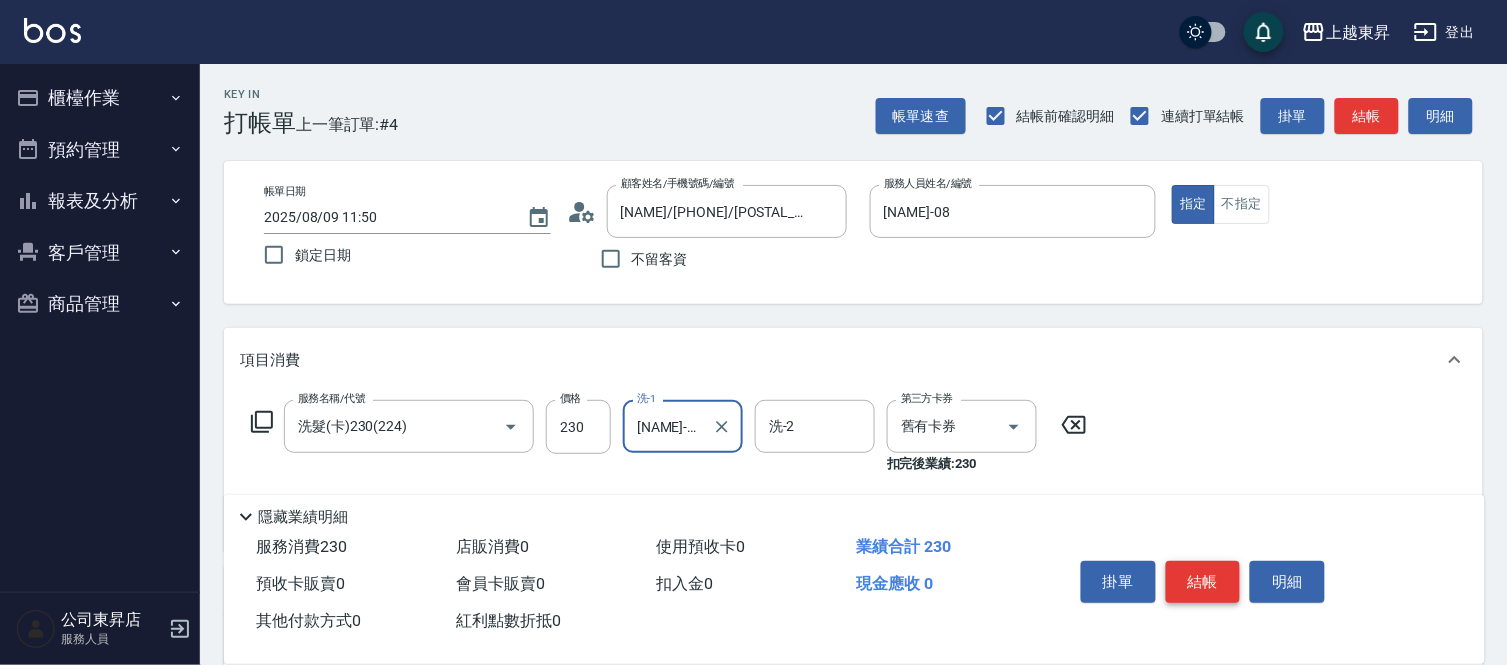 click on "結帳" at bounding box center [1203, 582] 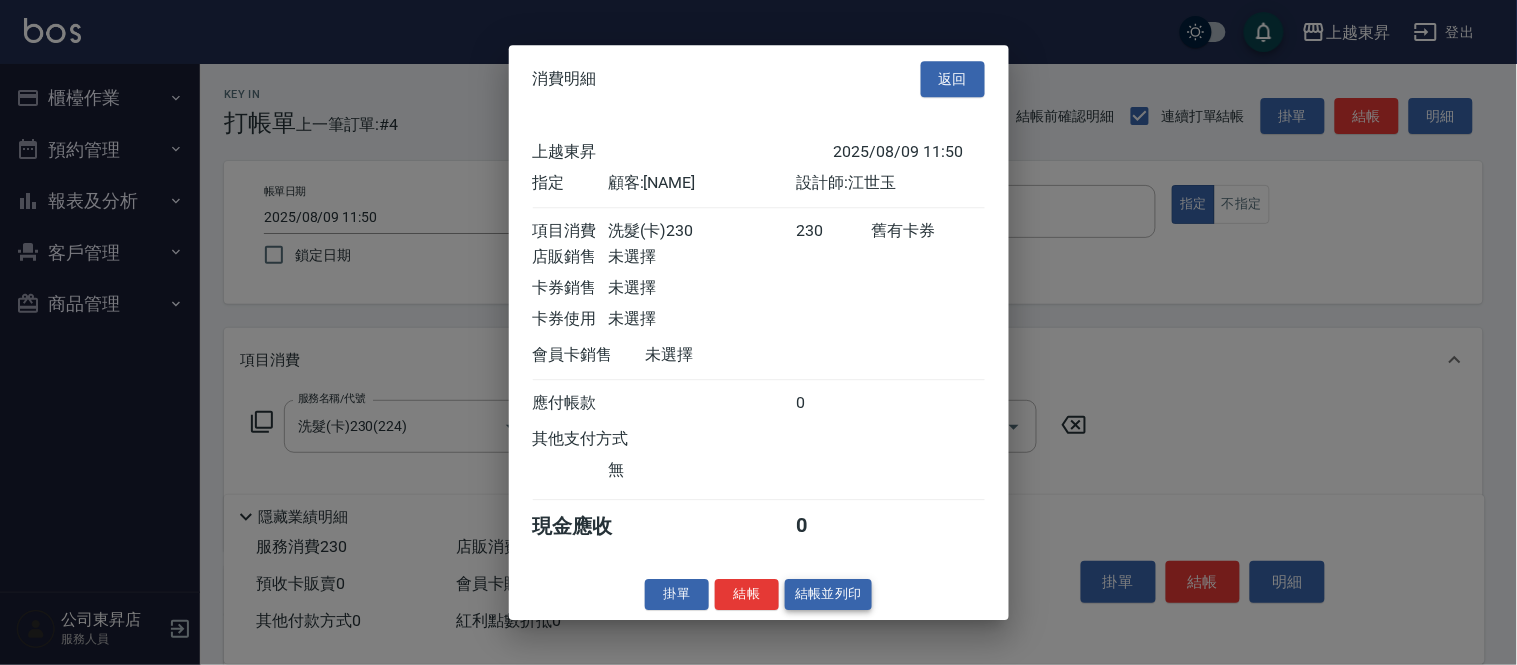 click on "結帳並列印" at bounding box center [828, 594] 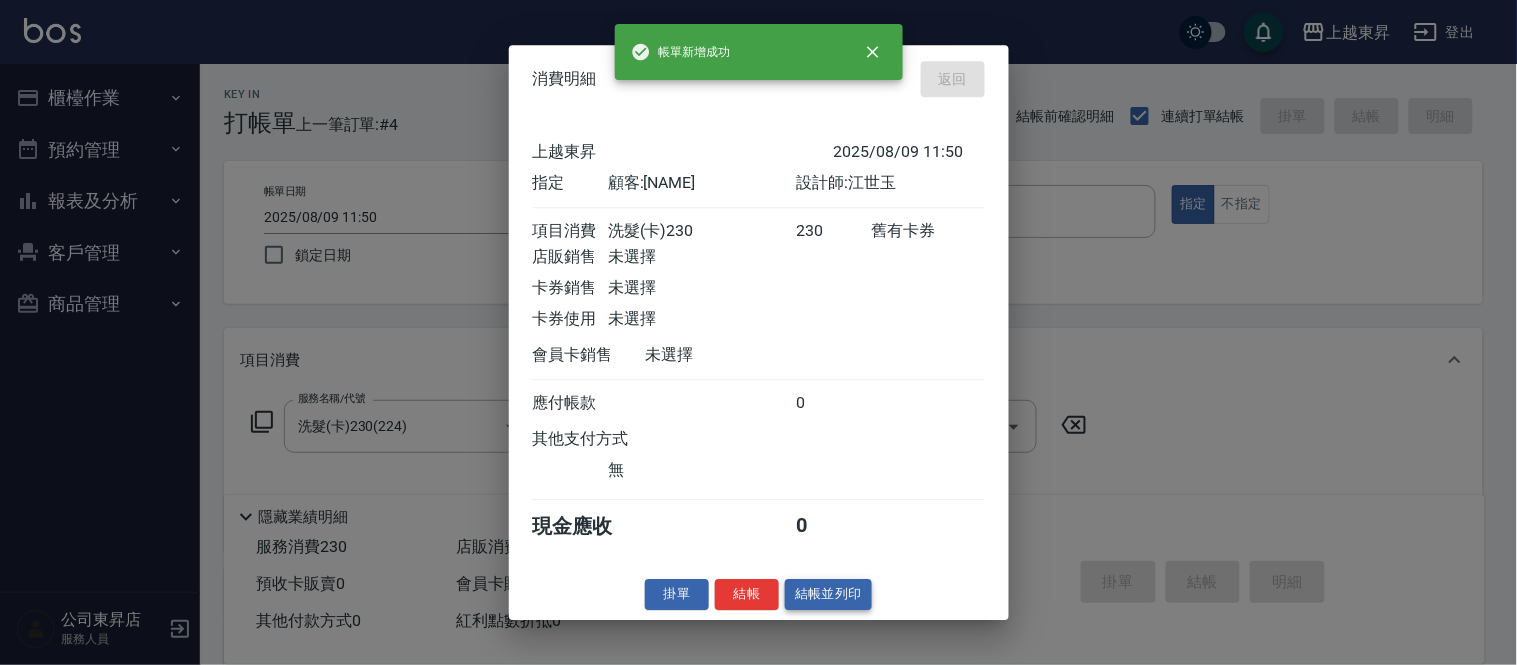 type on "2025/08/09 11:51" 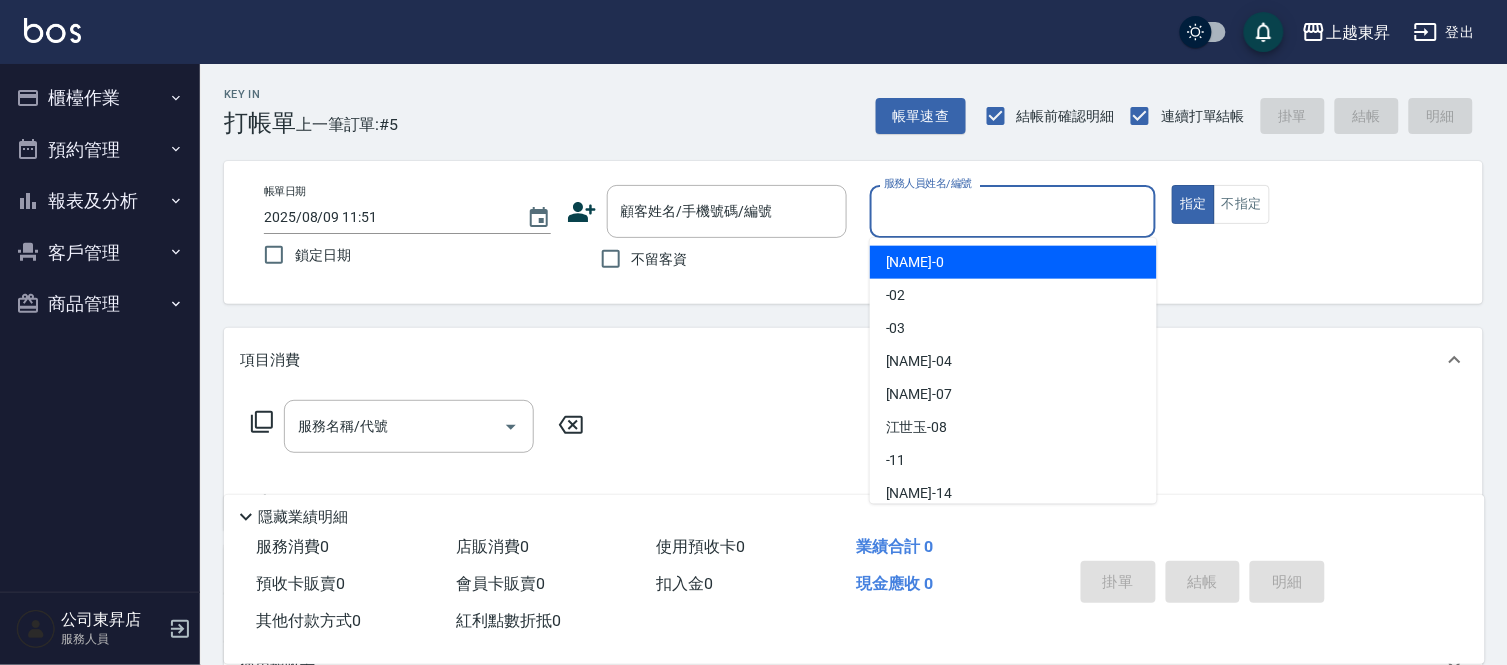 click on "服務人員姓名/編號 服務人員姓名/編號" at bounding box center (1013, 211) 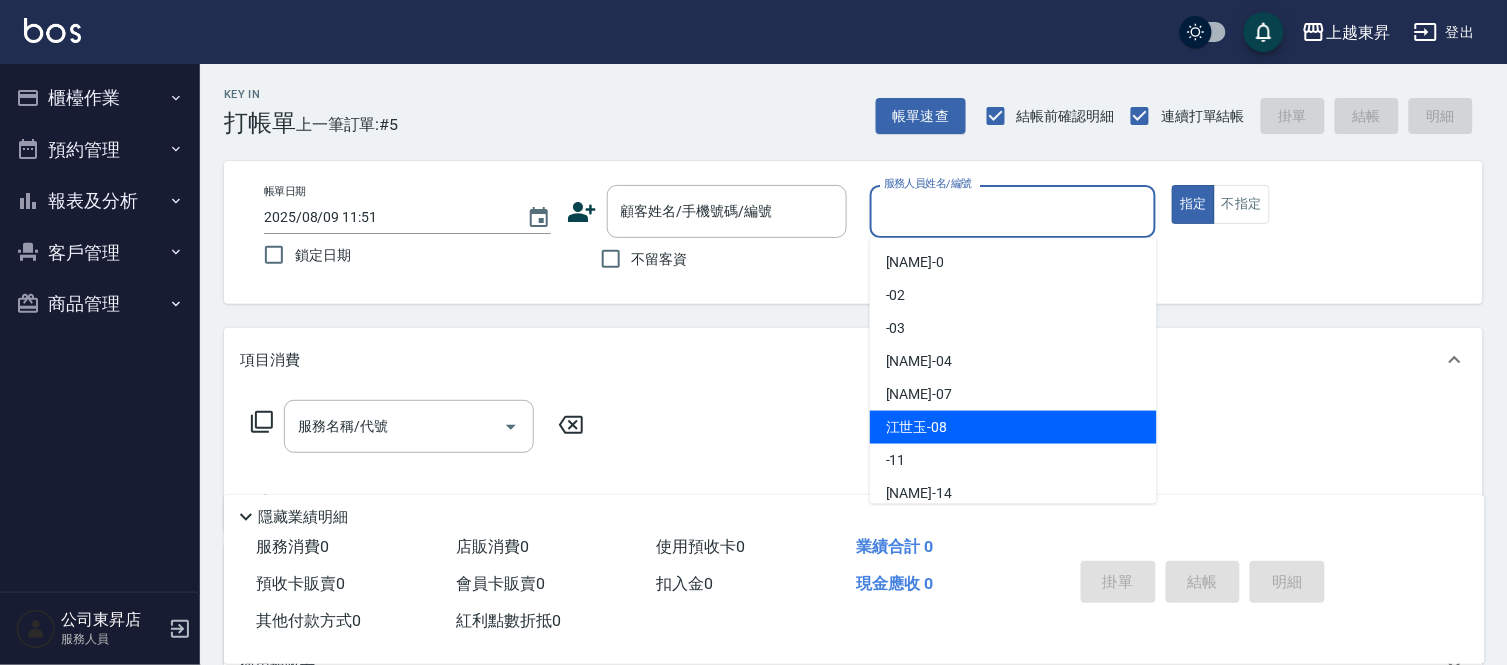 click on "江世玉 -08" at bounding box center [917, 427] 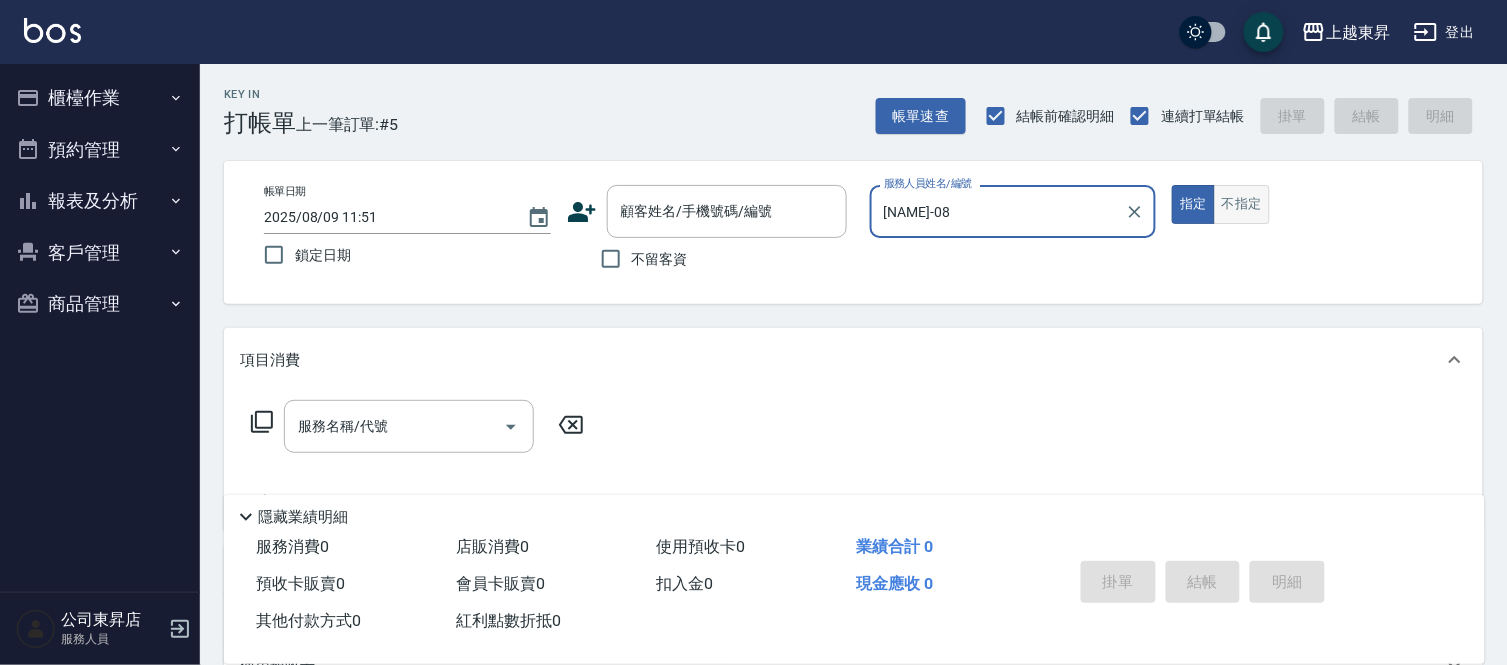 click on "不指定" at bounding box center [1242, 204] 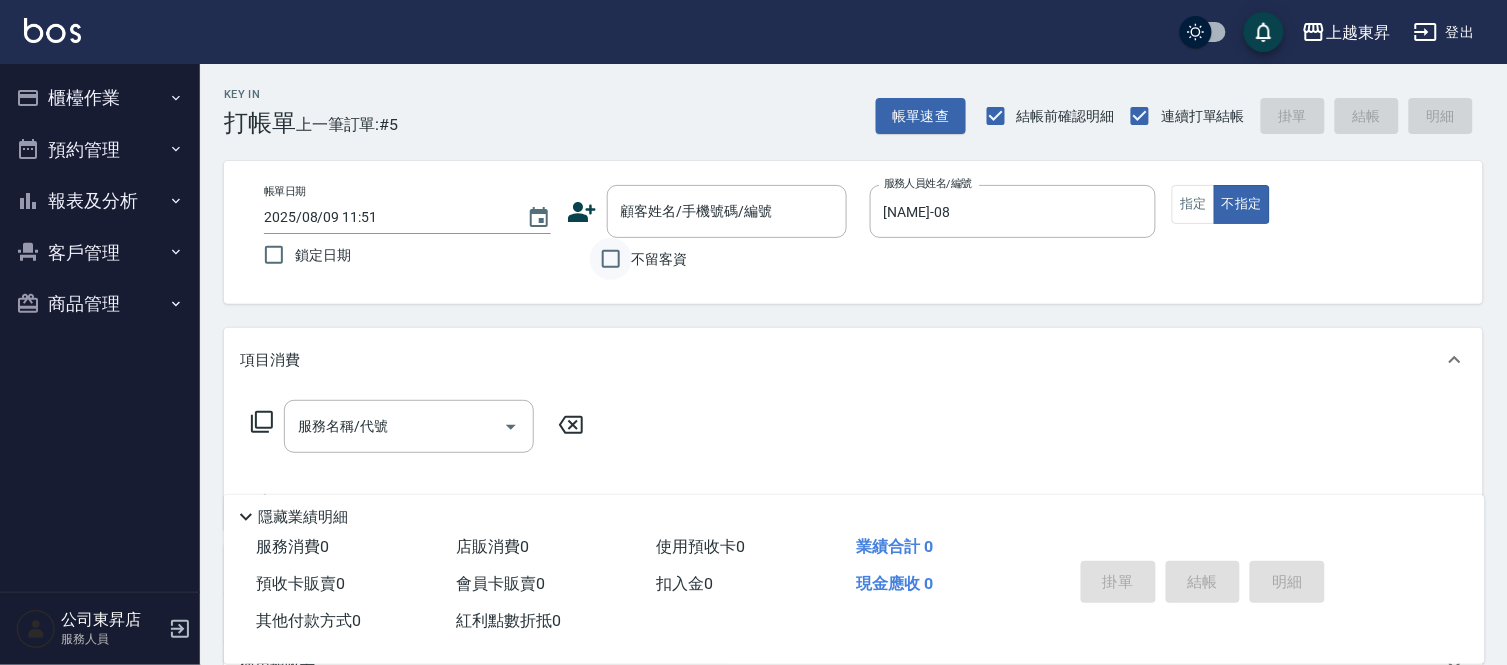 click on "不留客資" at bounding box center (611, 259) 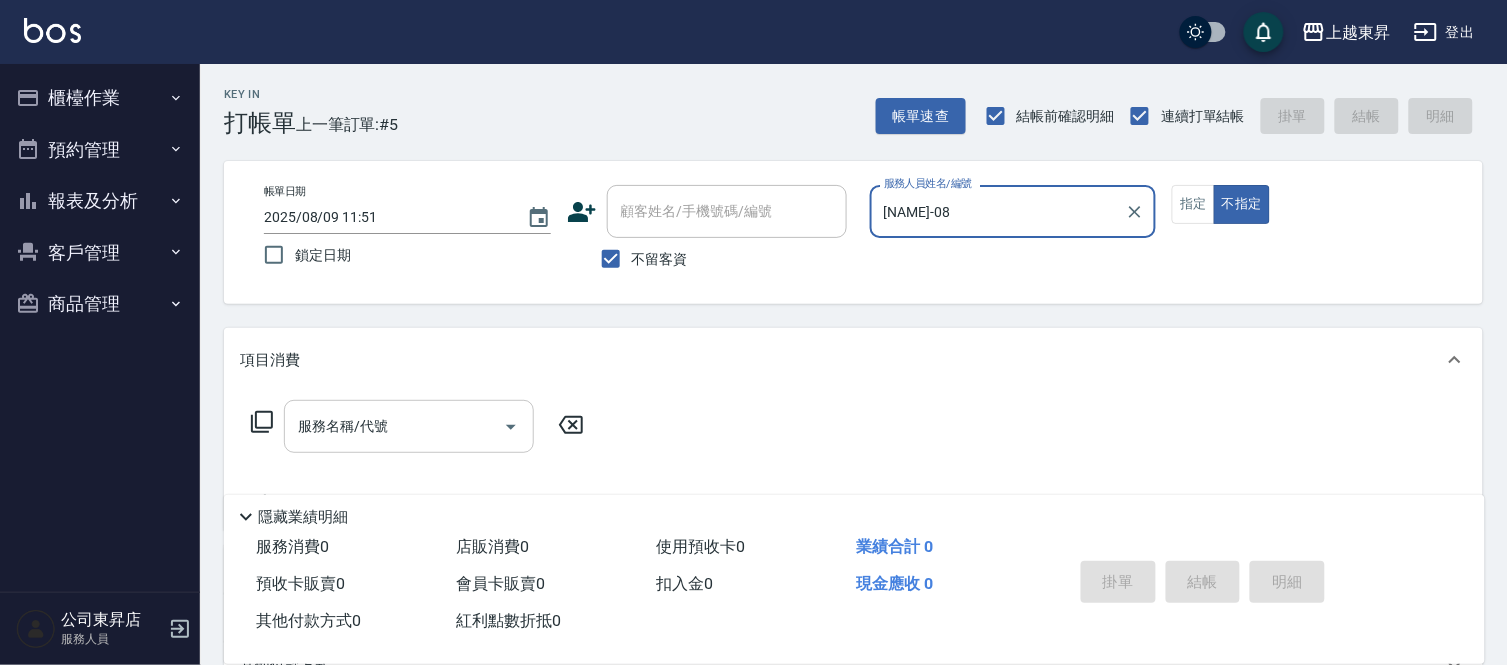 click on "服務名稱/代號" at bounding box center [394, 426] 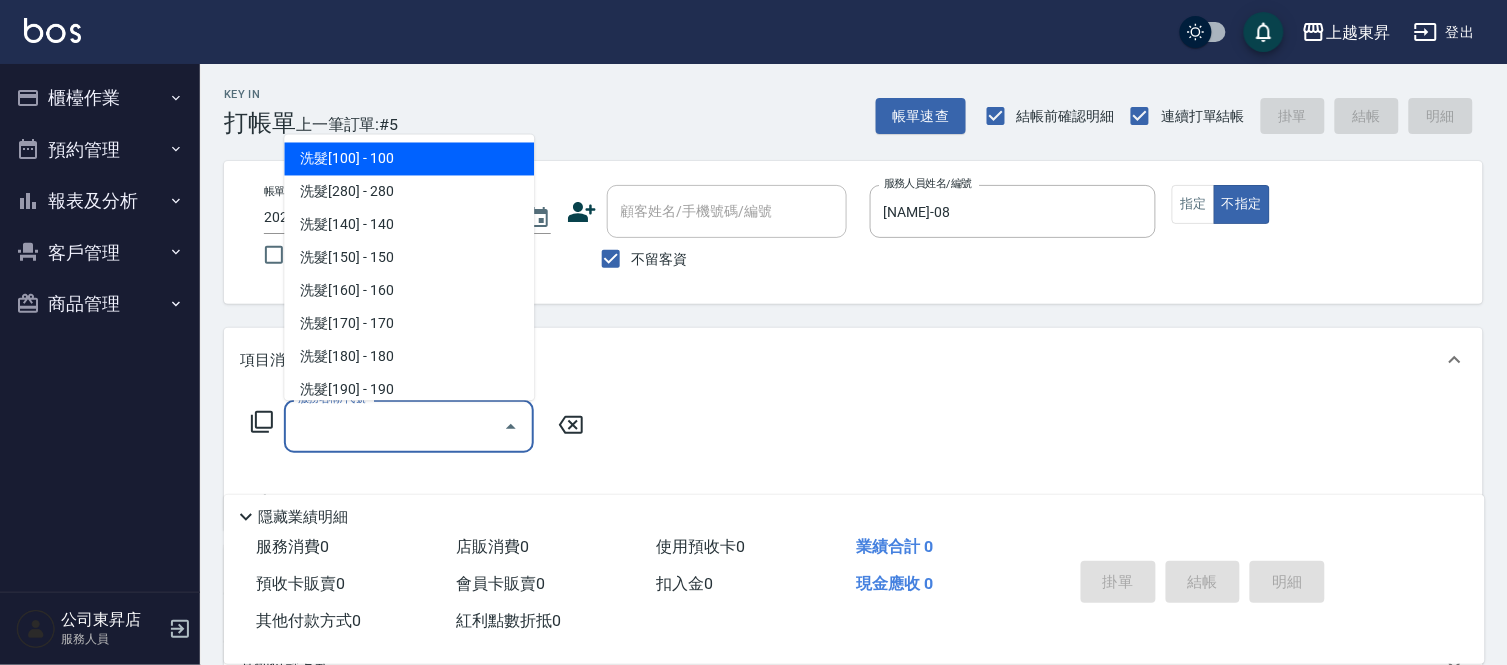 click on "洗髮[100] - 100" at bounding box center [409, 159] 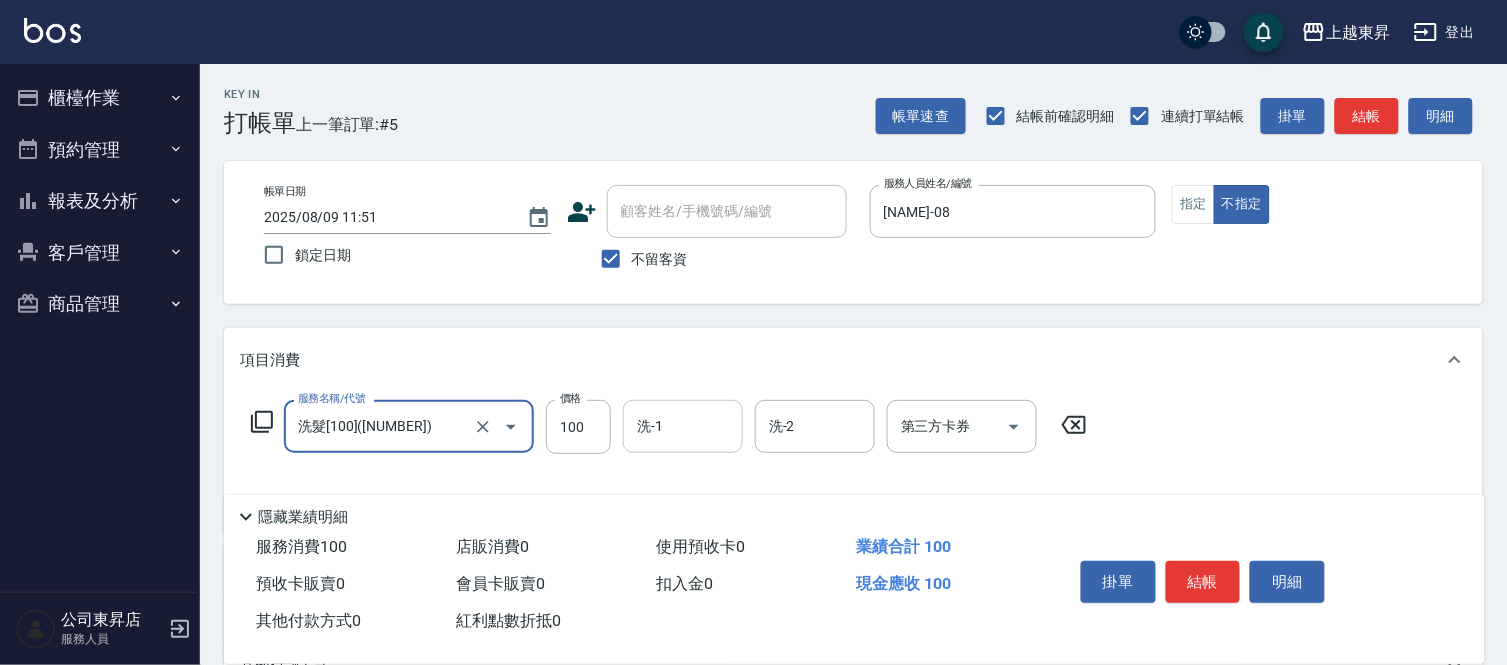 click on "洗-1" at bounding box center [683, 426] 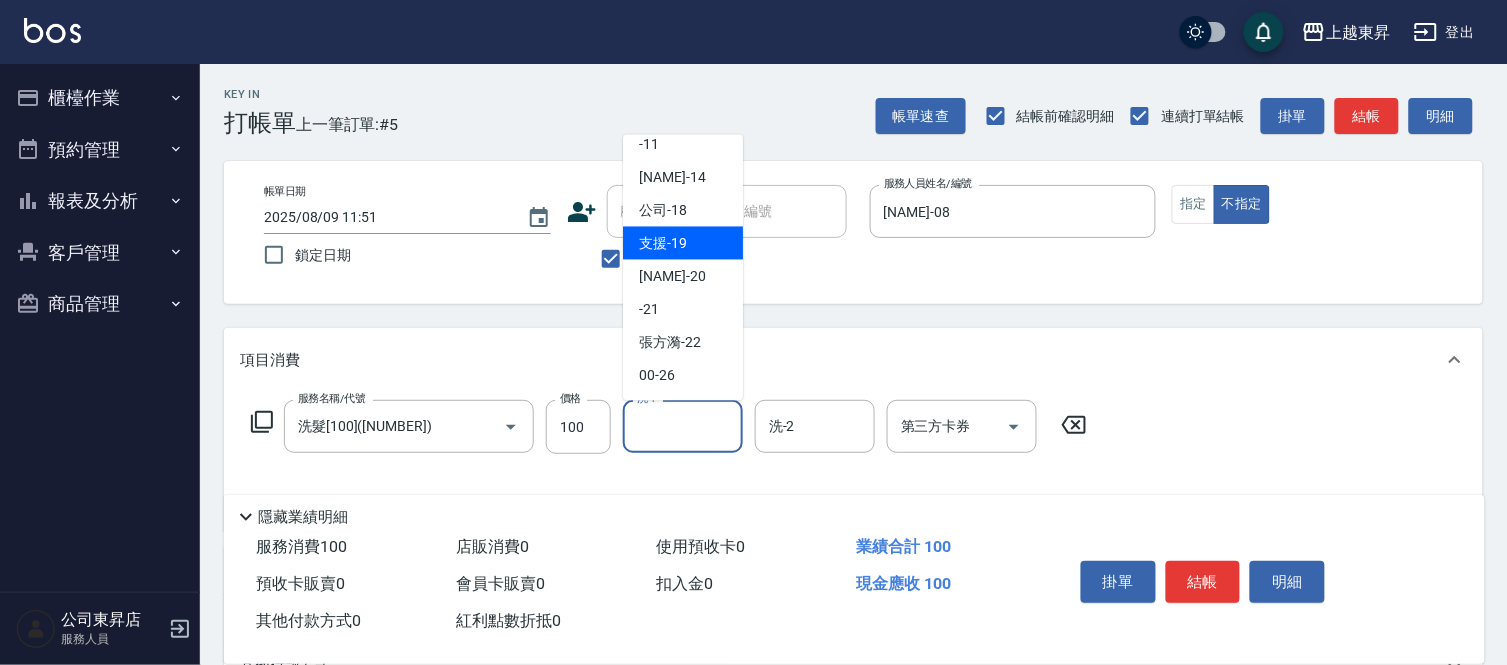 scroll, scrollTop: 222, scrollLeft: 0, axis: vertical 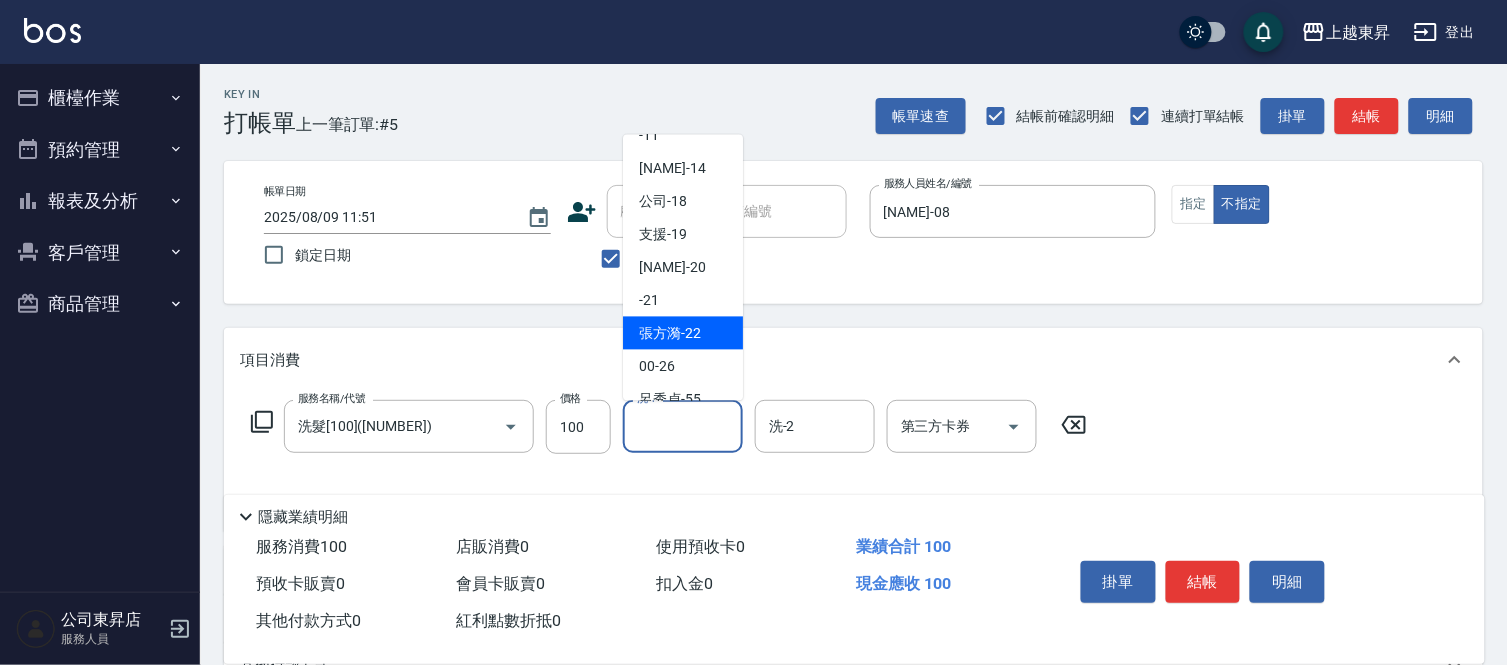 click on "[NAME] -22" at bounding box center [670, 333] 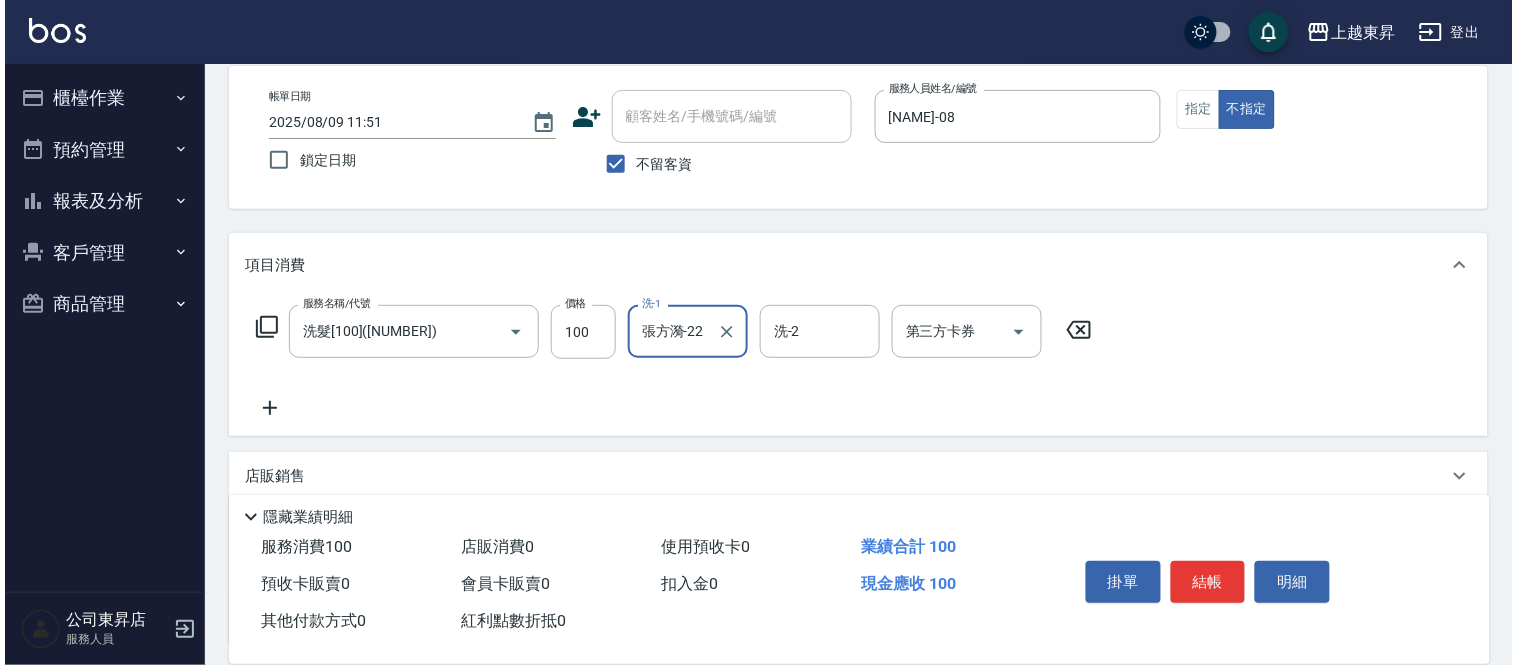 scroll, scrollTop: 222, scrollLeft: 0, axis: vertical 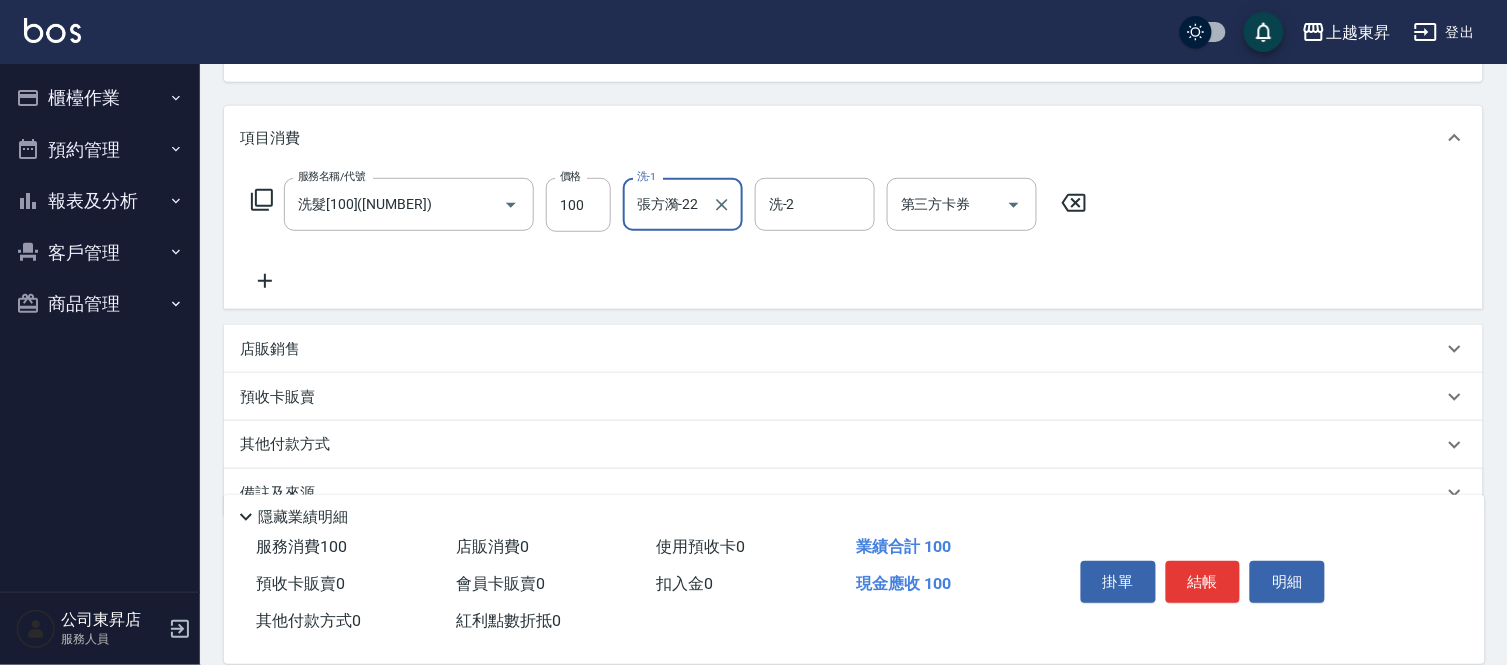 click 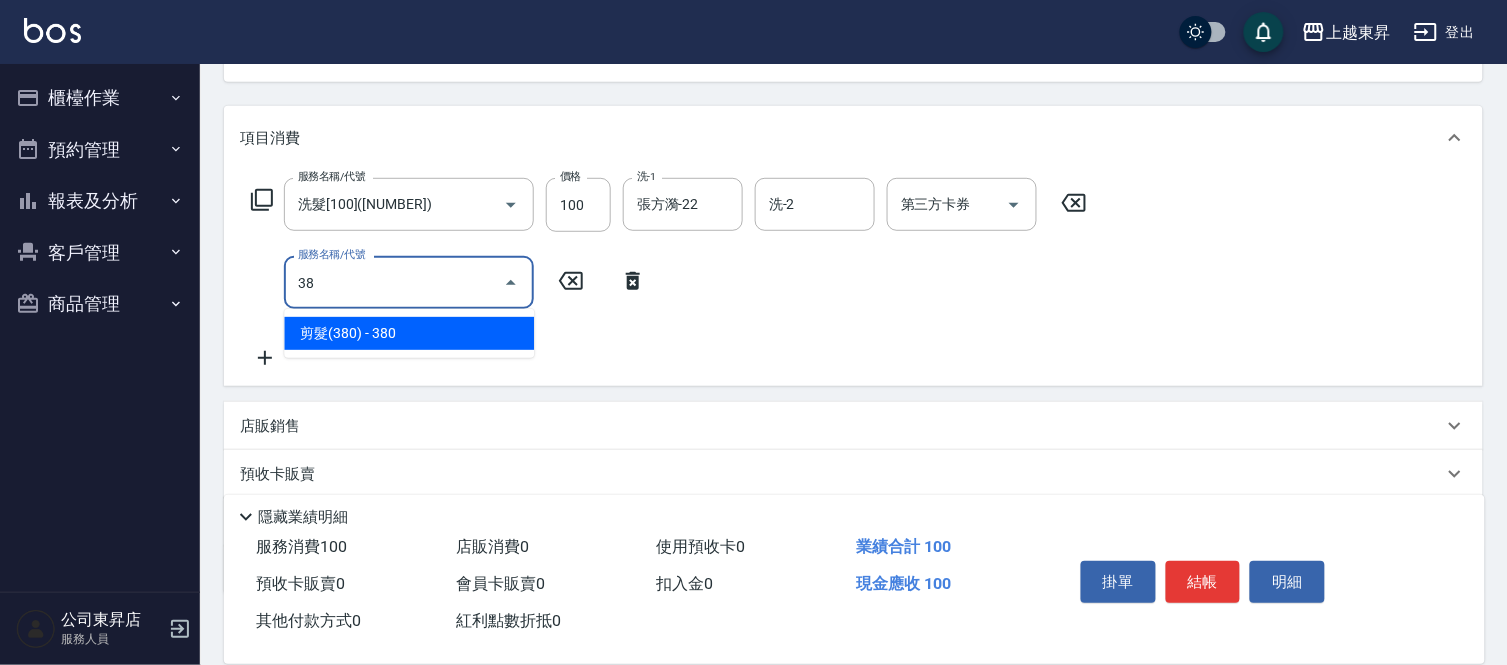 click on "剪髮(380) - 380" at bounding box center [409, 333] 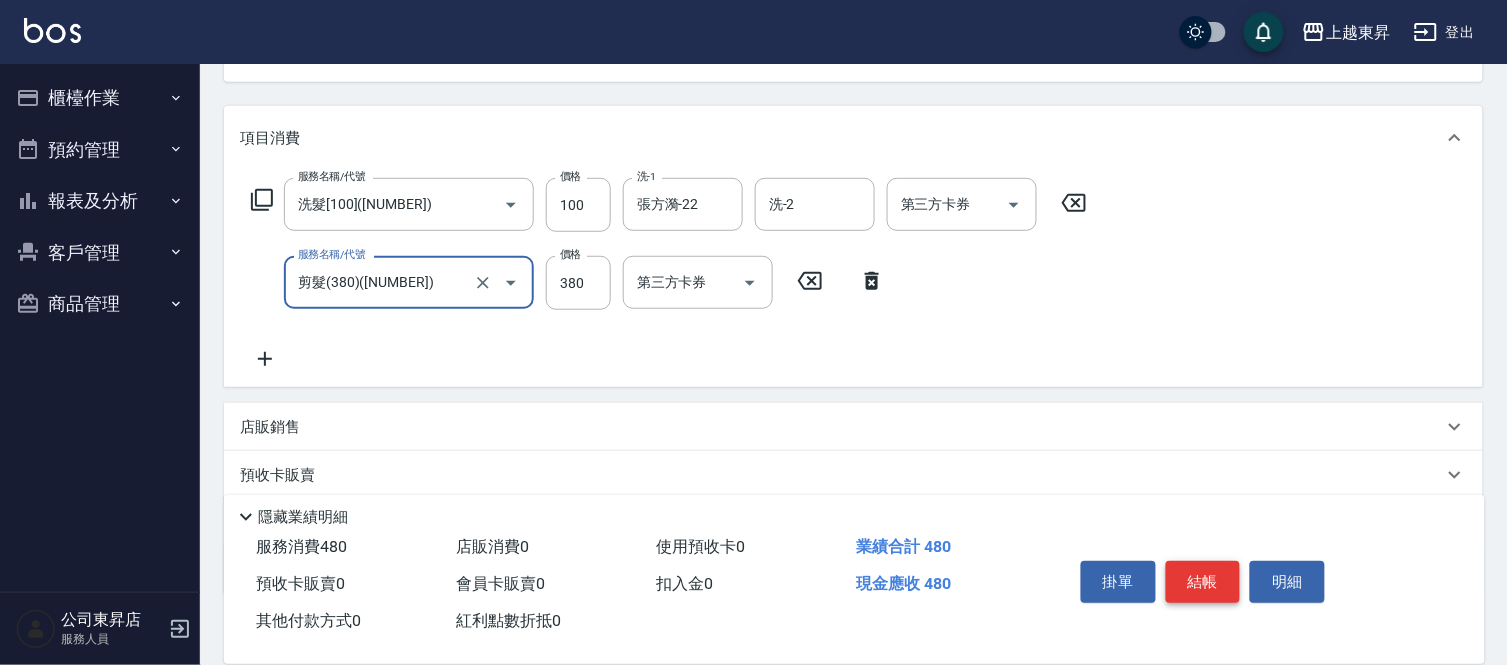 type on "剪髮(380)([NUMBER])" 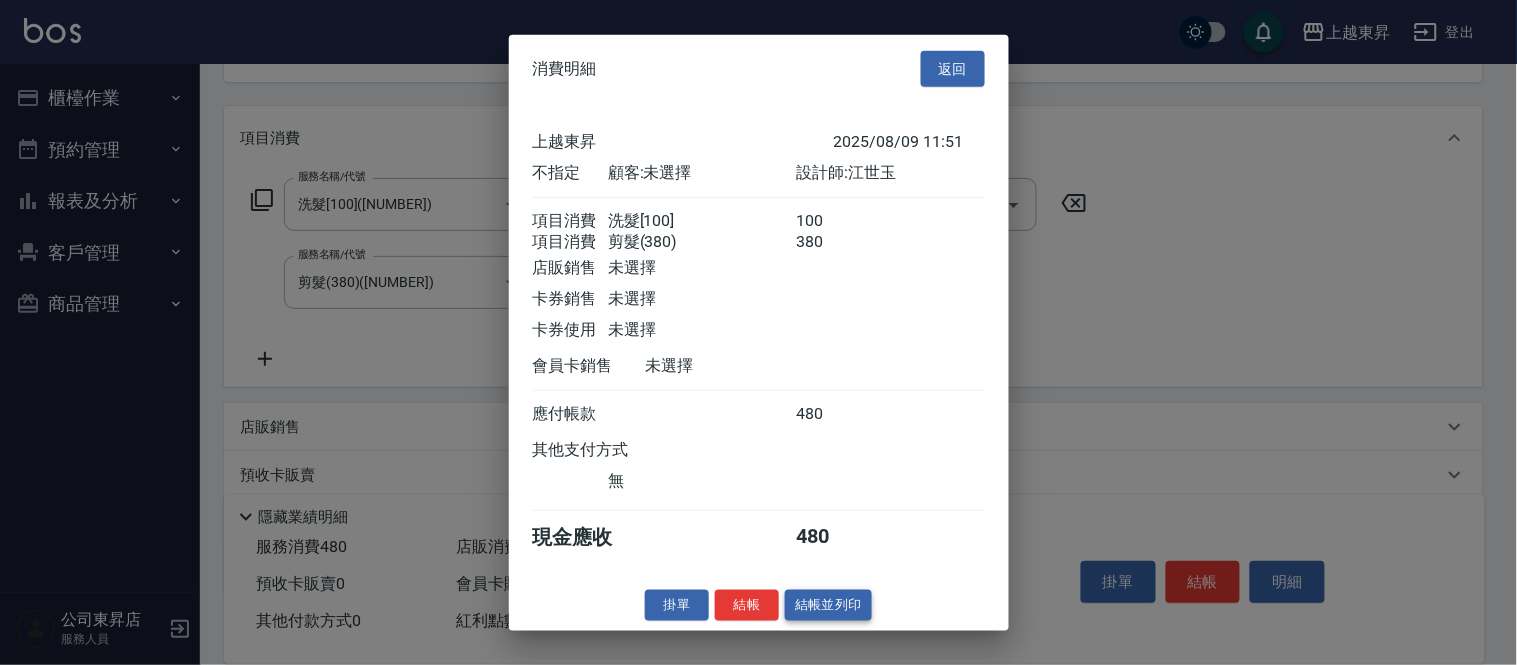 click on "結帳並列印" at bounding box center [828, 605] 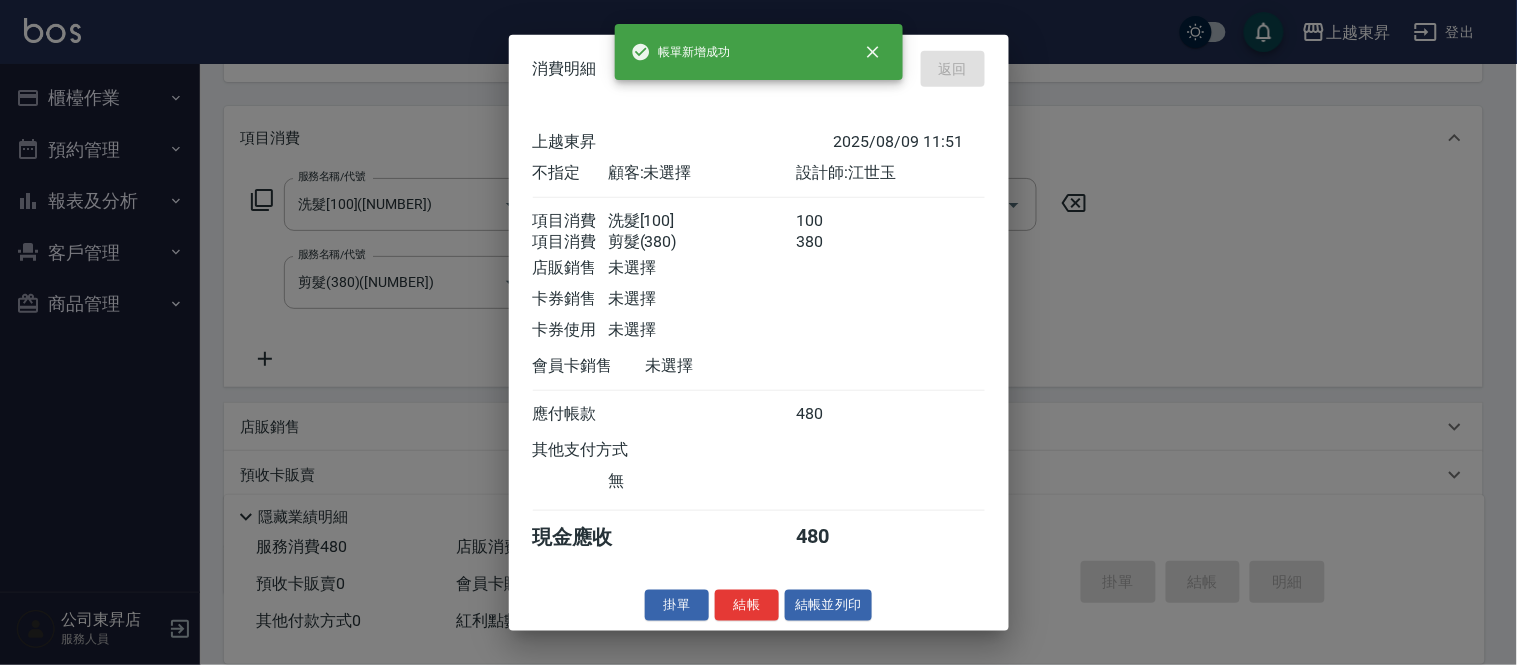 type on "2025/08/09 11:52" 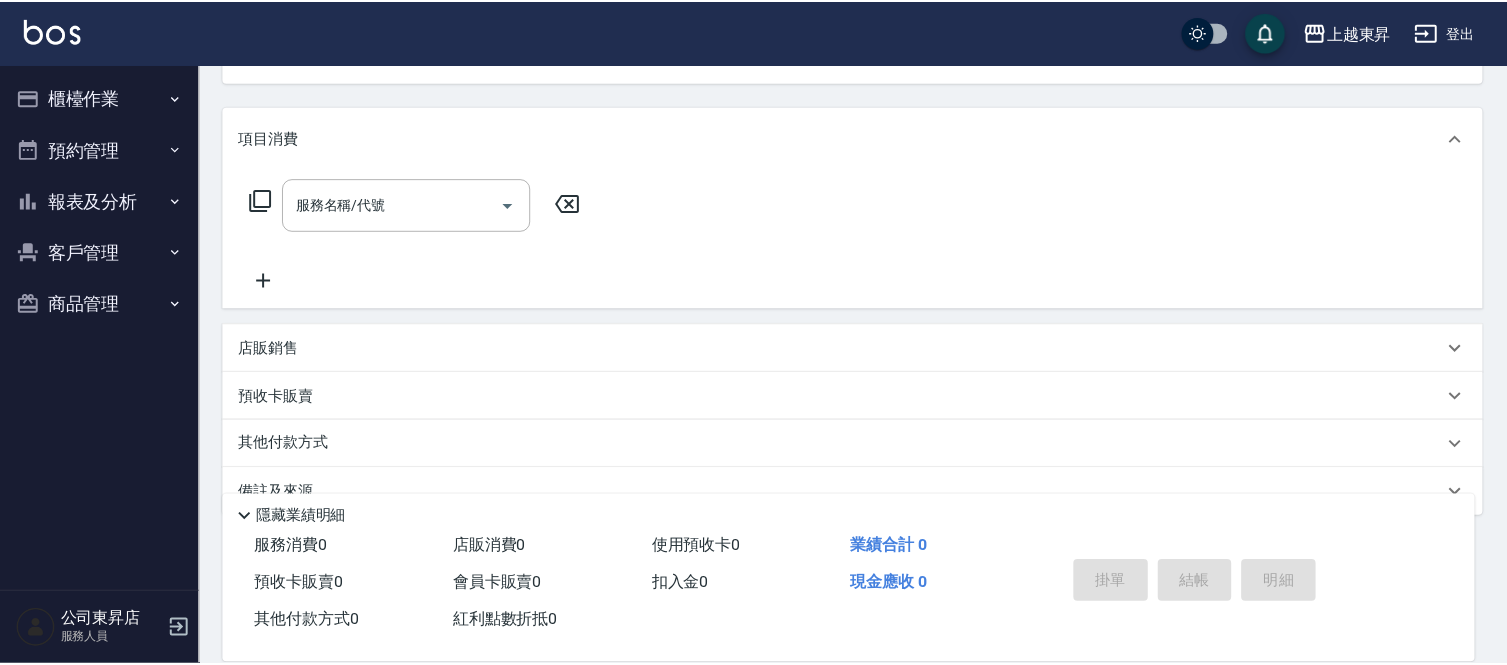 scroll, scrollTop: 194, scrollLeft: 0, axis: vertical 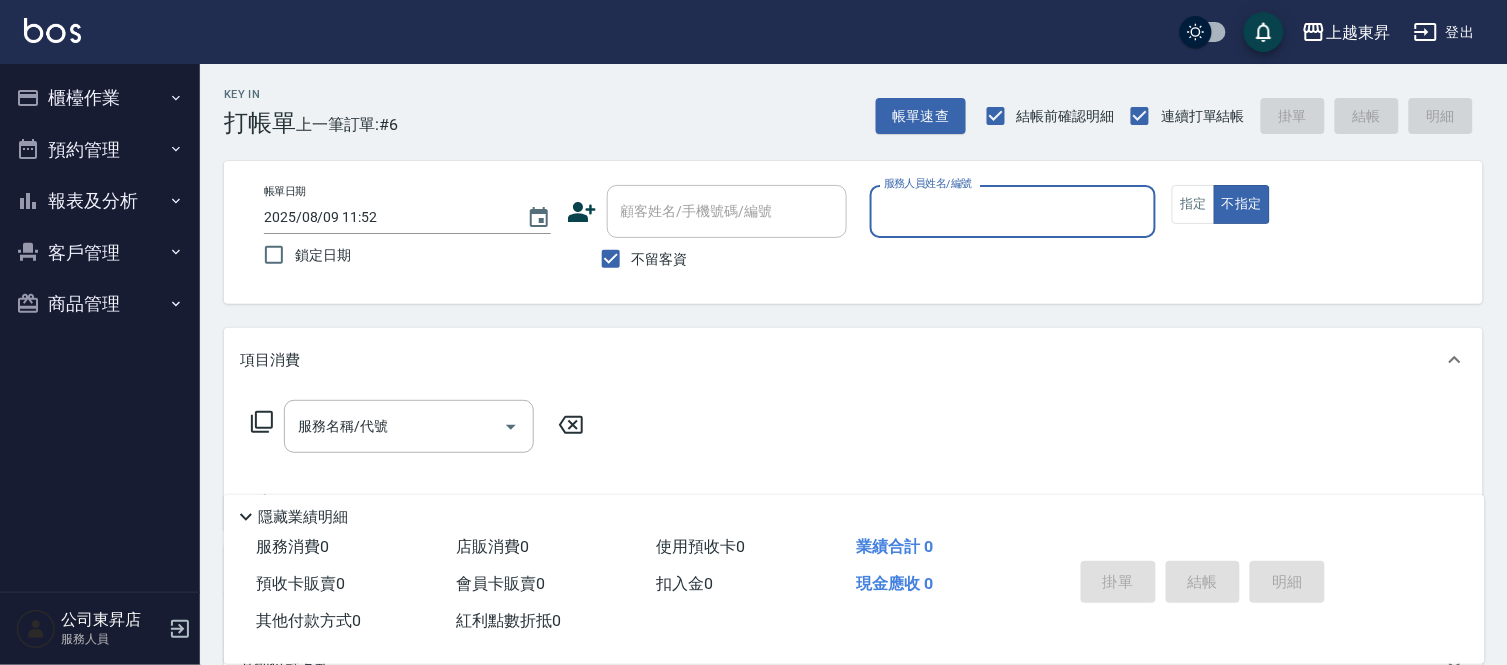 click on "服務人員姓名/編號" at bounding box center (1013, 211) 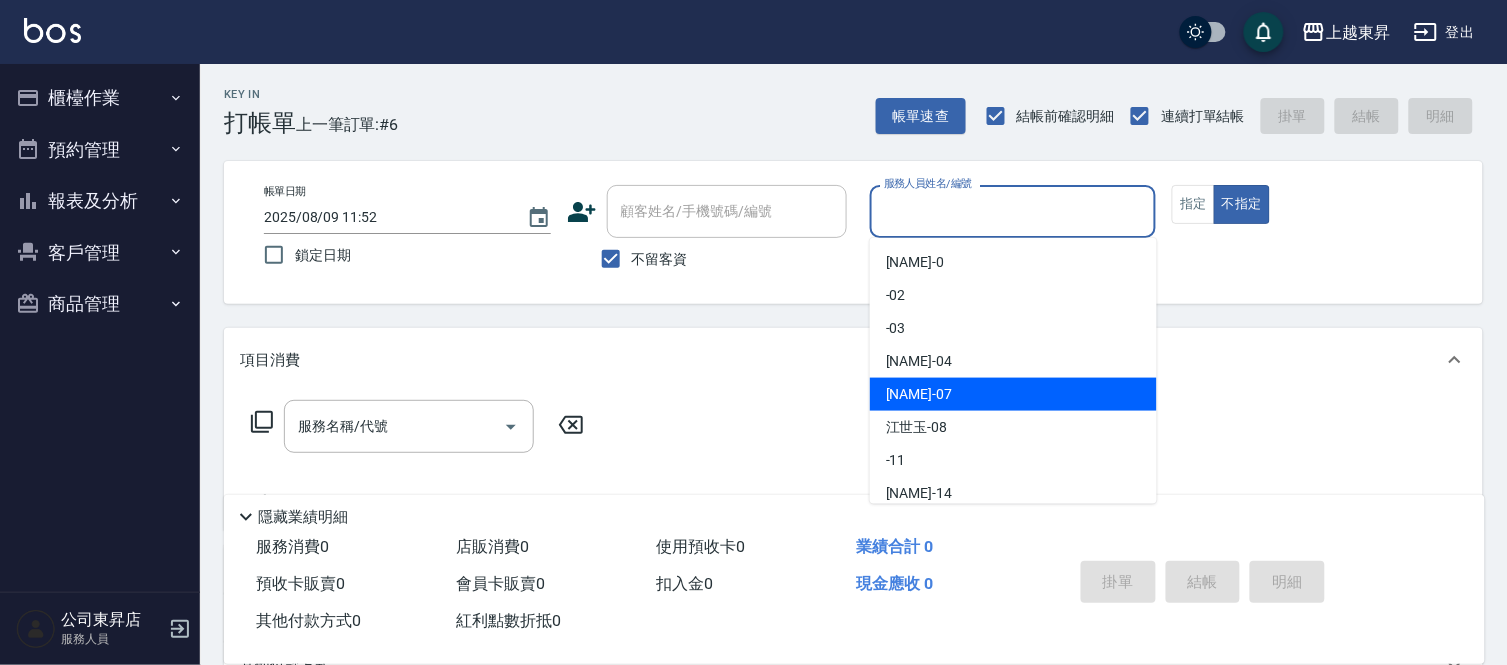 click on "榮松 -07" at bounding box center (919, 394) 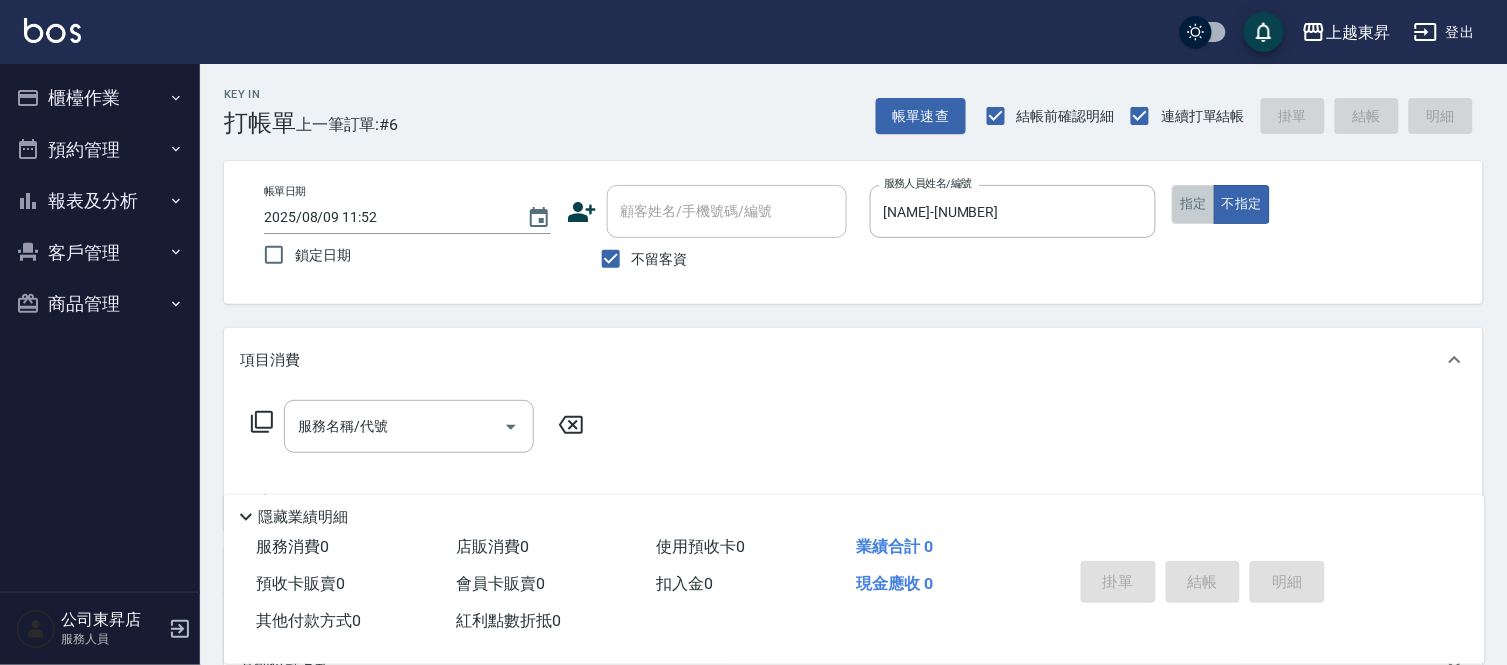 click on "指定" at bounding box center [1193, 204] 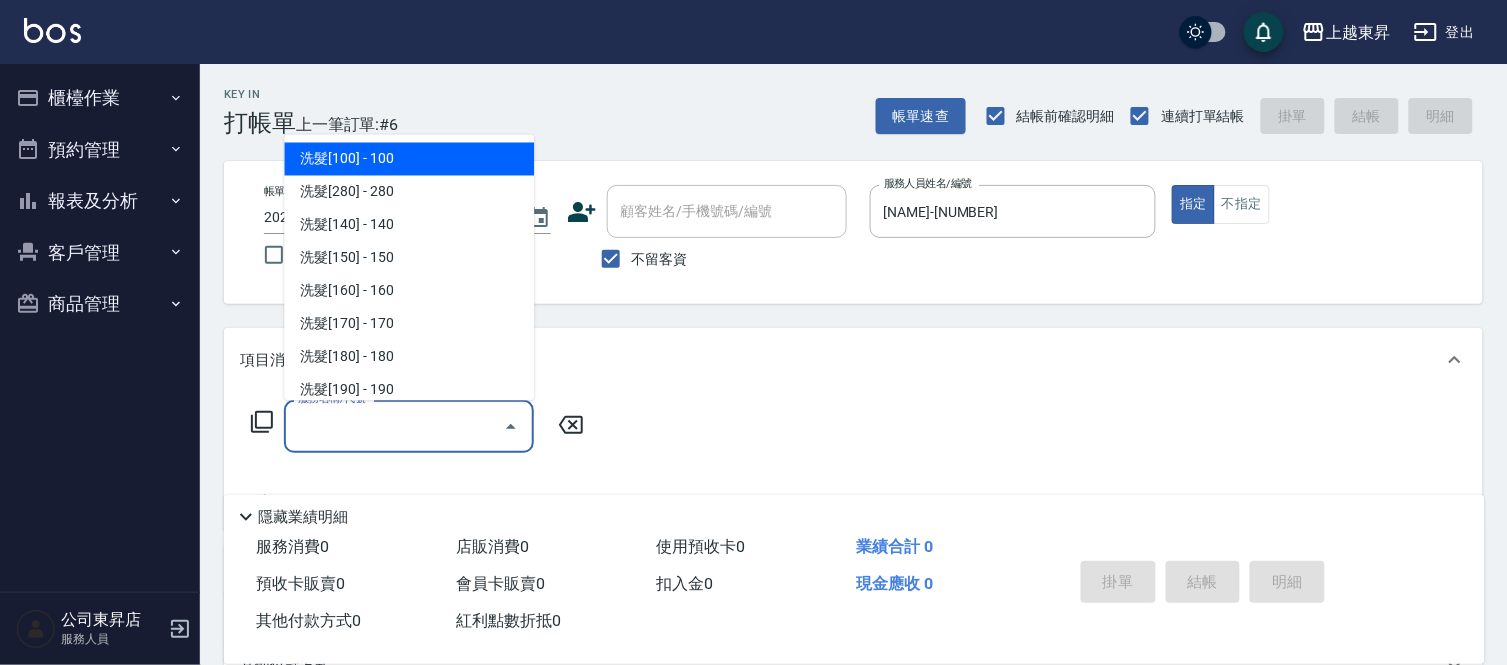 click on "服務名稱/代號" at bounding box center (394, 426) 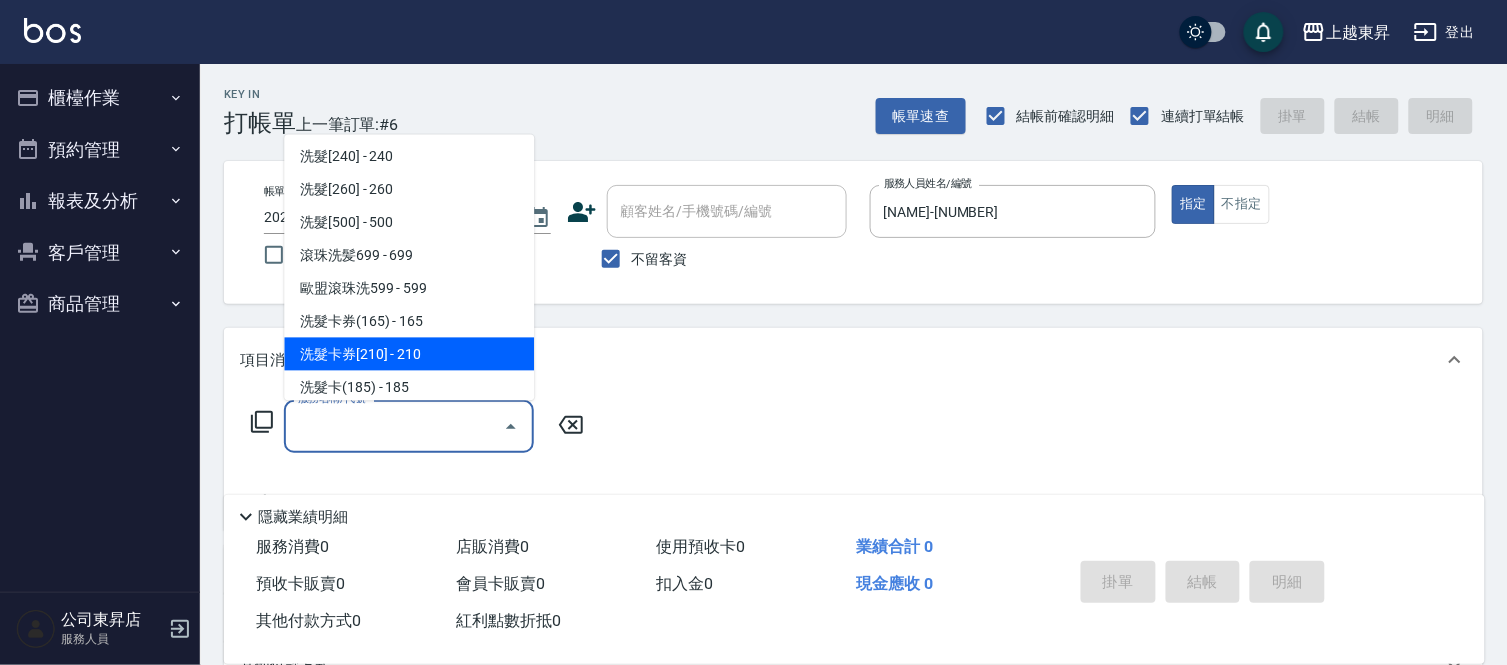 scroll, scrollTop: 444, scrollLeft: 0, axis: vertical 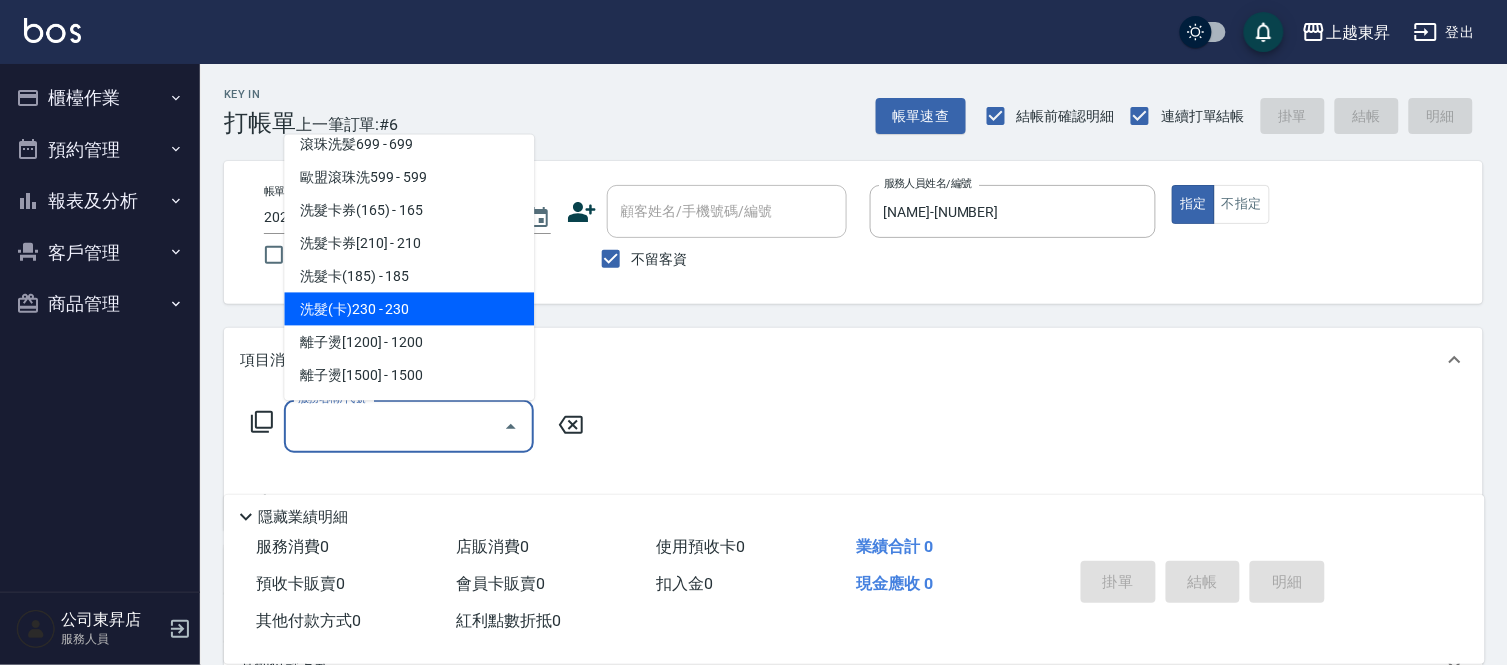 click on "洗髮(卡)230 - 230" at bounding box center [409, 309] 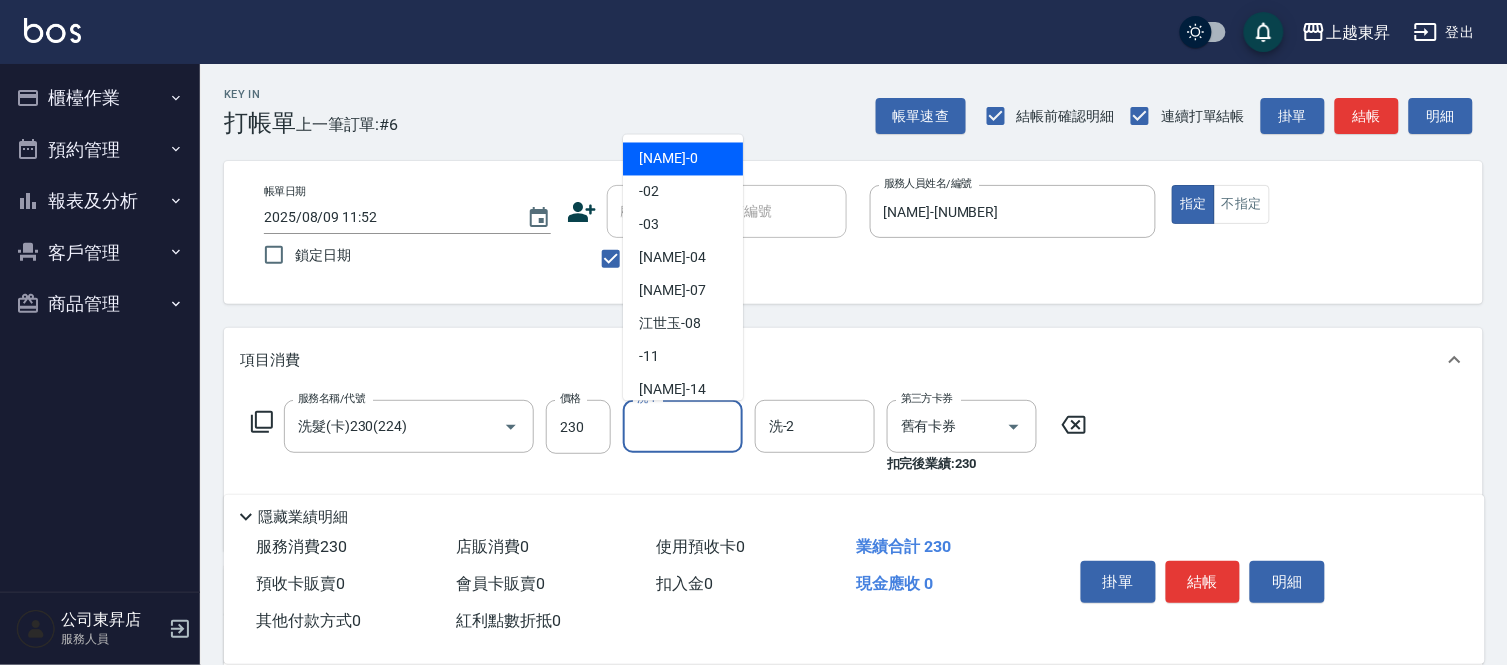 click on "洗-1" at bounding box center (683, 426) 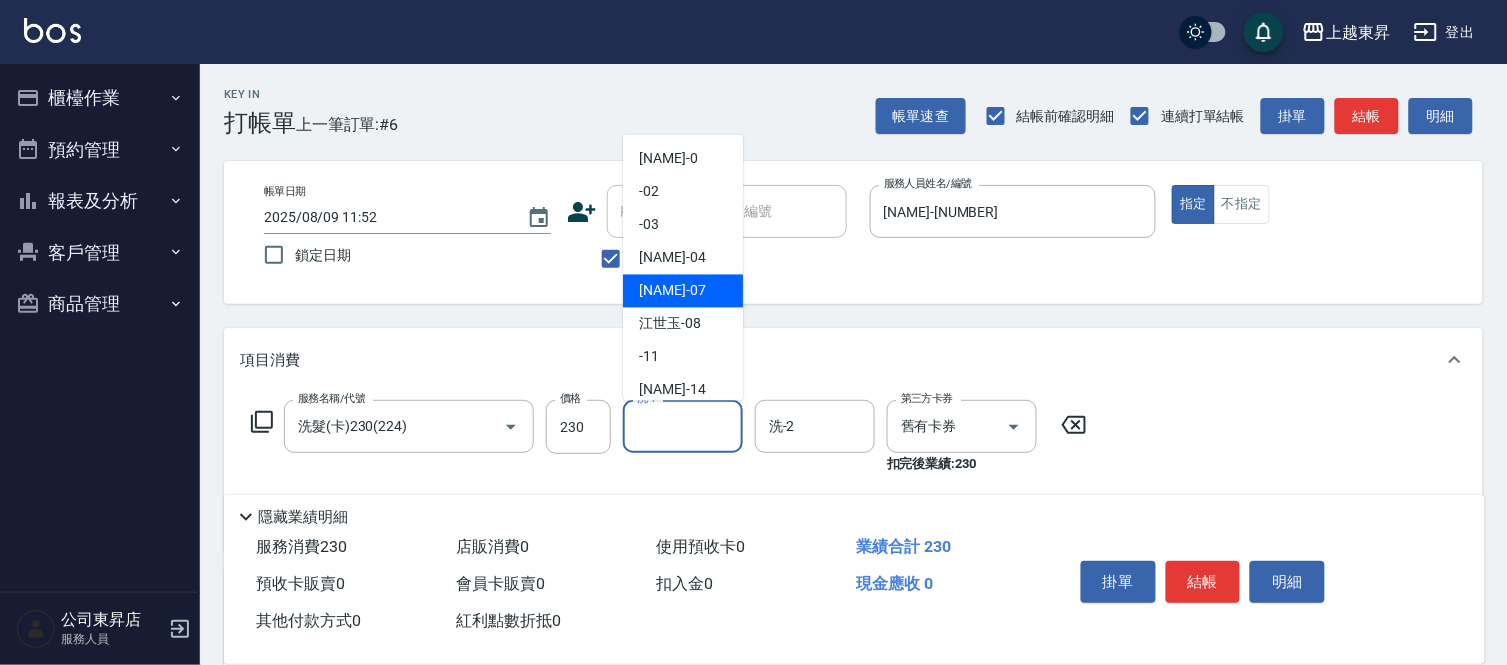 click on "榮松 -07" at bounding box center (672, 291) 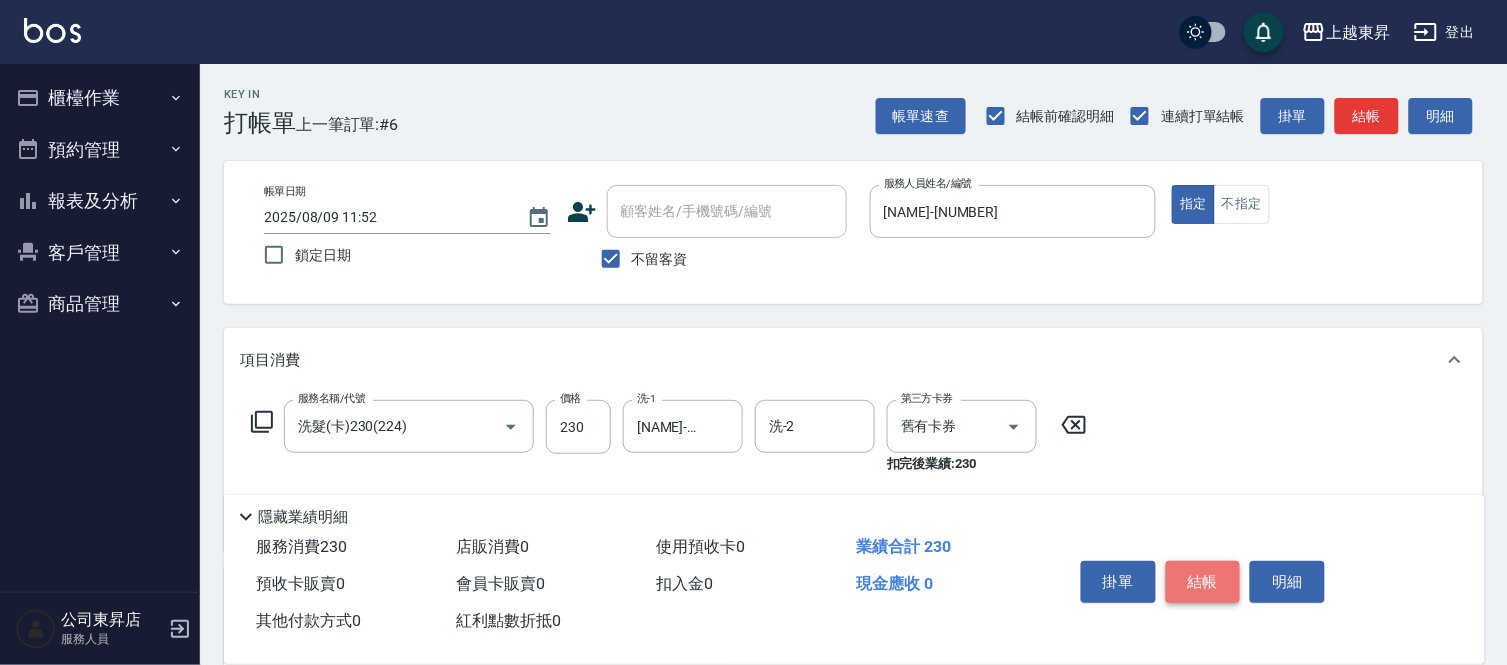 click on "結帳" at bounding box center [1203, 582] 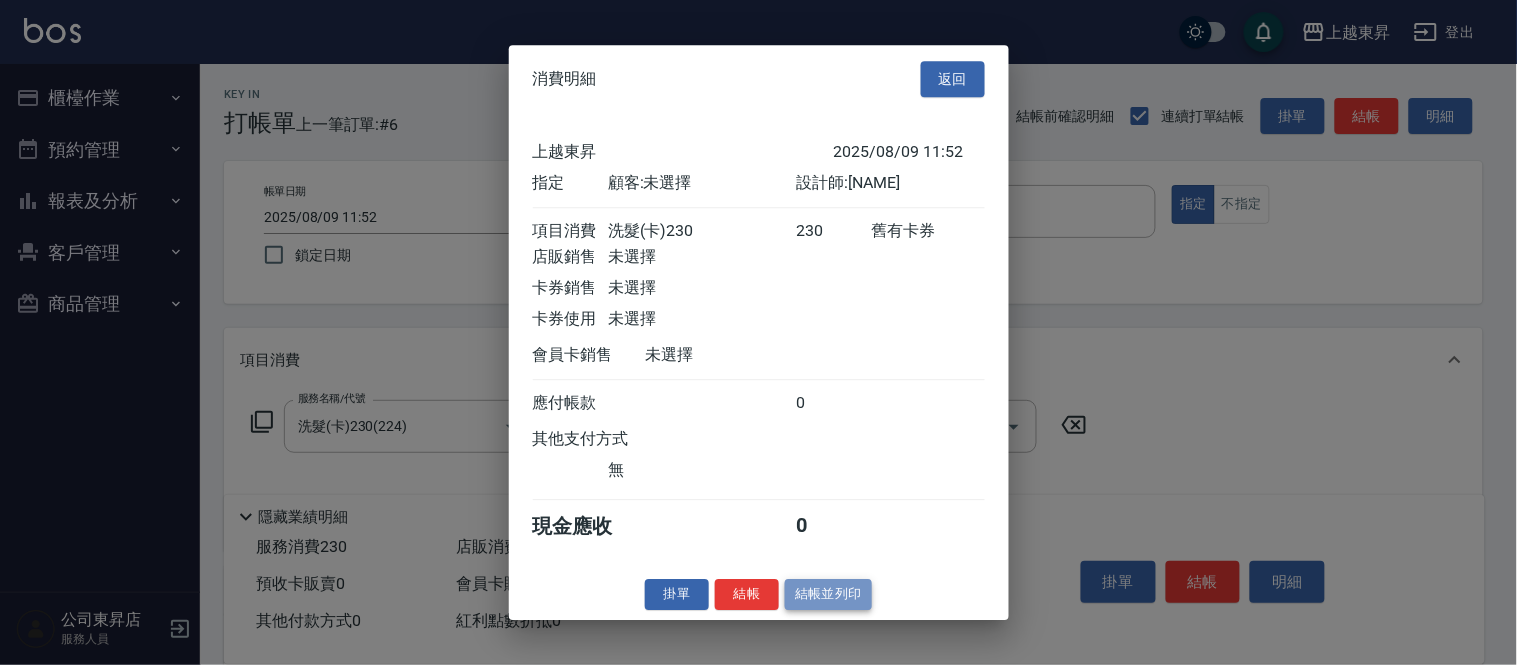 click on "結帳並列印" at bounding box center [828, 594] 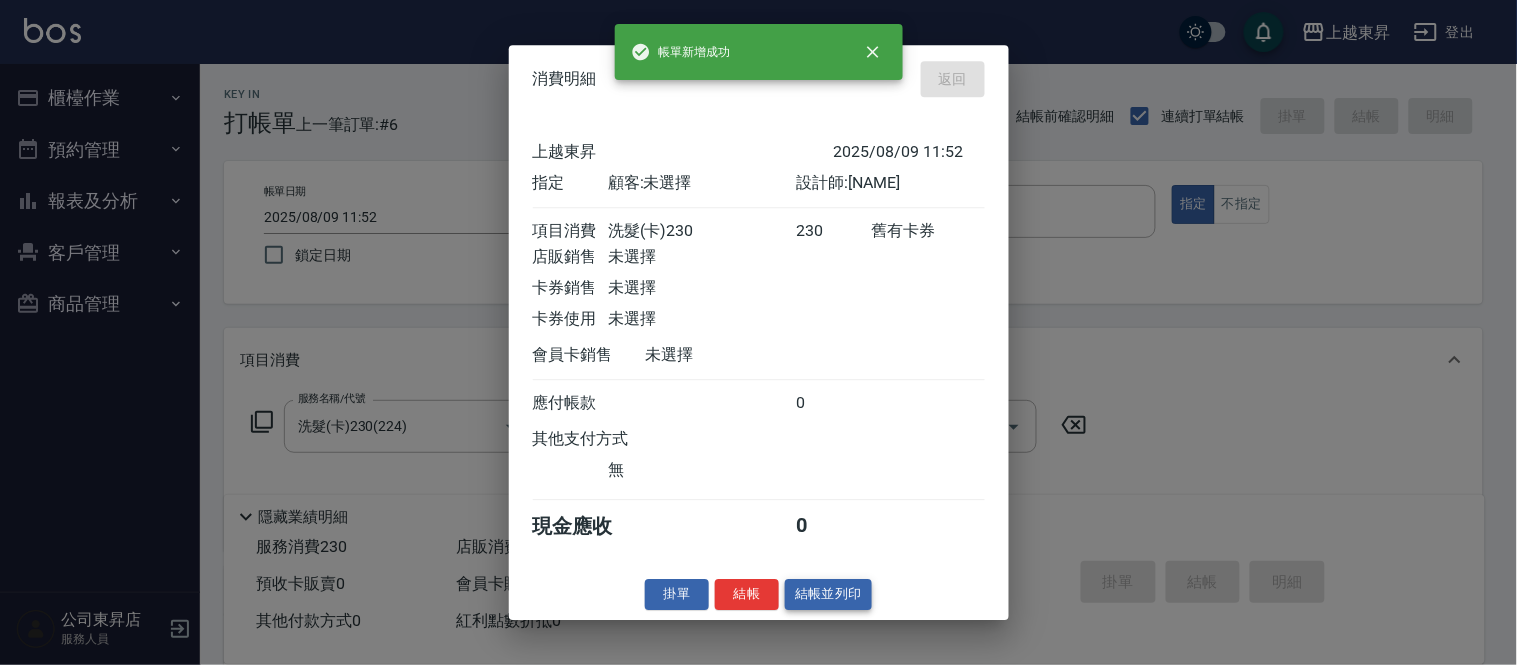 type on "[DATE] [TIME]" 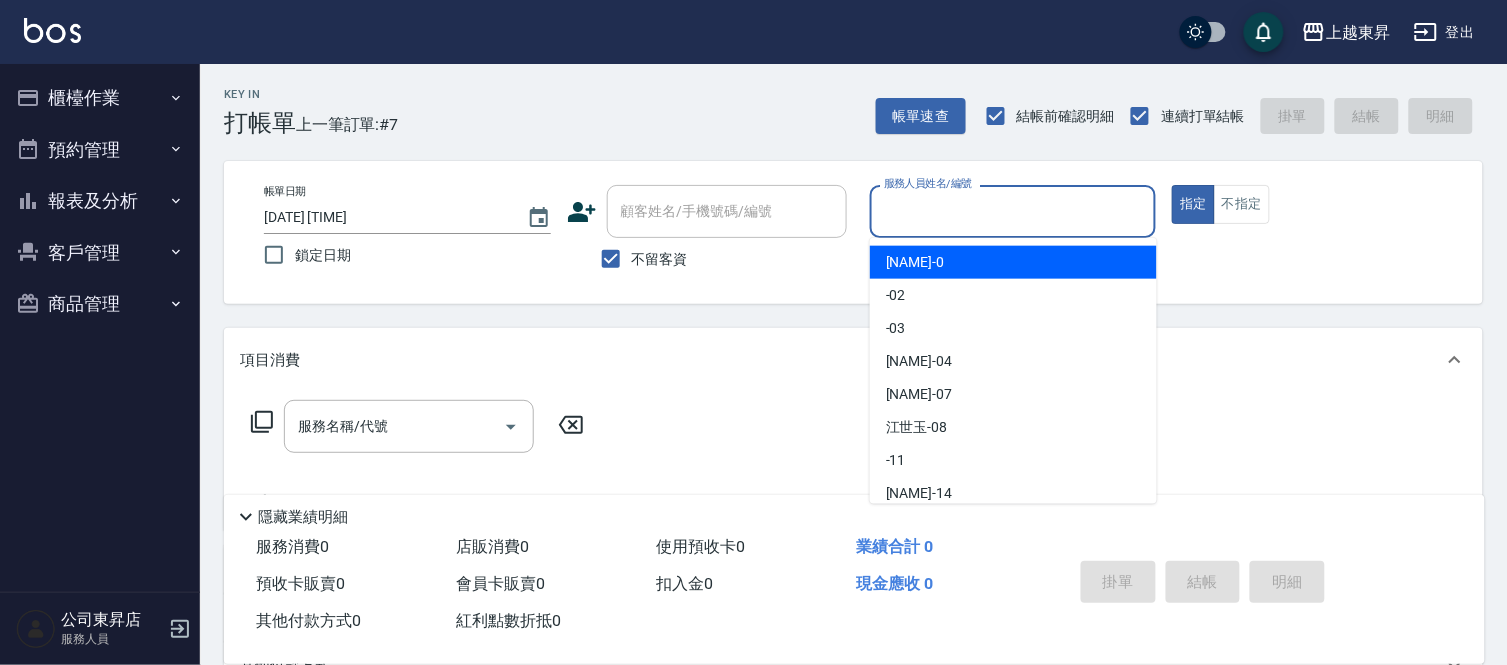 click on "服務人員姓名/編號" at bounding box center [1013, 211] 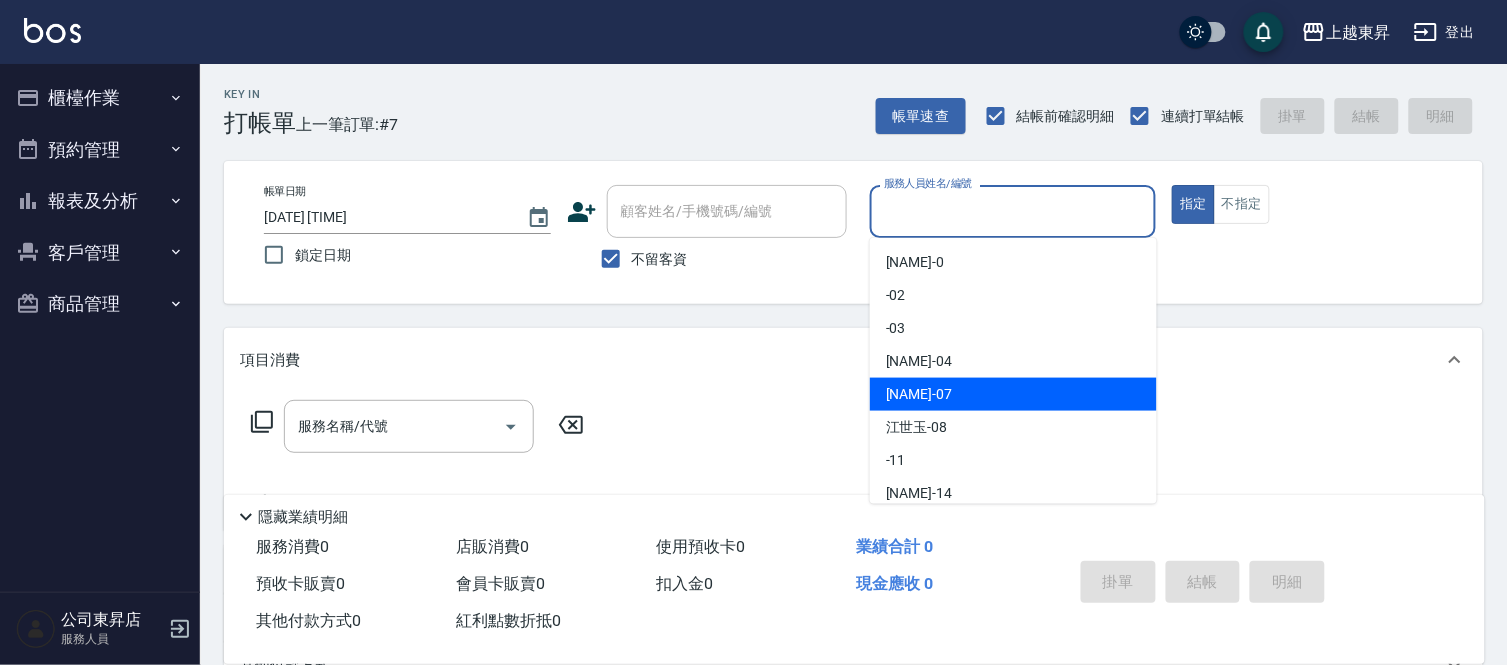 click on "榮松 -07" at bounding box center (919, 394) 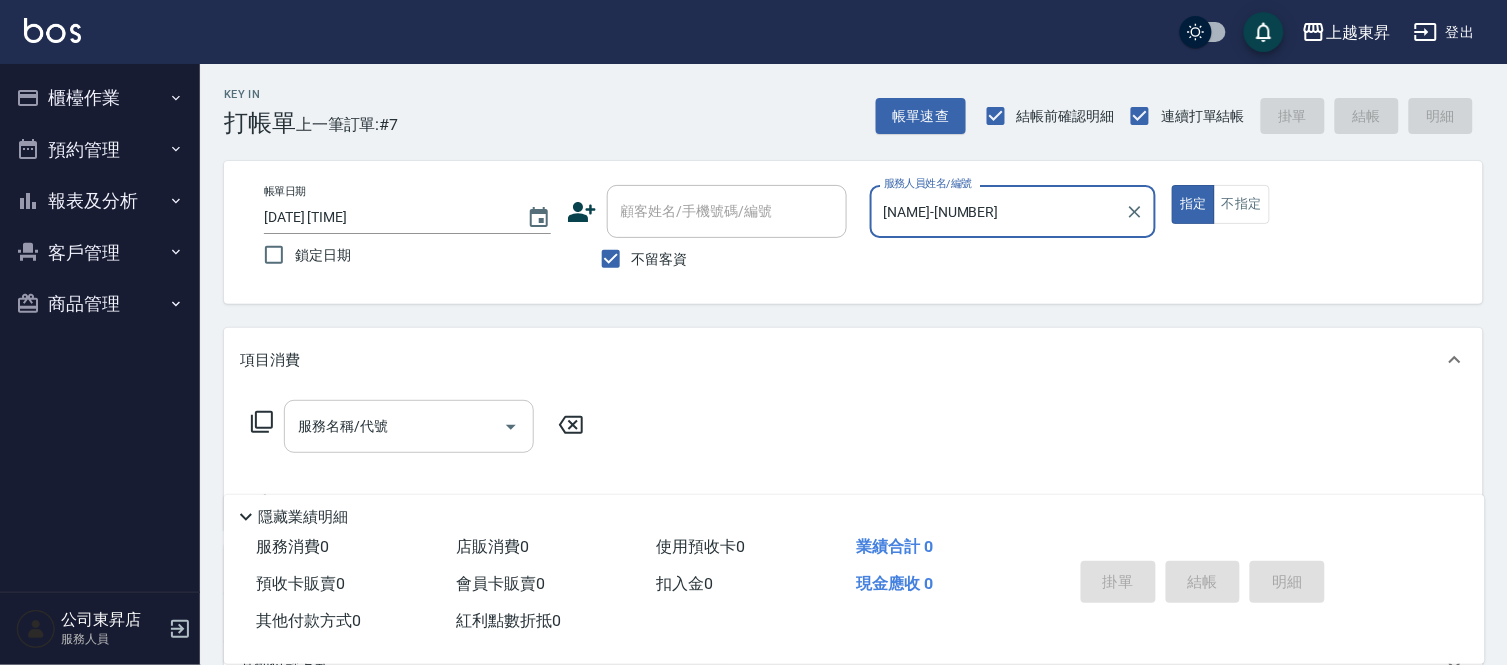 click on "服務名稱/代號" at bounding box center [394, 426] 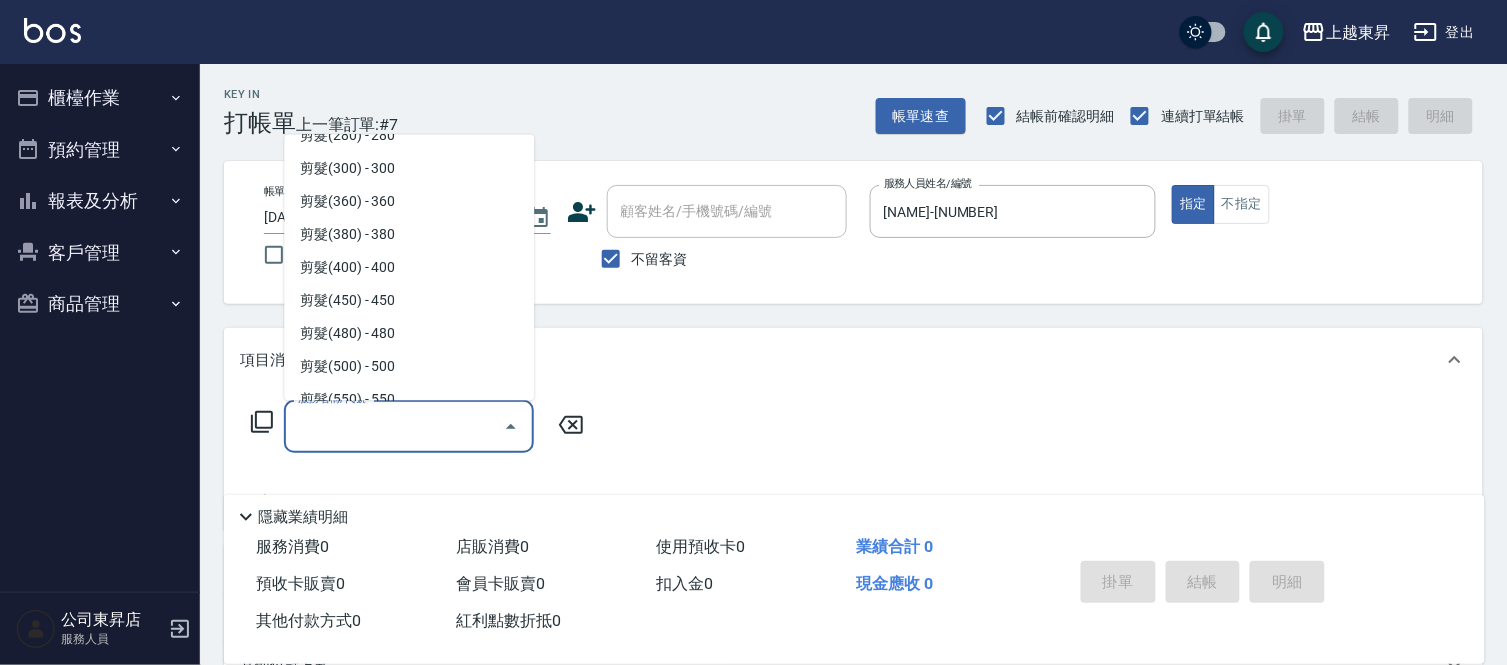 scroll, scrollTop: 1444, scrollLeft: 0, axis: vertical 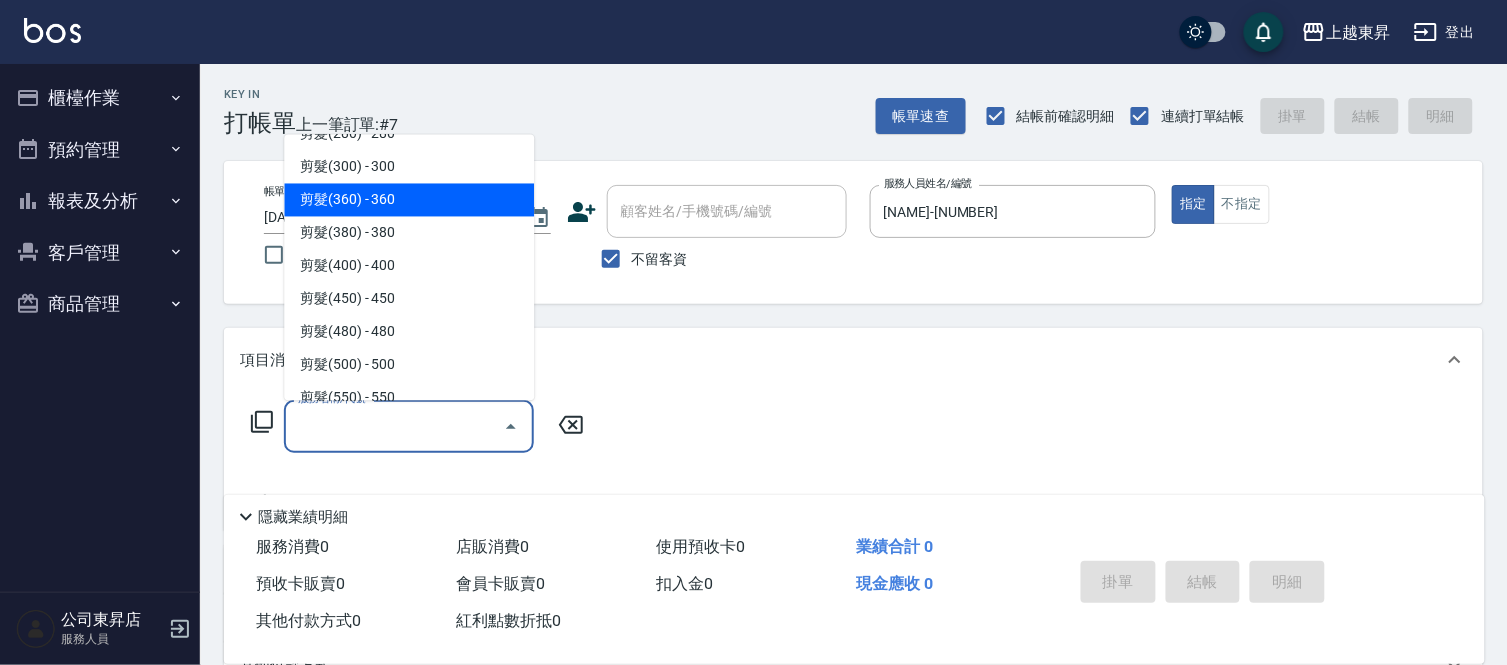 click on "剪髮(360) - 360" at bounding box center (409, 200) 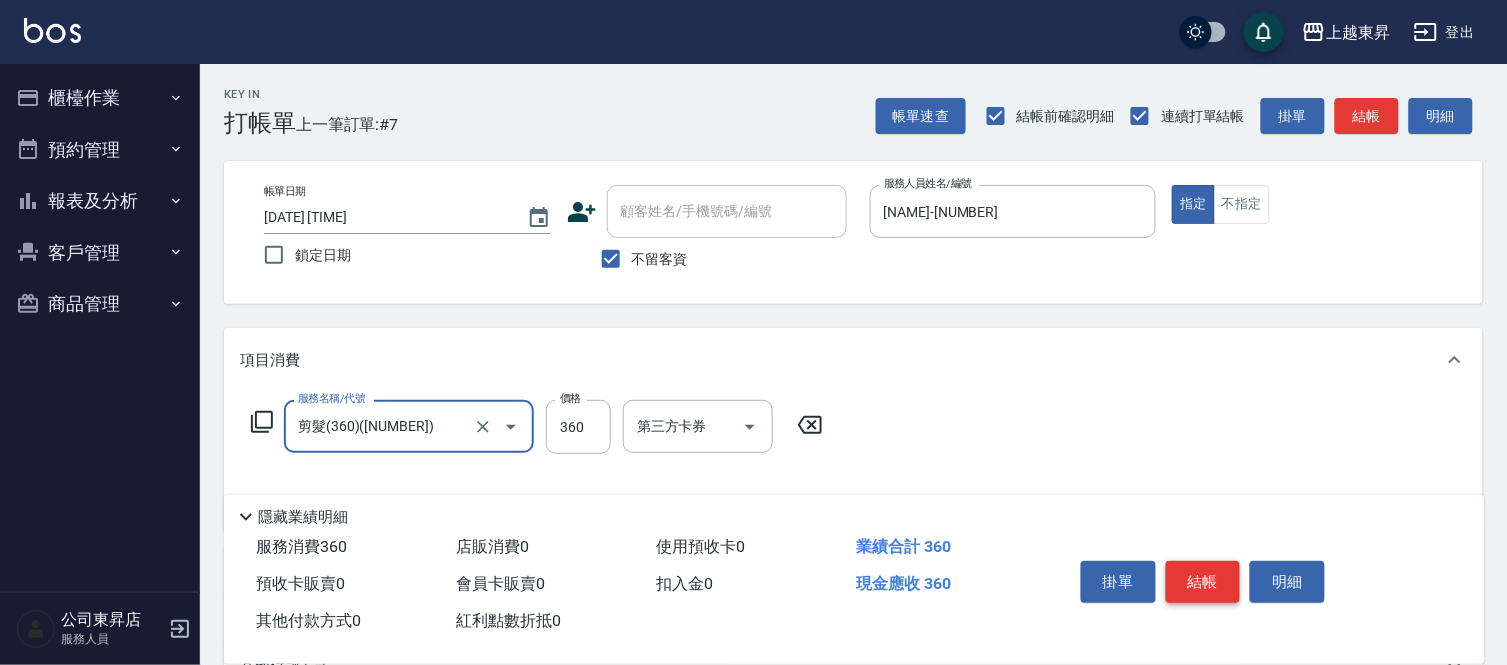 click on "結帳" at bounding box center (1203, 582) 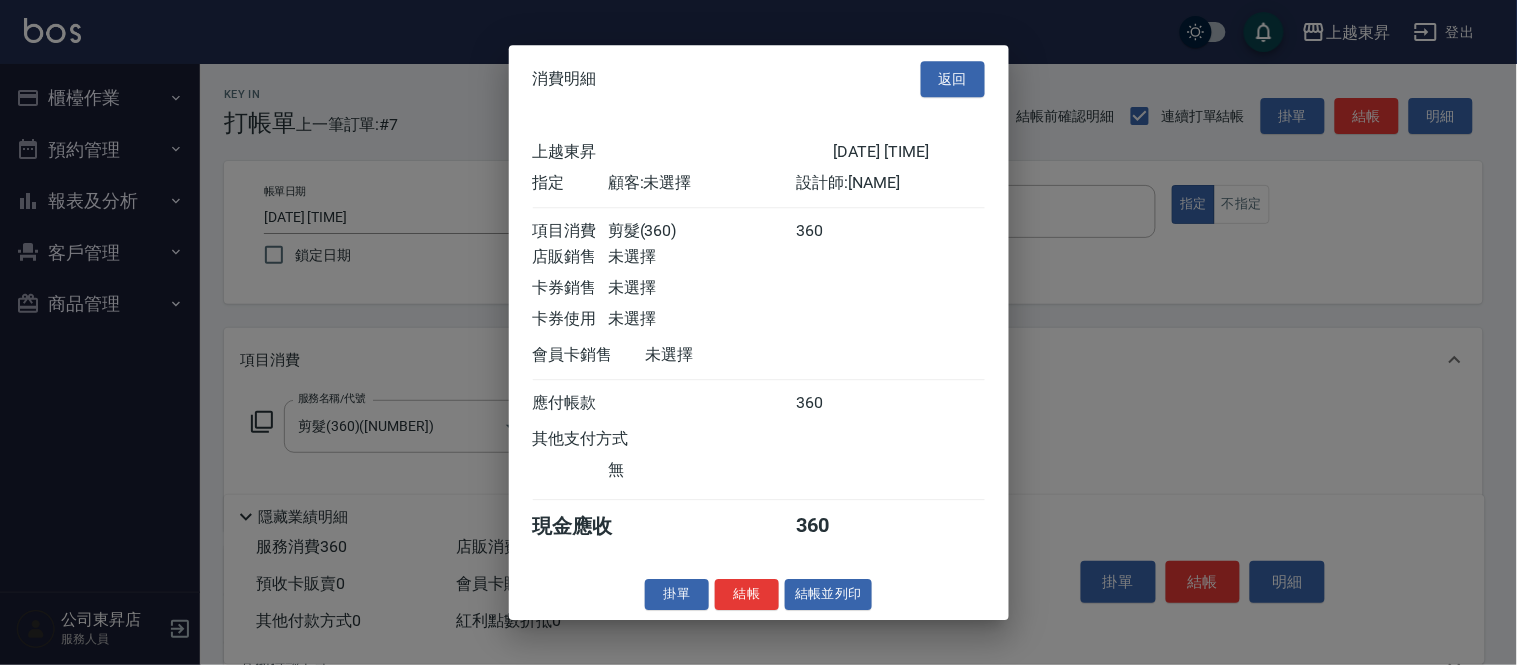 click on "結帳並列印" at bounding box center (828, 594) 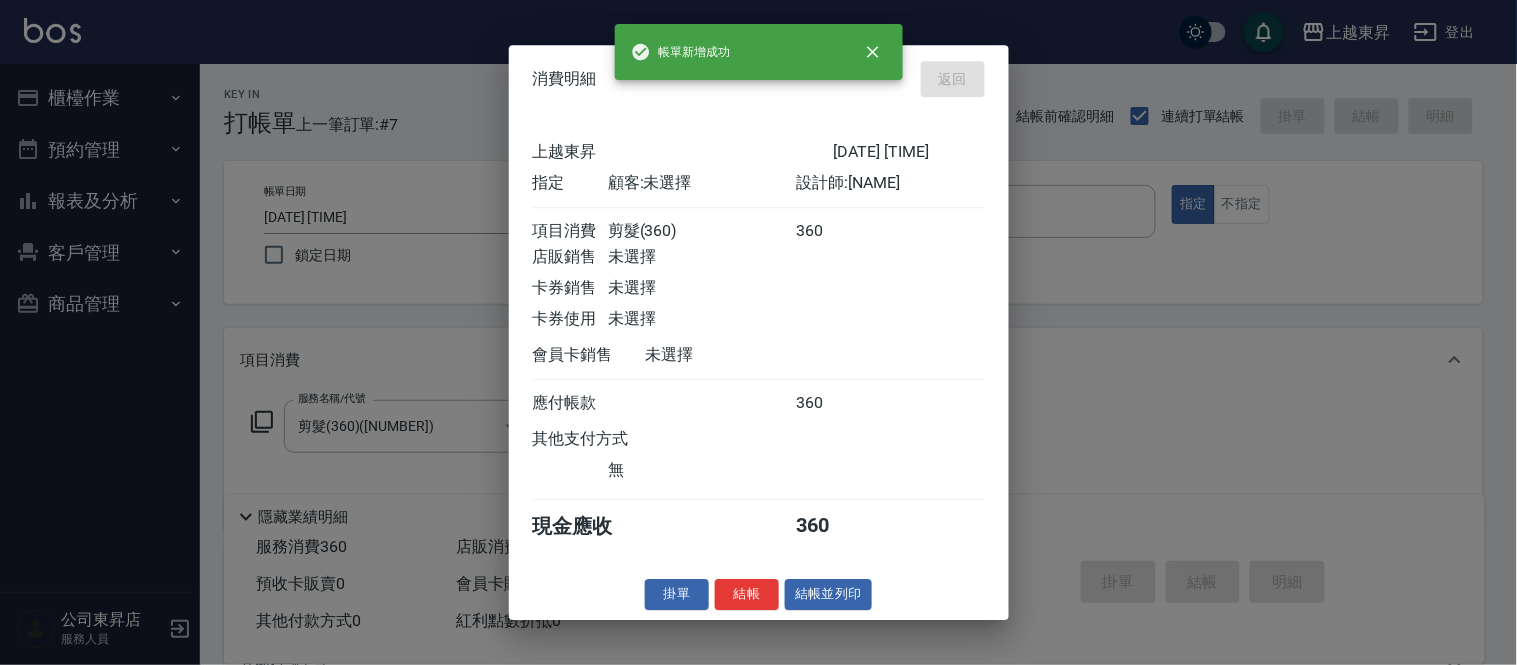type 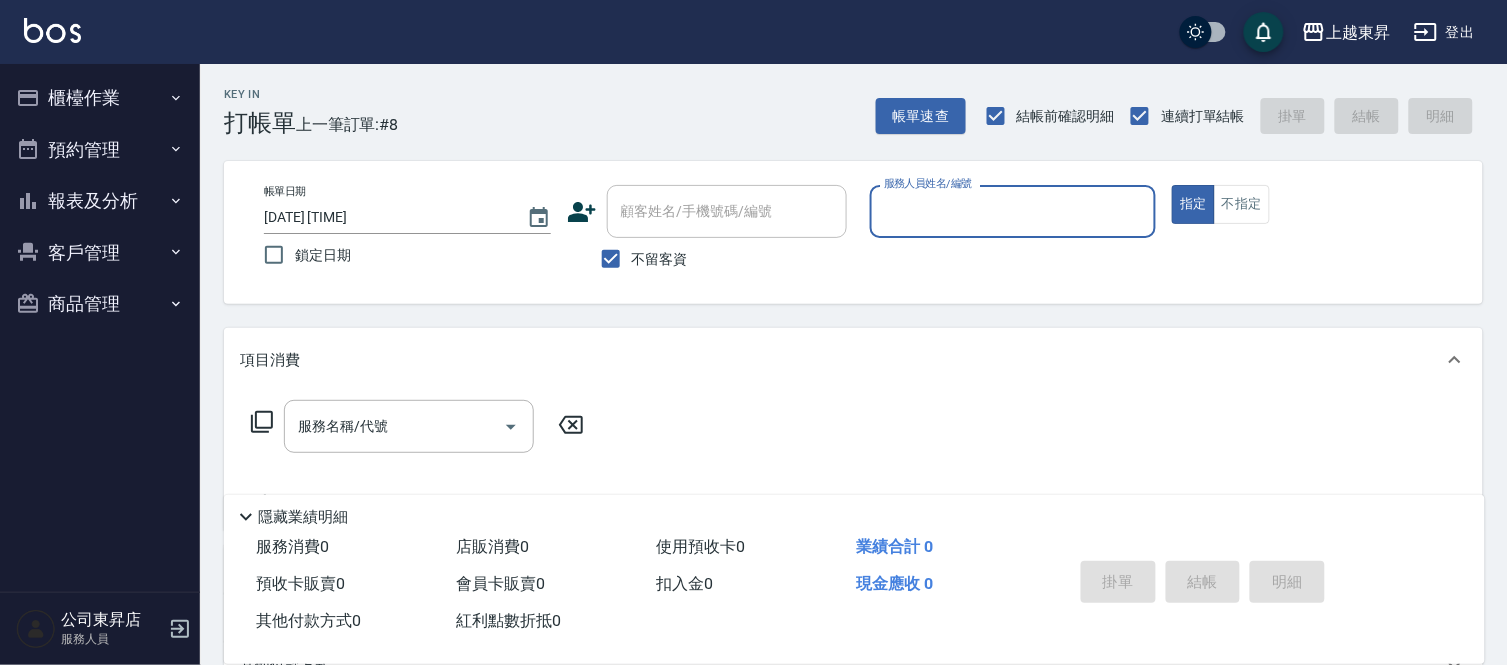 click on "櫃檯作業" at bounding box center (100, 98) 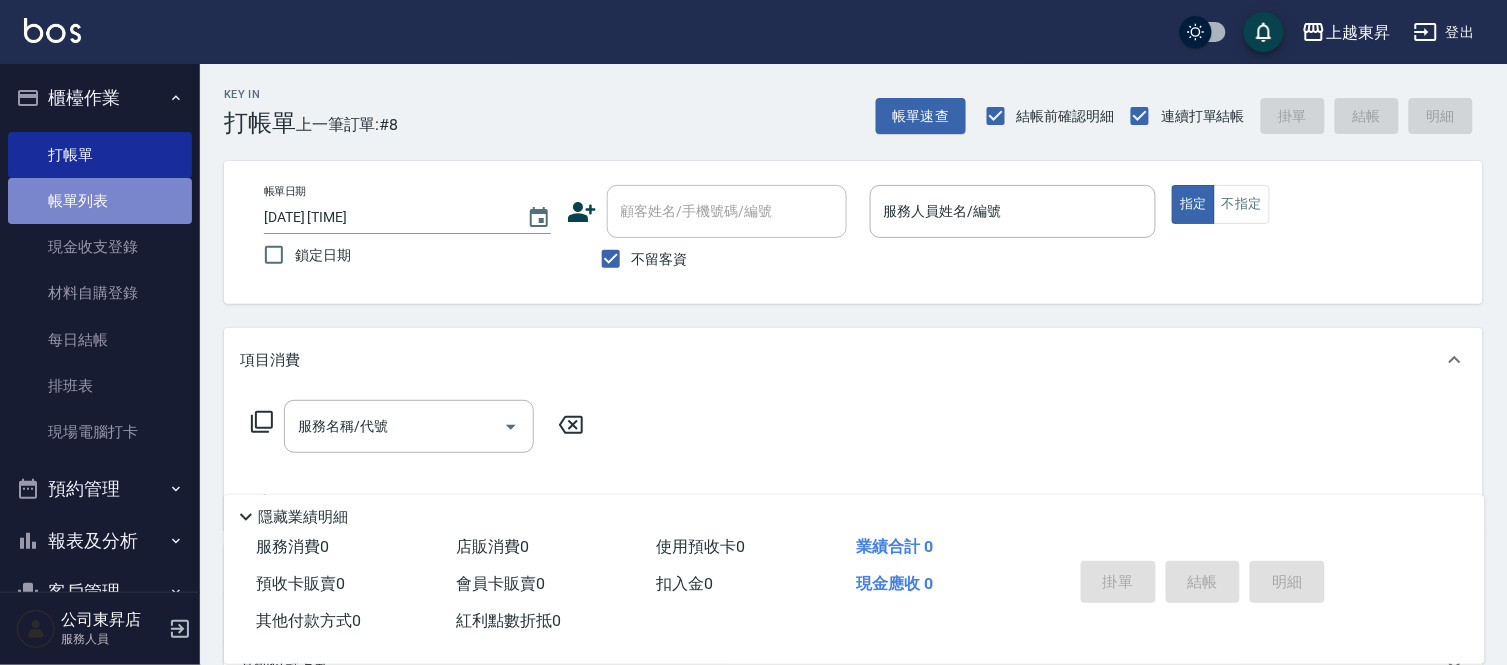 click on "帳單列表" at bounding box center [100, 201] 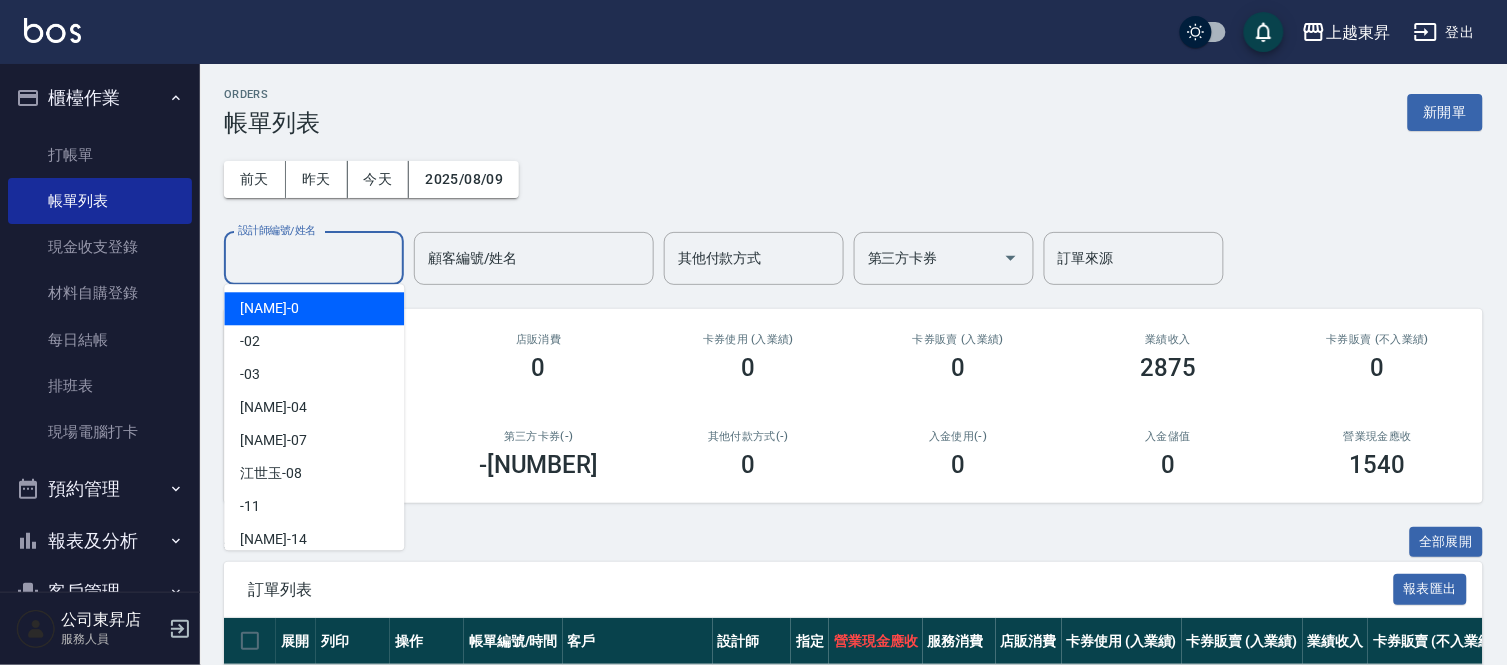 click on "設計師編號/姓名" at bounding box center (314, 258) 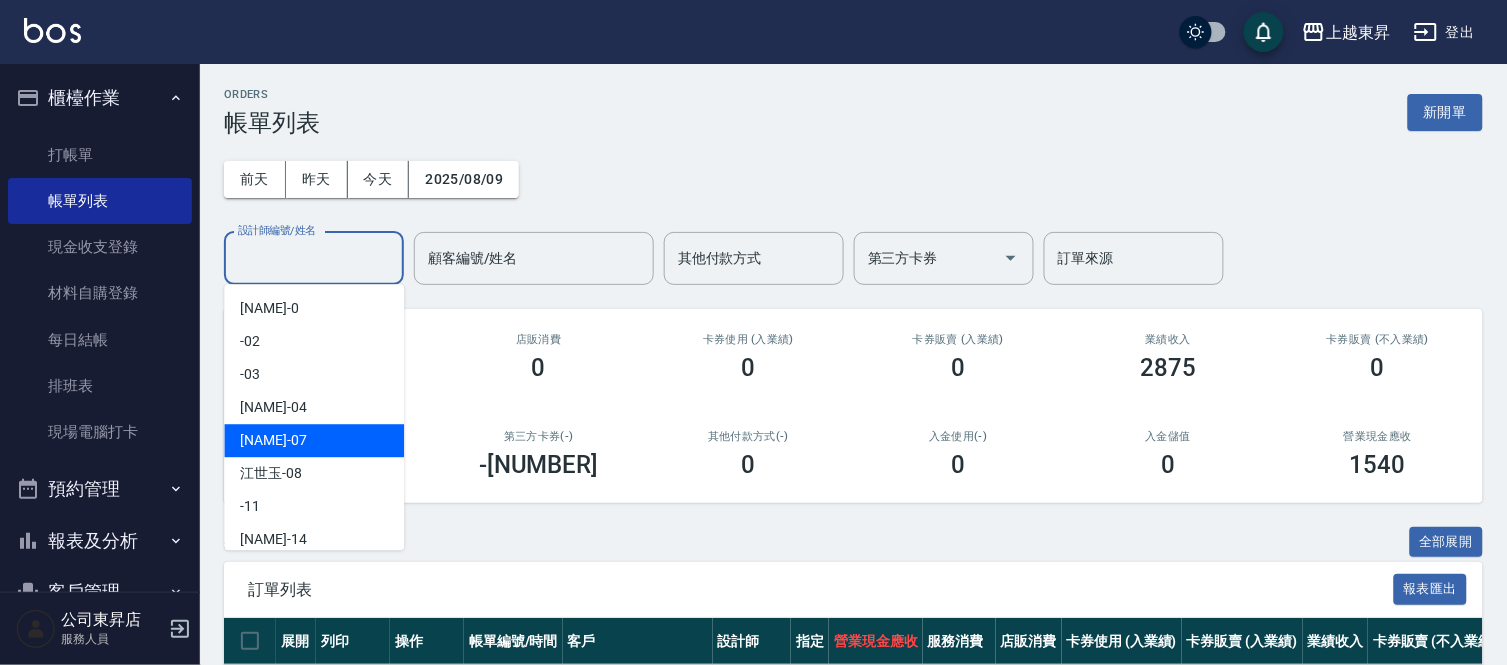click on "榮松 -07" at bounding box center (273, 440) 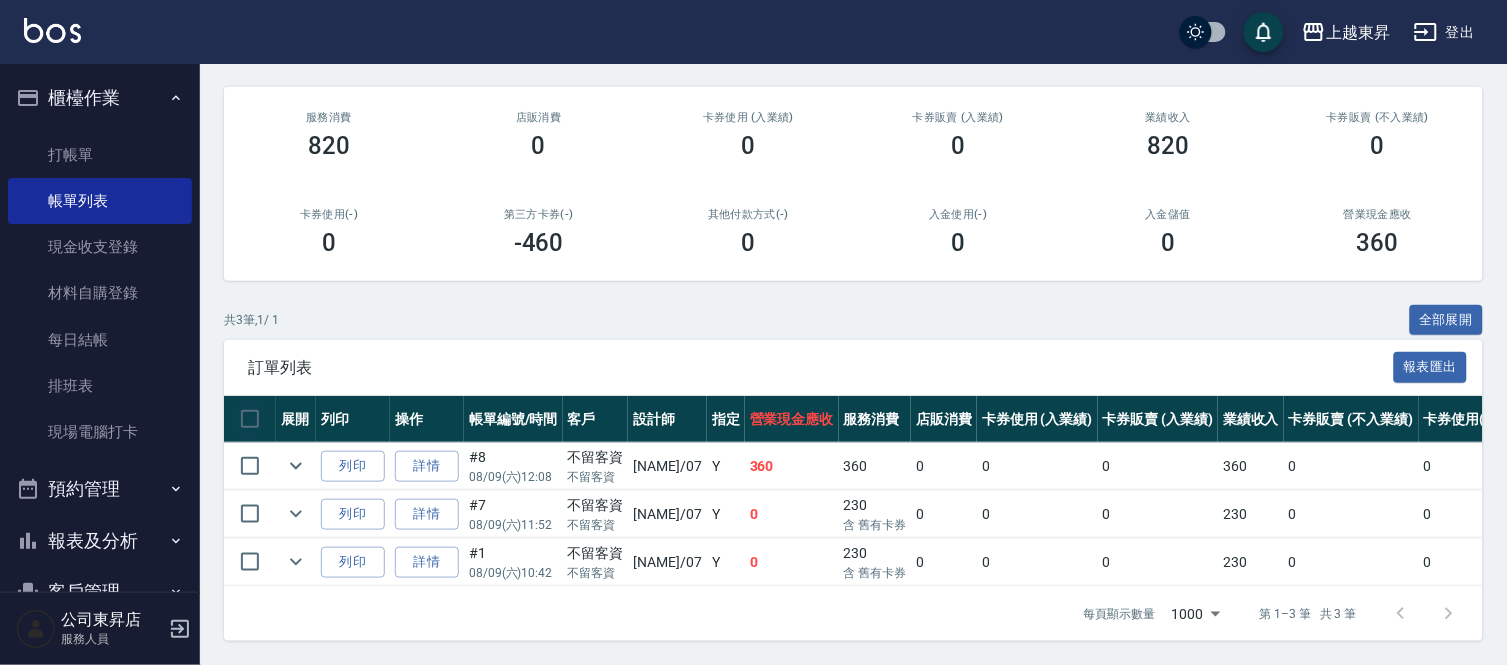 scroll, scrollTop: 238, scrollLeft: 0, axis: vertical 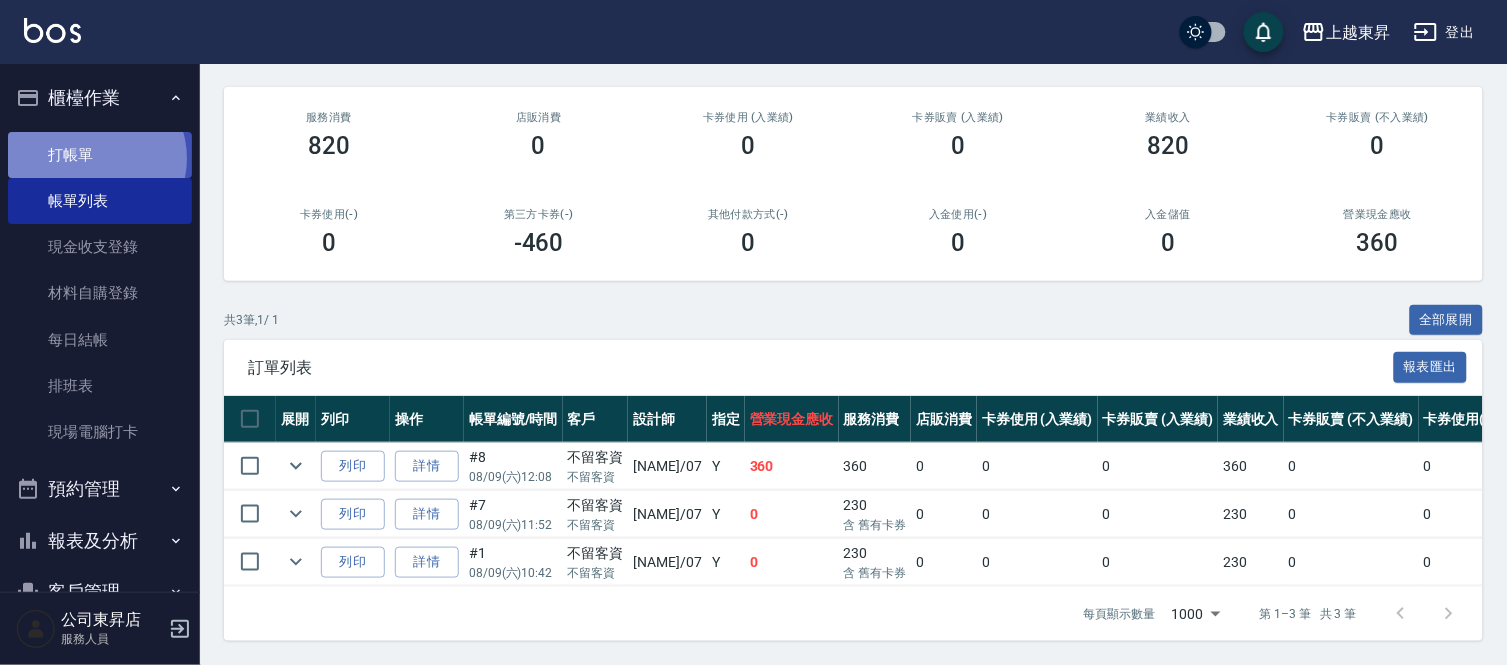 click on "打帳單" at bounding box center (100, 155) 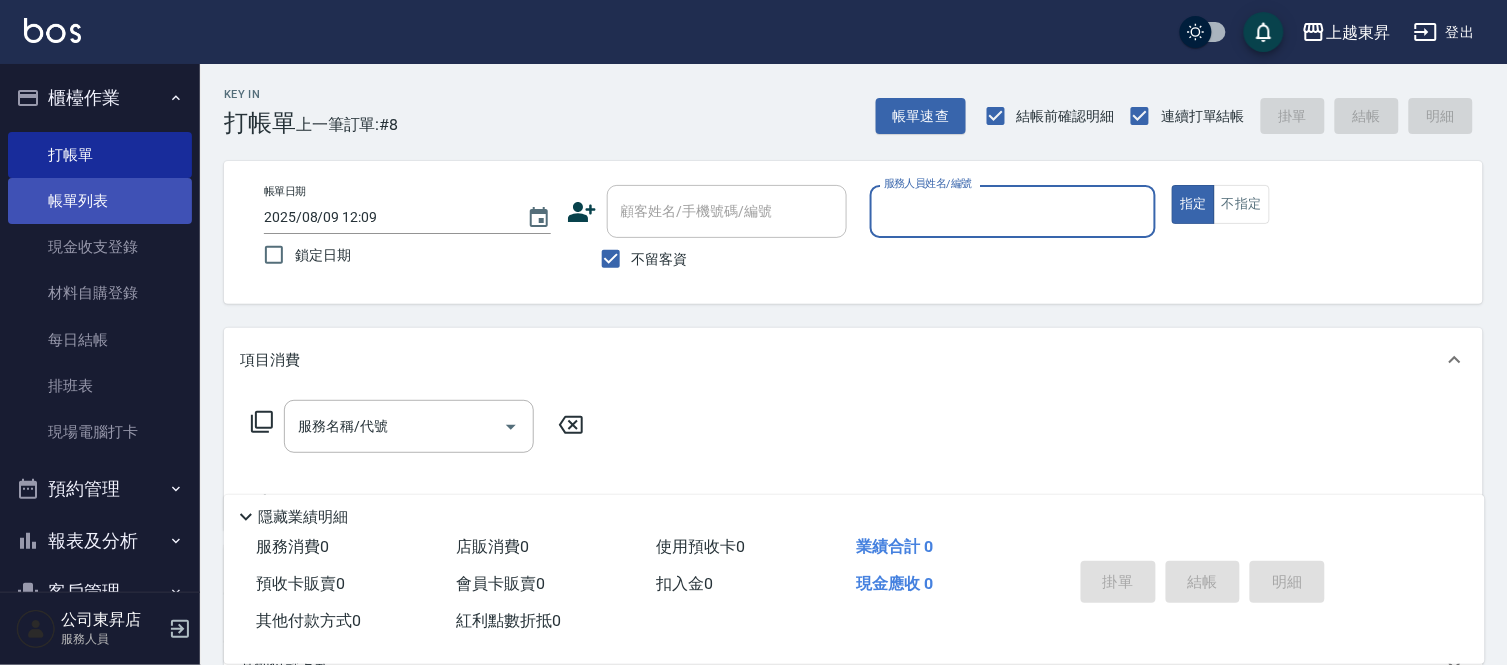 click on "帳單列表" at bounding box center (100, 201) 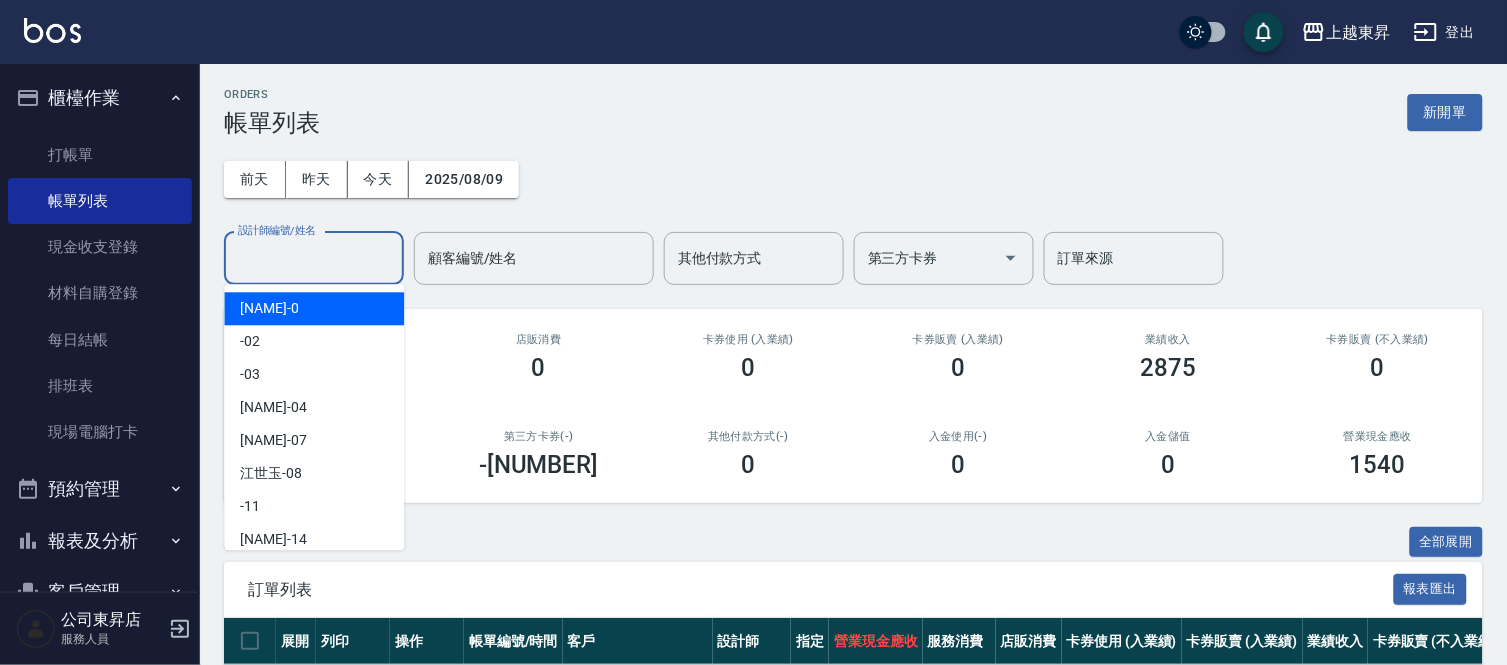 click on "設計師編號/姓名" at bounding box center (314, 258) 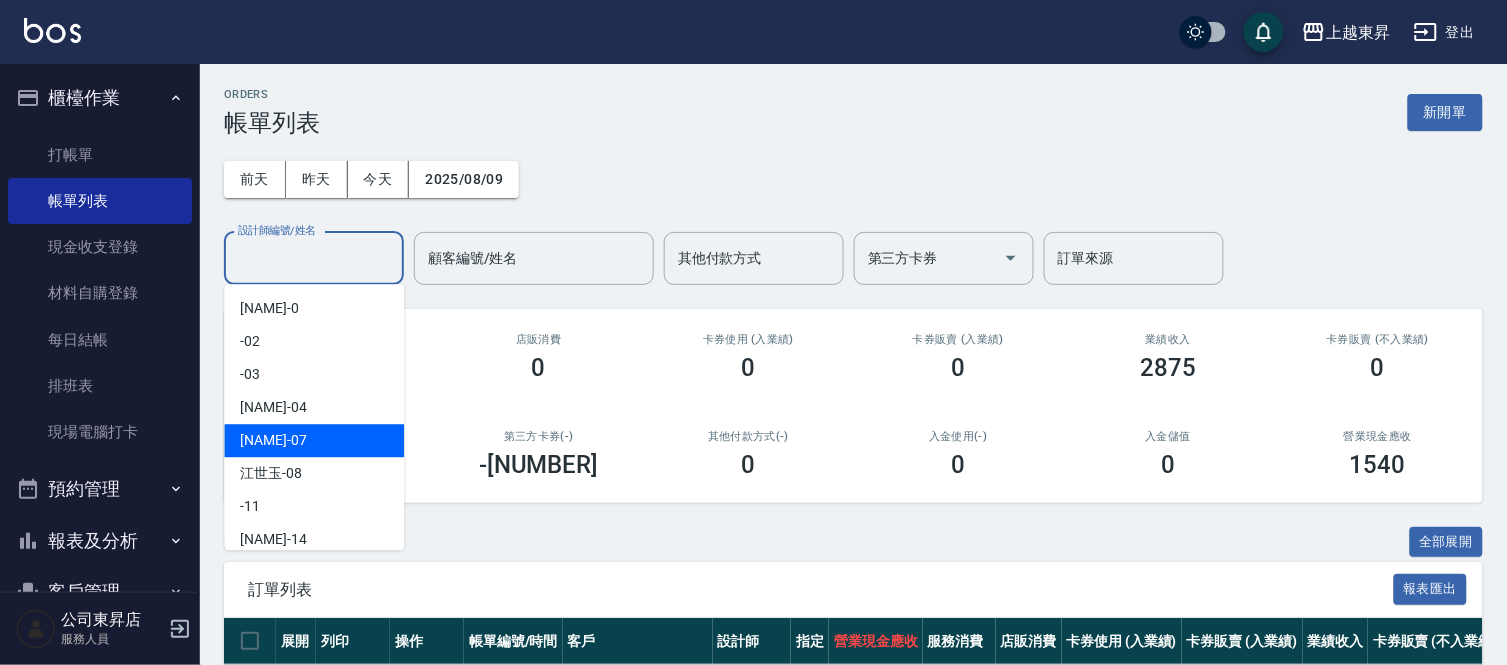 click on "榮松 -07" at bounding box center (273, 440) 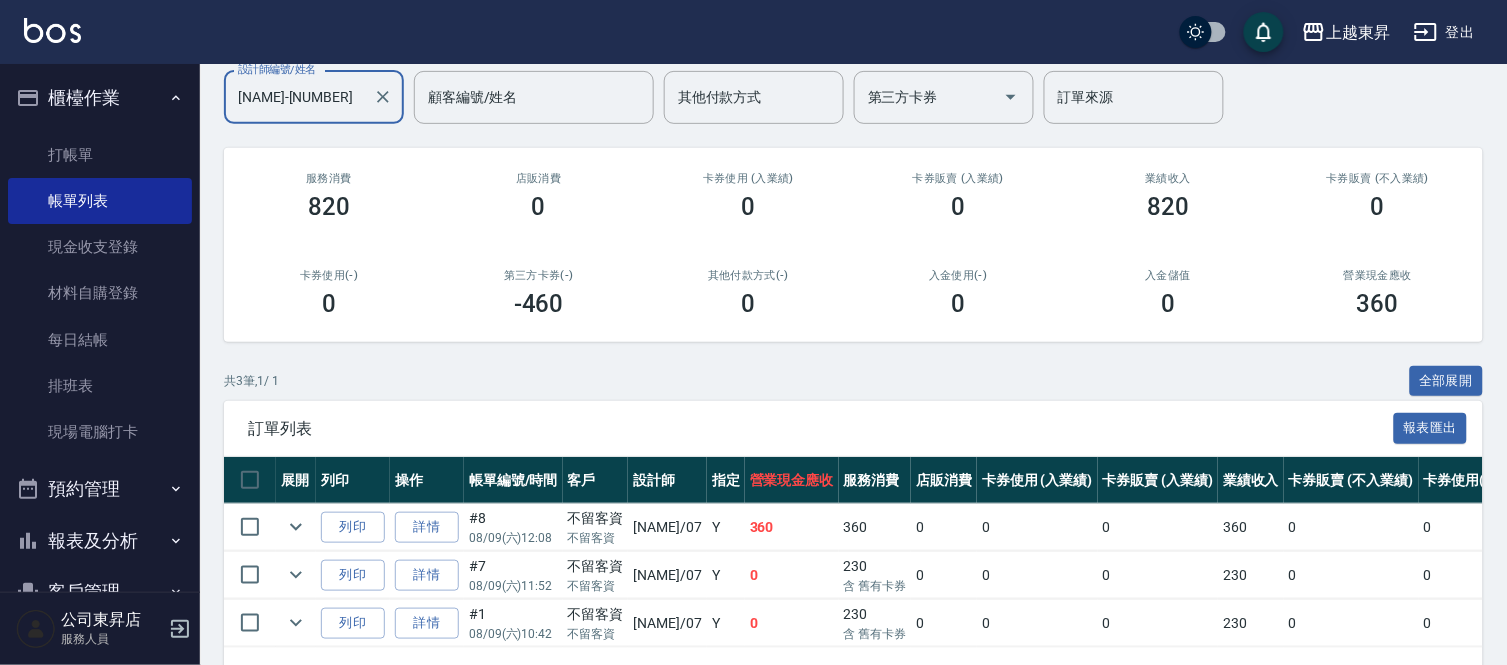scroll, scrollTop: 127, scrollLeft: 0, axis: vertical 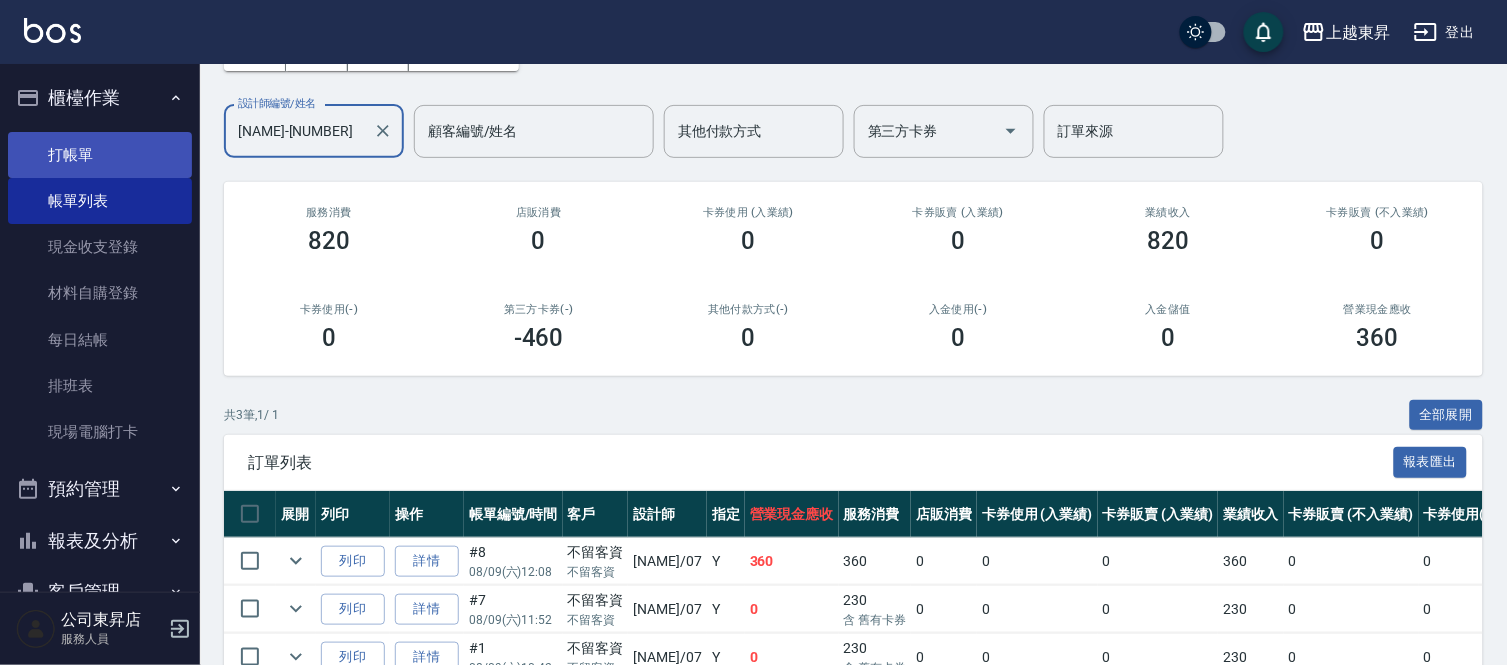 click on "打帳單" at bounding box center [100, 155] 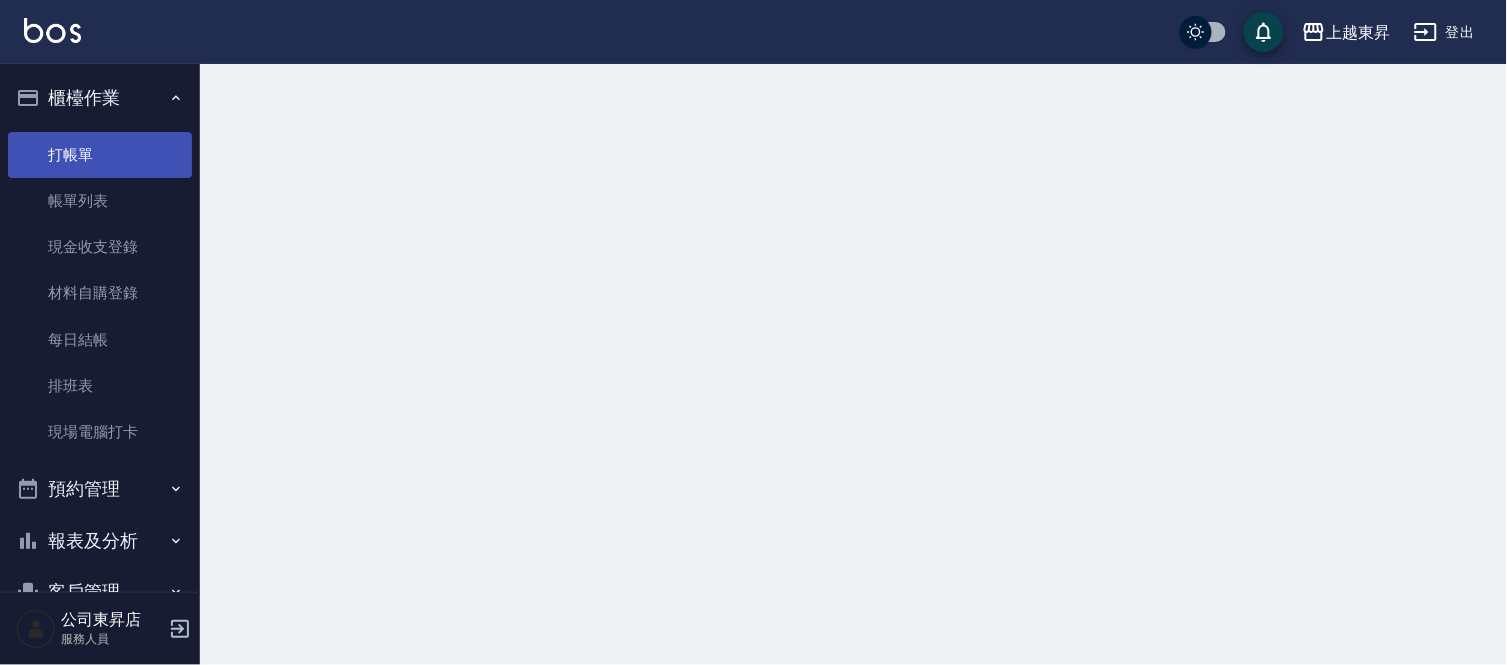 scroll, scrollTop: 0, scrollLeft: 0, axis: both 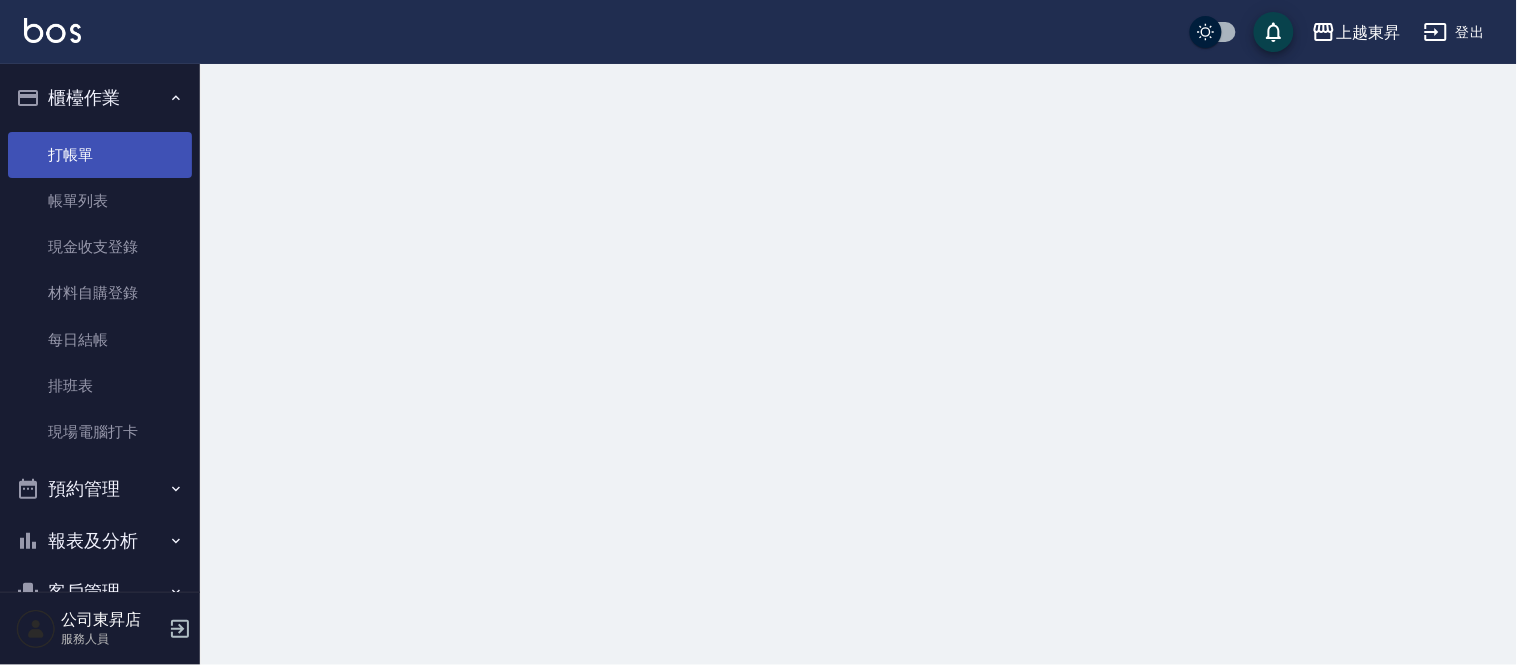 click on "打帳單" at bounding box center (100, 155) 